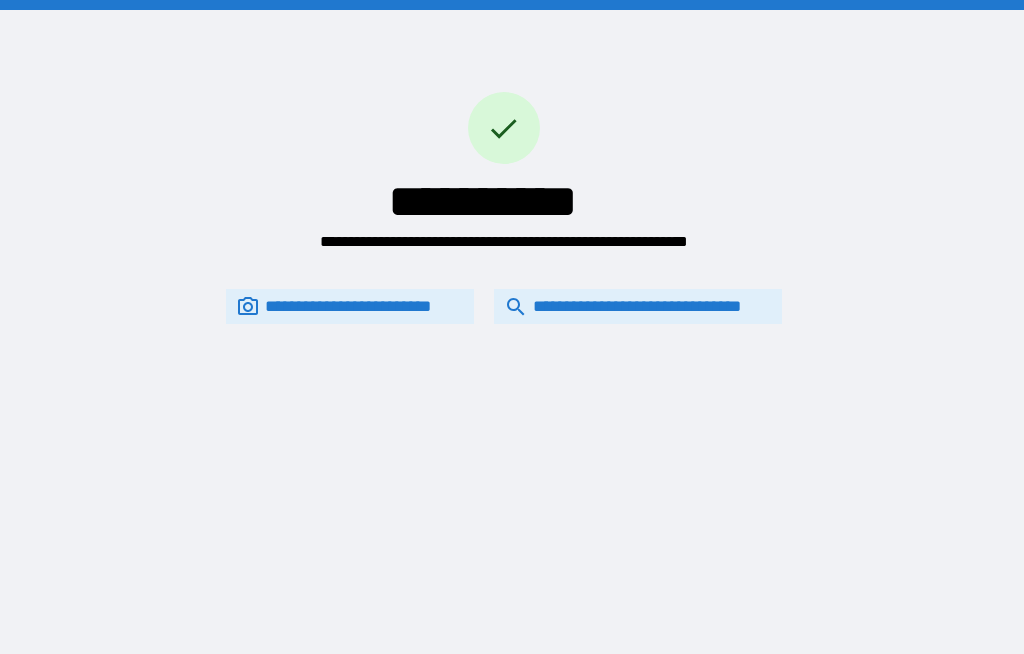 scroll, scrollTop: 69, scrollLeft: 0, axis: vertical 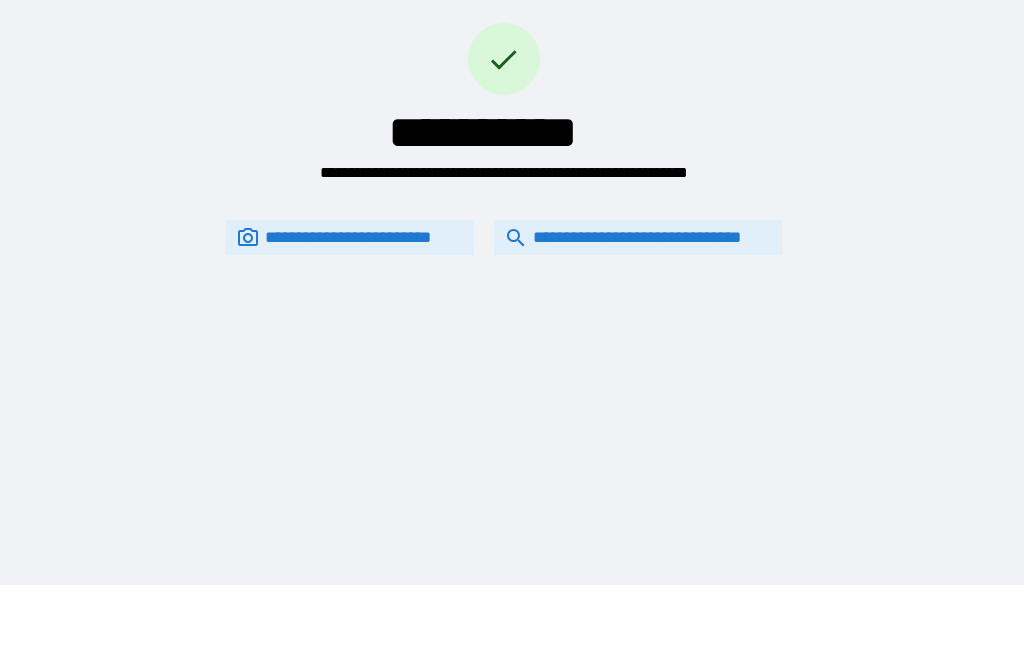 click on "**********" at bounding box center [638, 237] 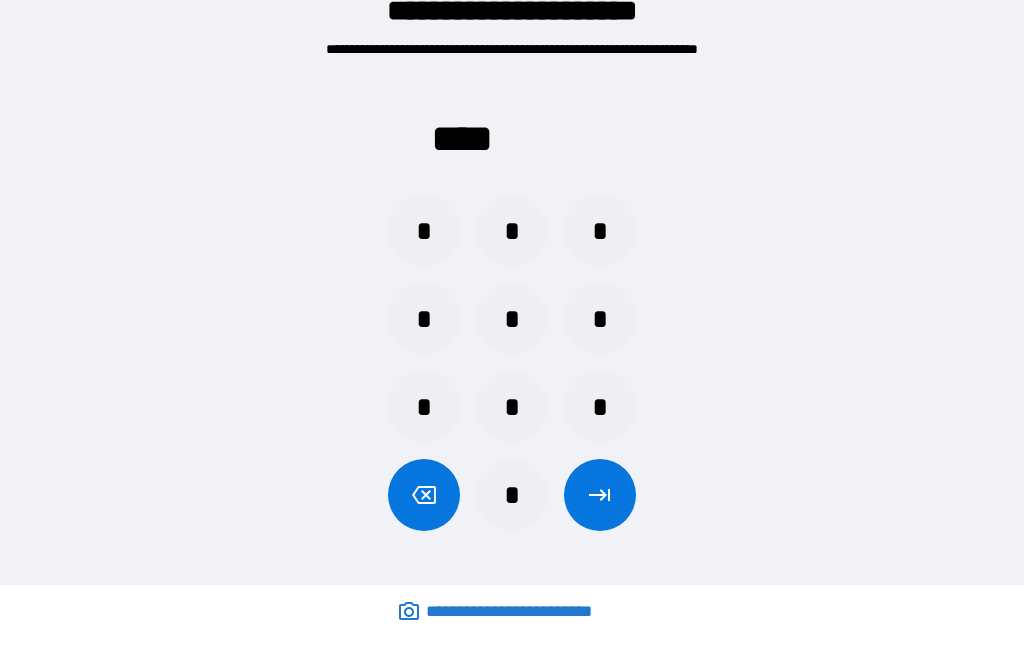 click on "*" at bounding box center [424, 319] 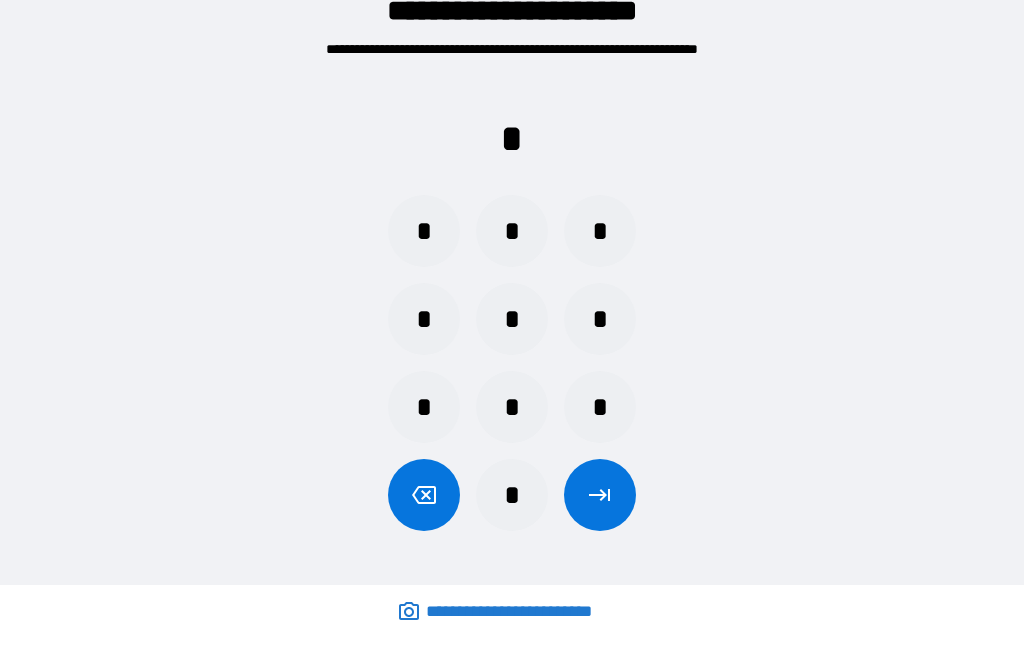 click on "*" at bounding box center (512, 319) 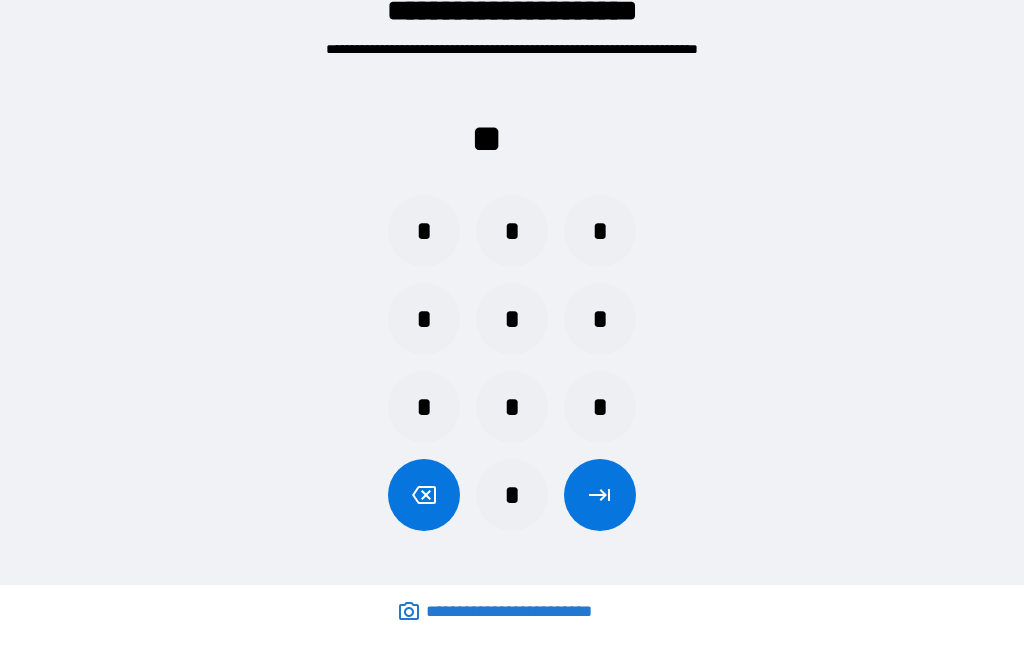 click on "*" at bounding box center (512, 231) 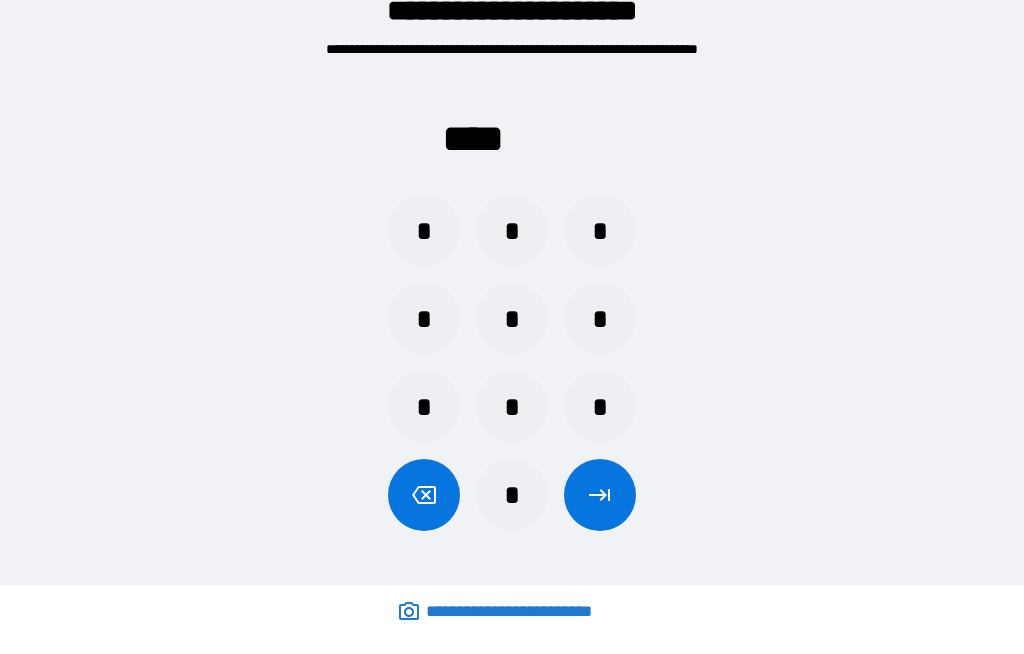 click 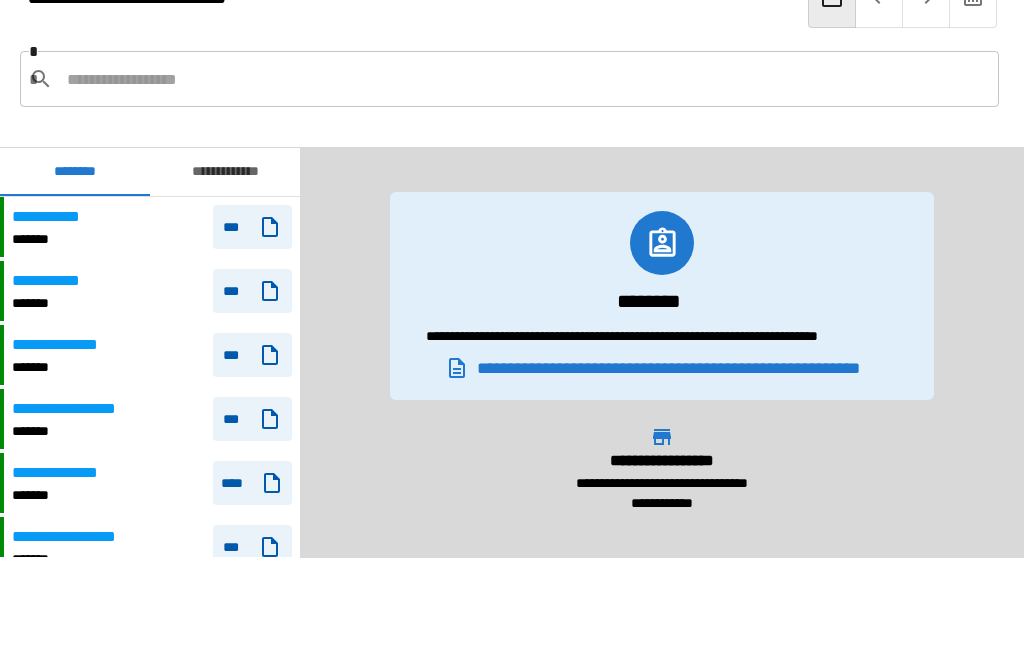 scroll, scrollTop: 3060, scrollLeft: 0, axis: vertical 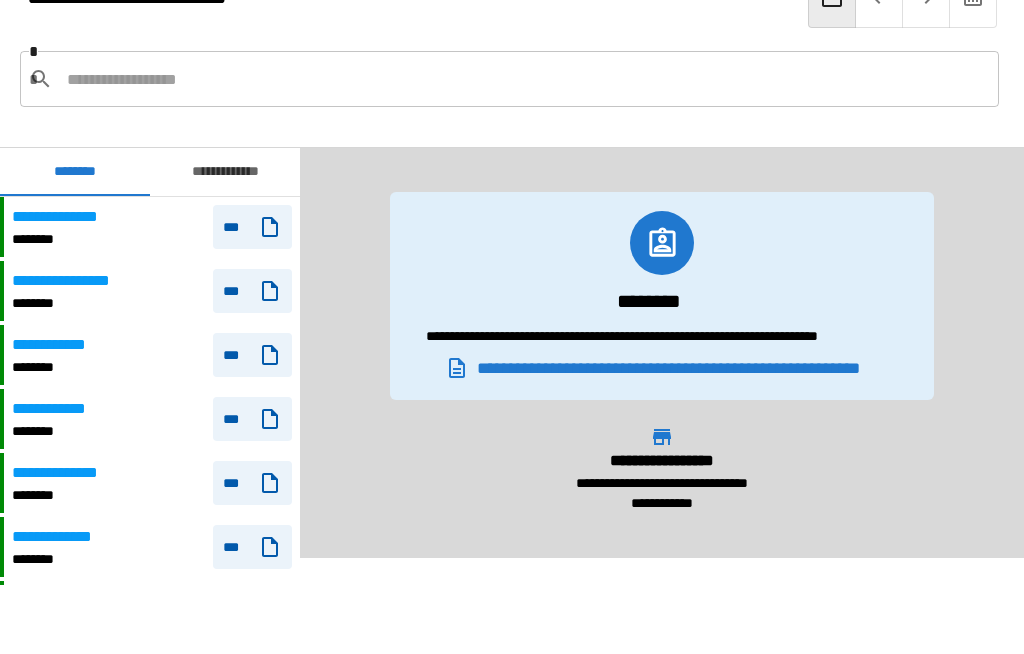 click at bounding box center (525, 79) 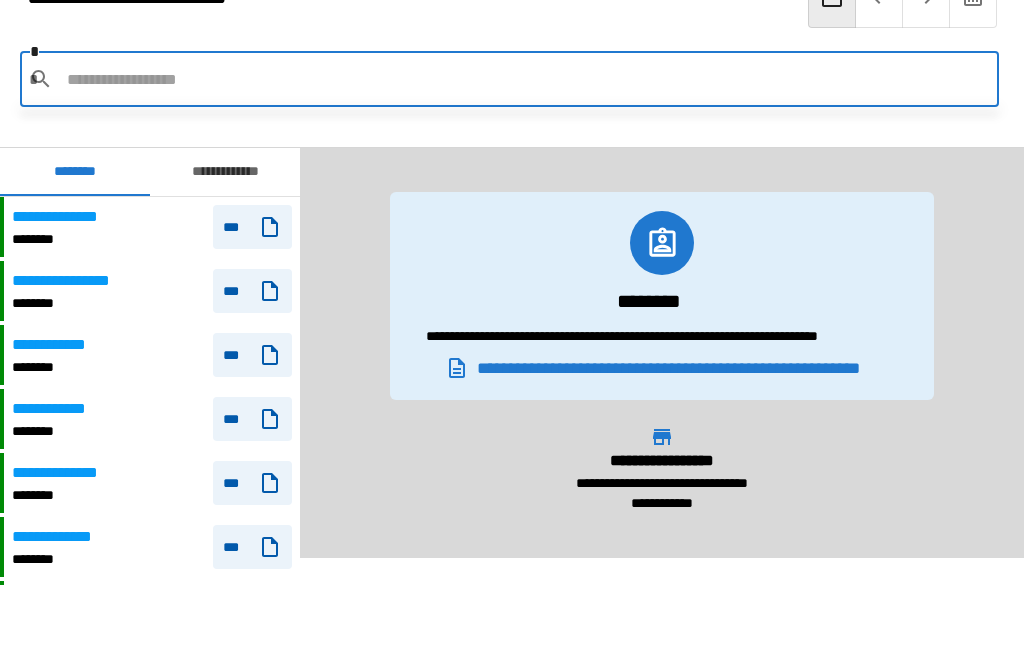 scroll, scrollTop: 68, scrollLeft: 0, axis: vertical 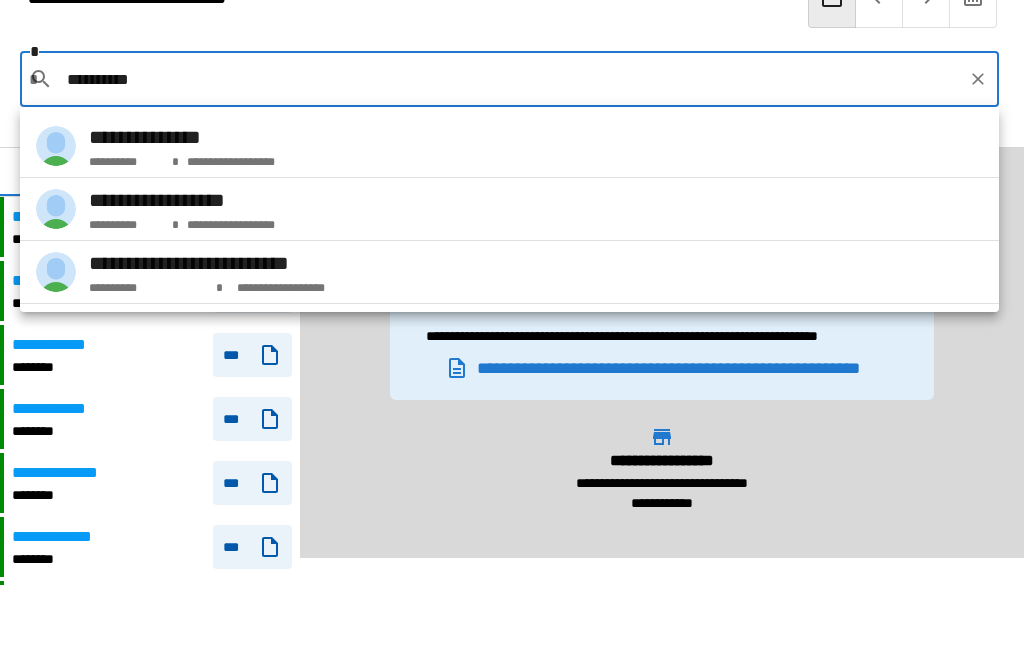 click on "**********" at bounding box center [182, 138] 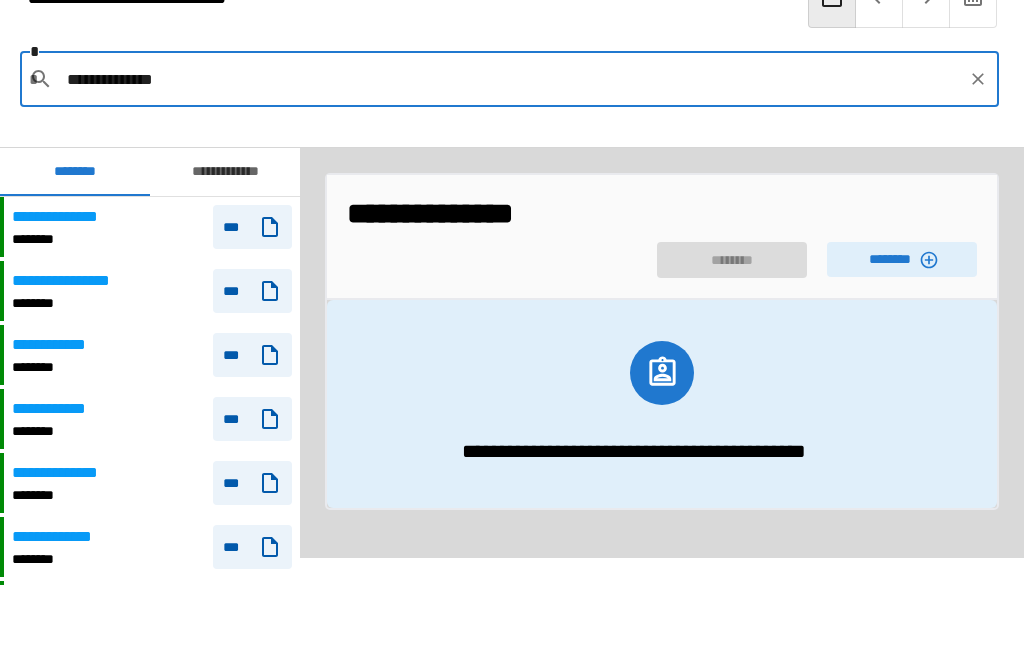 click on "********" at bounding box center [902, 260] 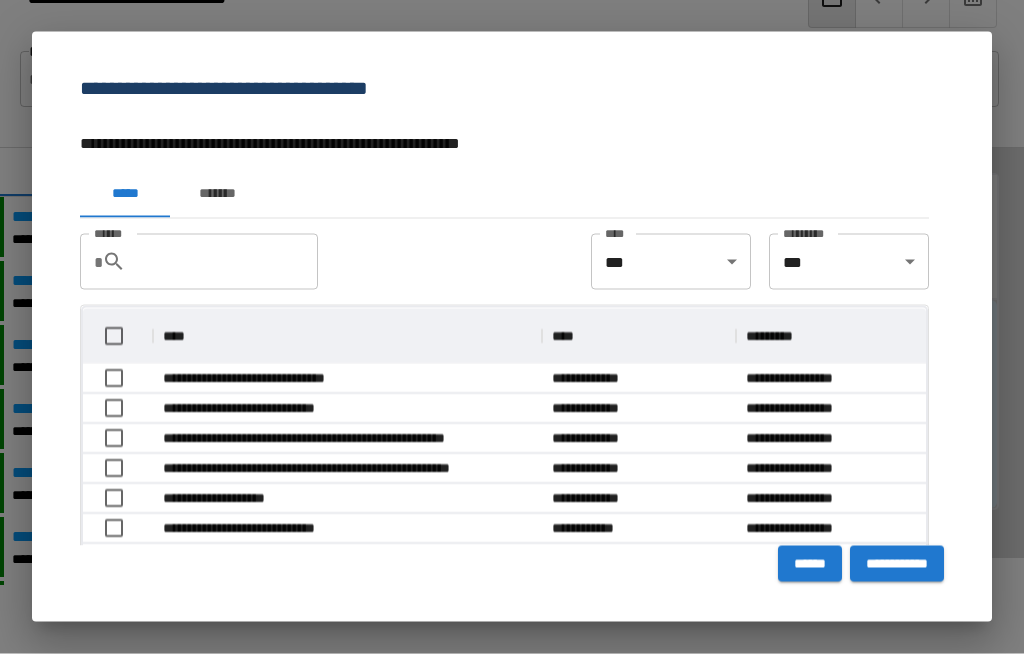scroll, scrollTop: 69, scrollLeft: 0, axis: vertical 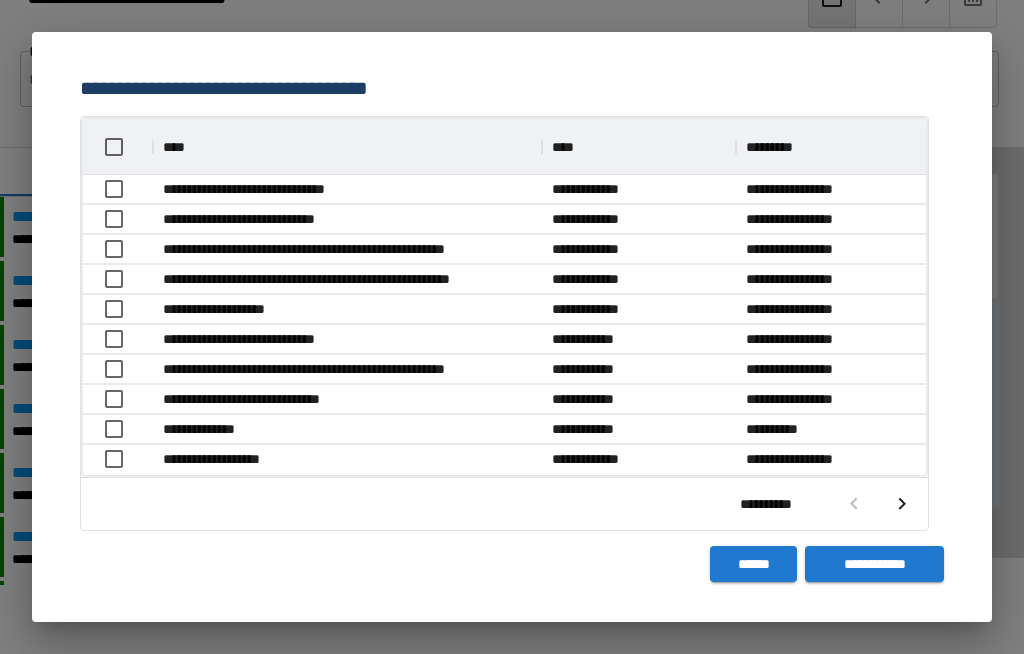 click 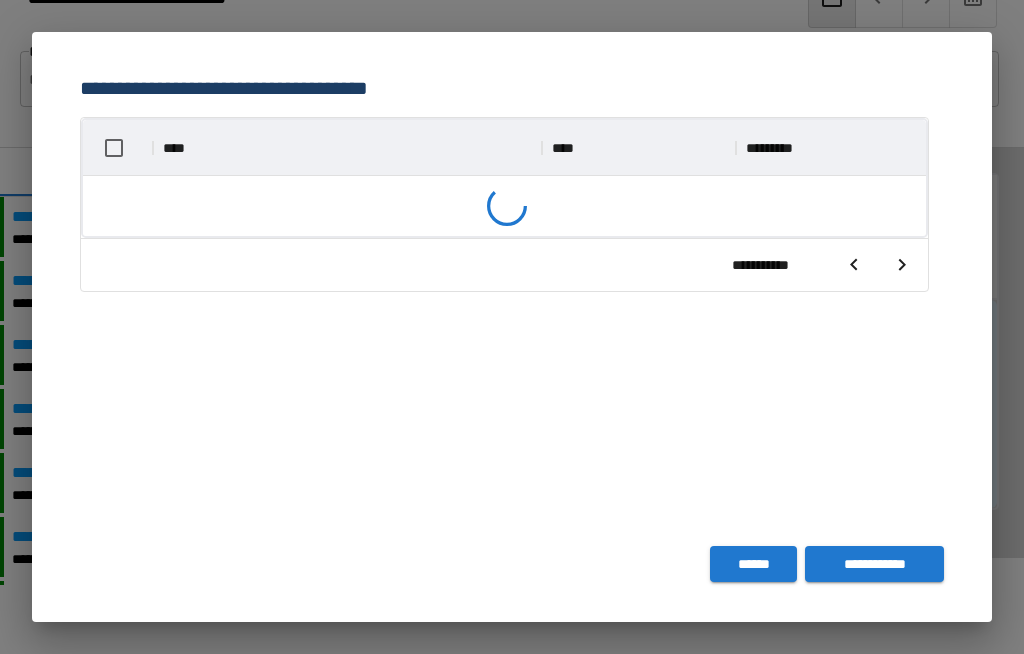 scroll, scrollTop: 356, scrollLeft: 843, axis: both 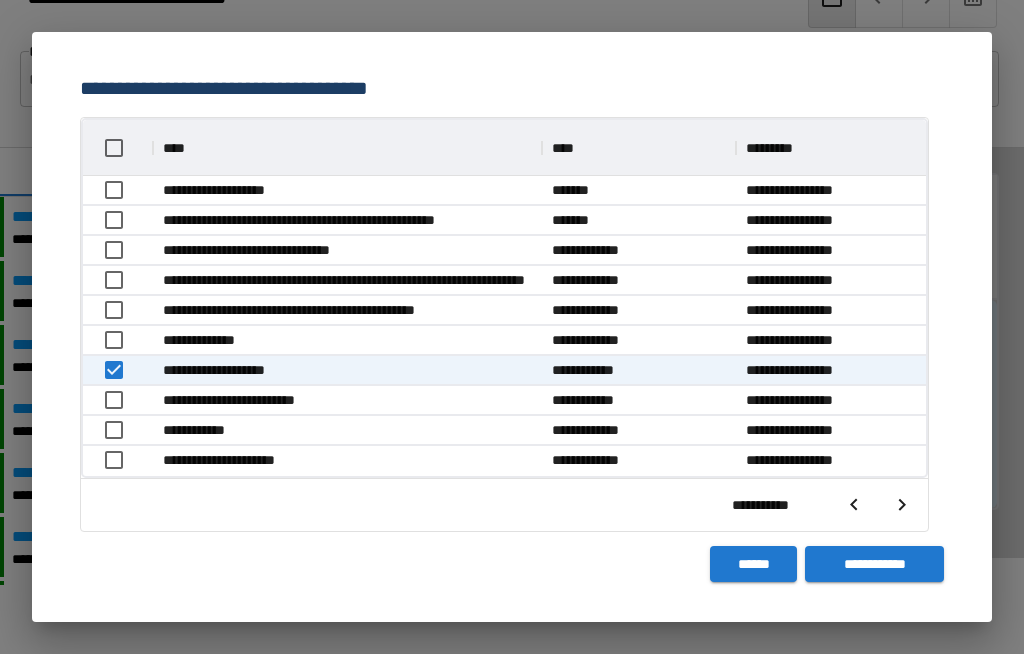 click on "**********" at bounding box center [874, 564] 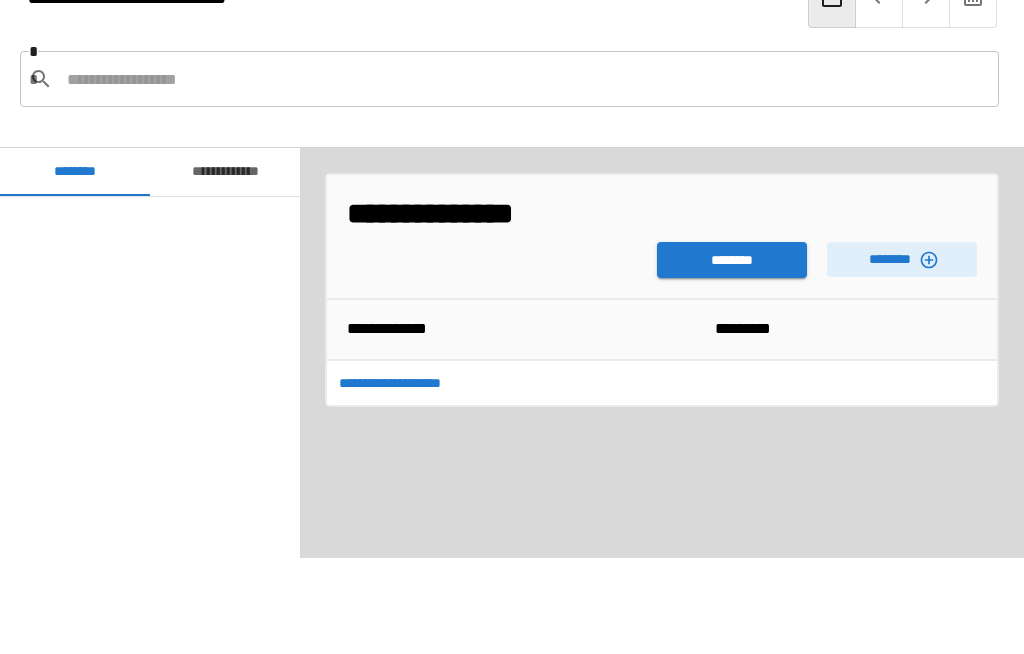 scroll, scrollTop: 3060, scrollLeft: 0, axis: vertical 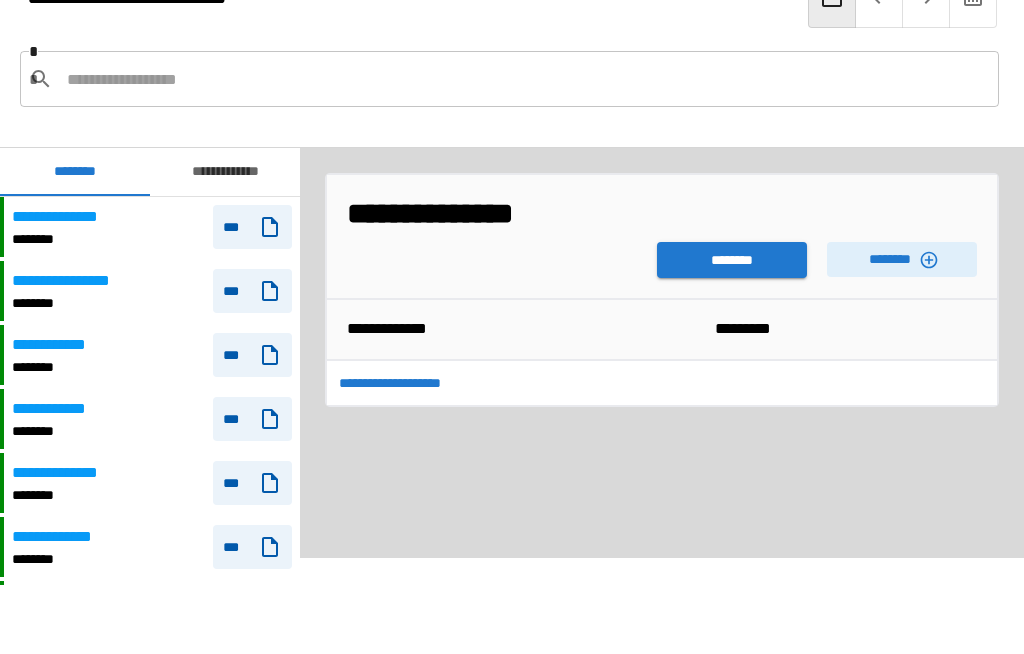 click on "********" at bounding box center (732, 260) 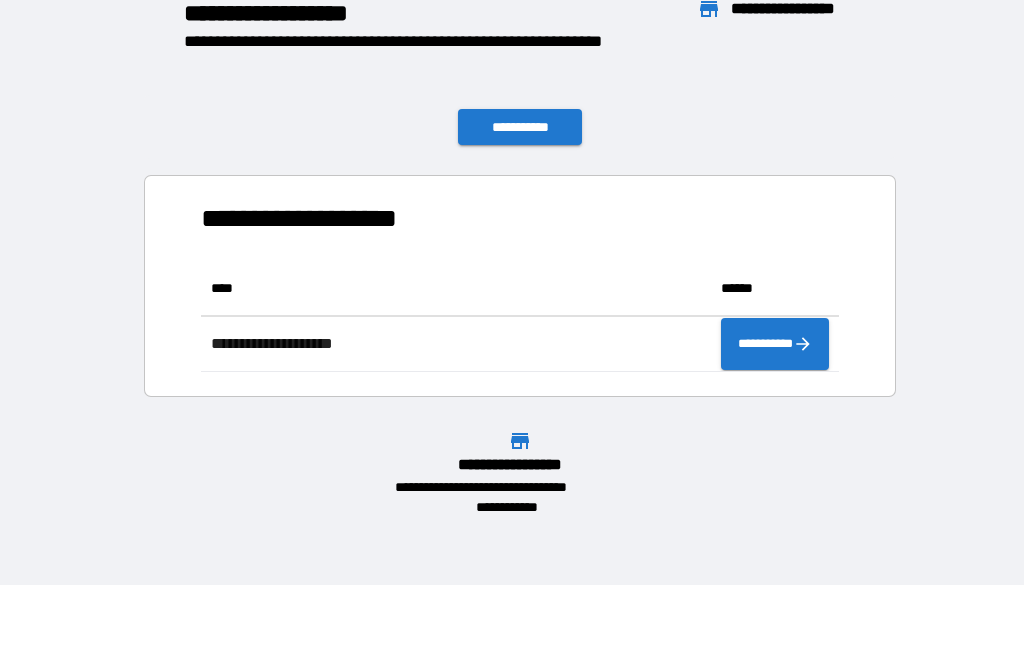 scroll, scrollTop: 111, scrollLeft: 638, axis: both 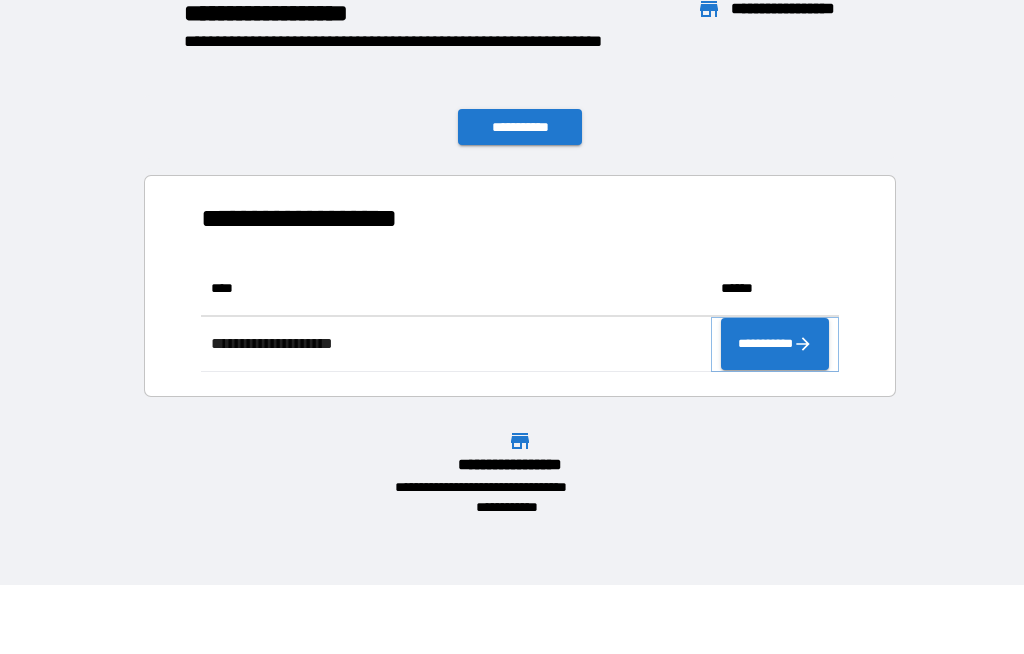 click on "**********" at bounding box center [775, 344] 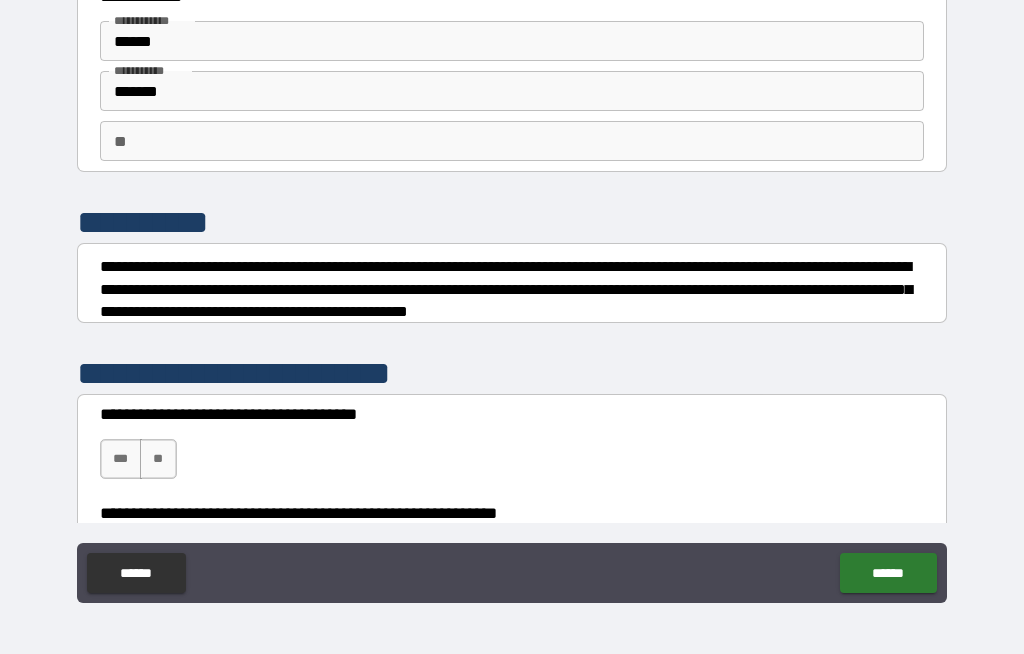 scroll, scrollTop: 52, scrollLeft: 0, axis: vertical 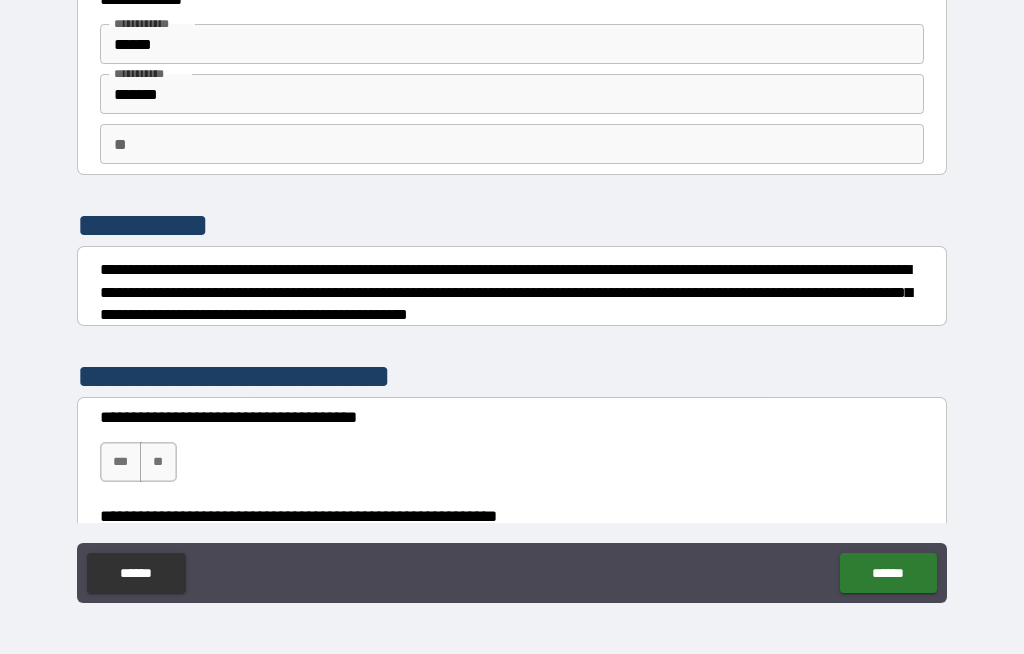click on "*******" at bounding box center [512, 94] 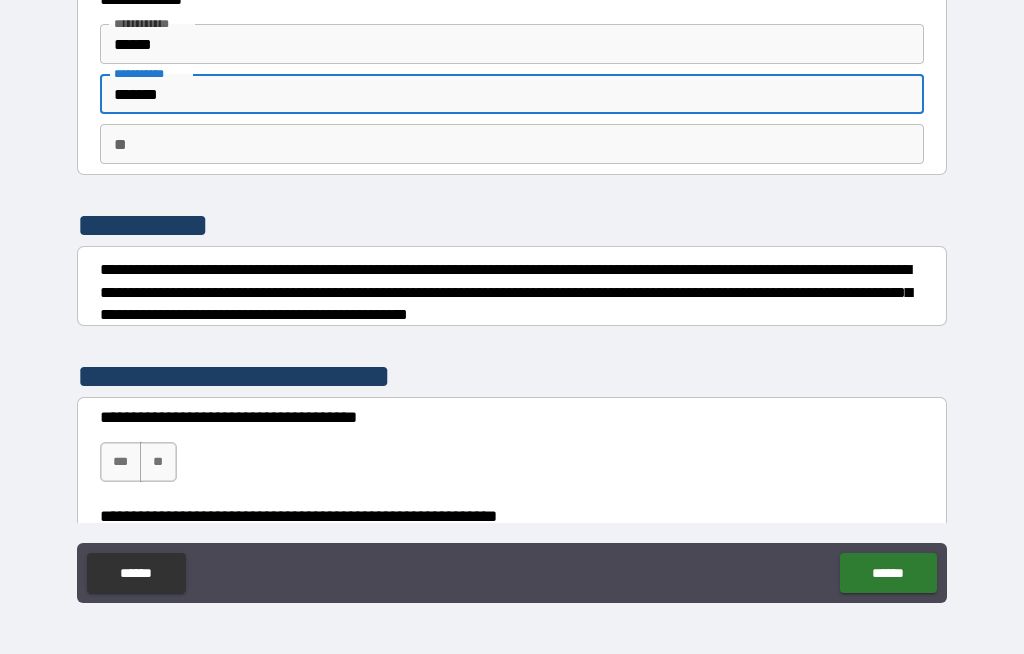 scroll, scrollTop: 68, scrollLeft: 0, axis: vertical 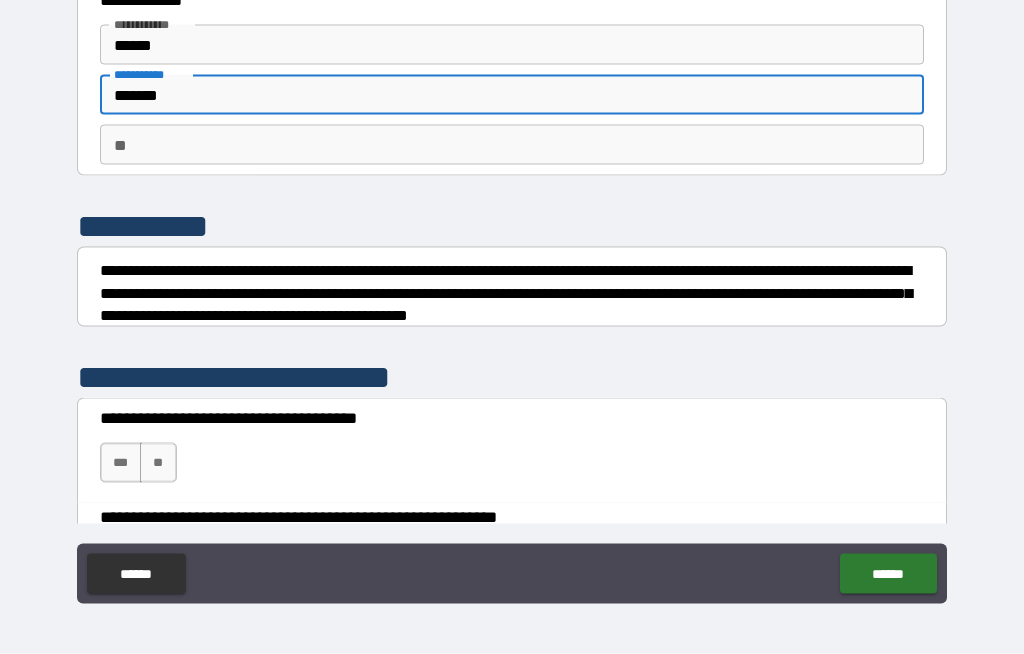 click on "**" at bounding box center [512, 145] 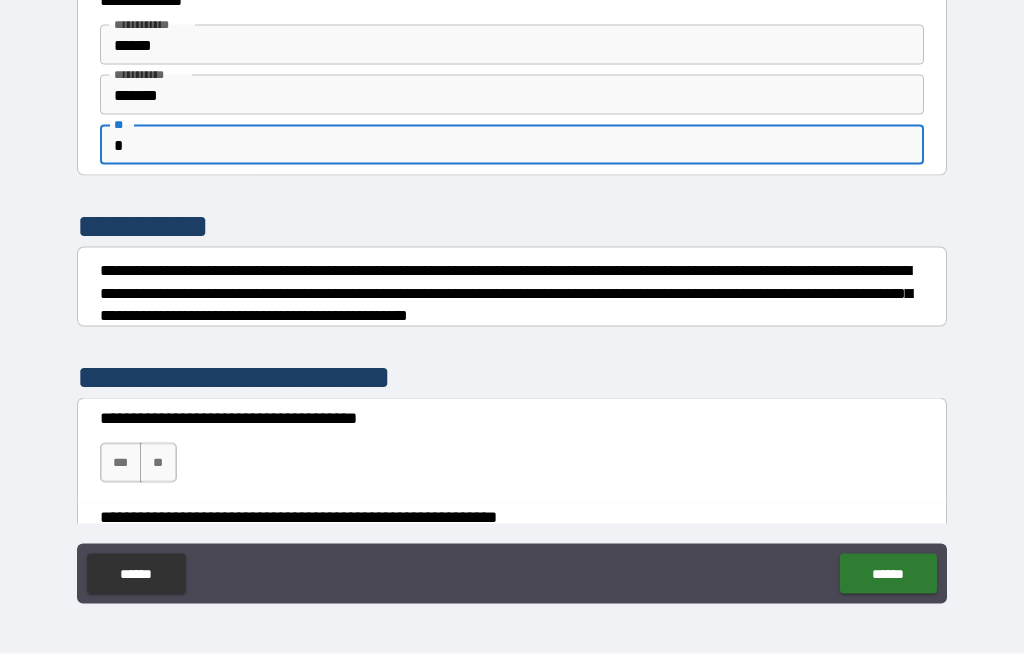 type on "*" 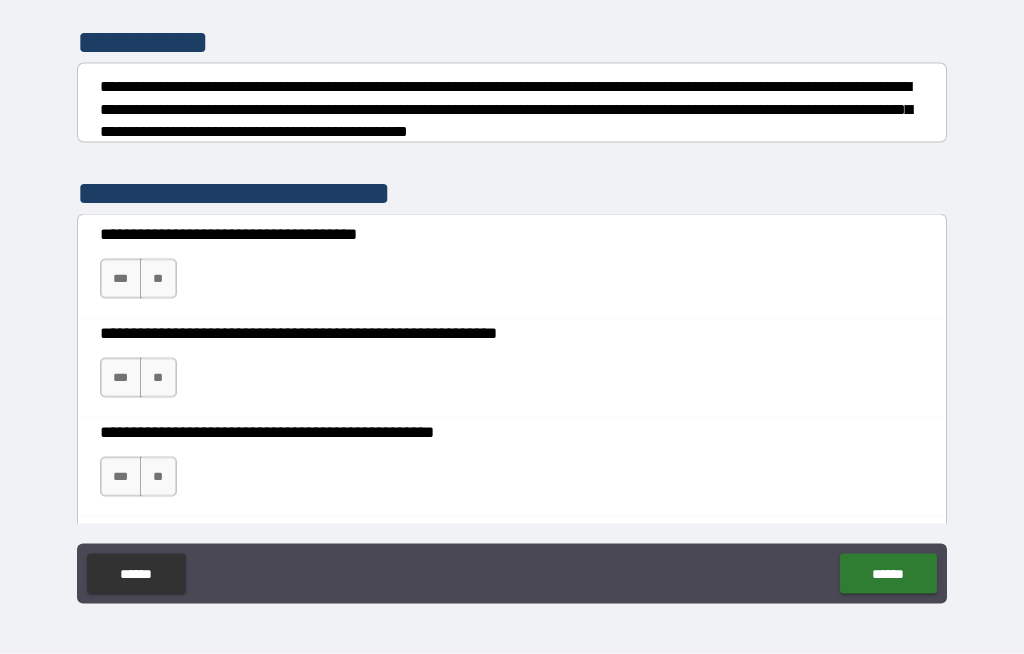 scroll, scrollTop: 306, scrollLeft: 0, axis: vertical 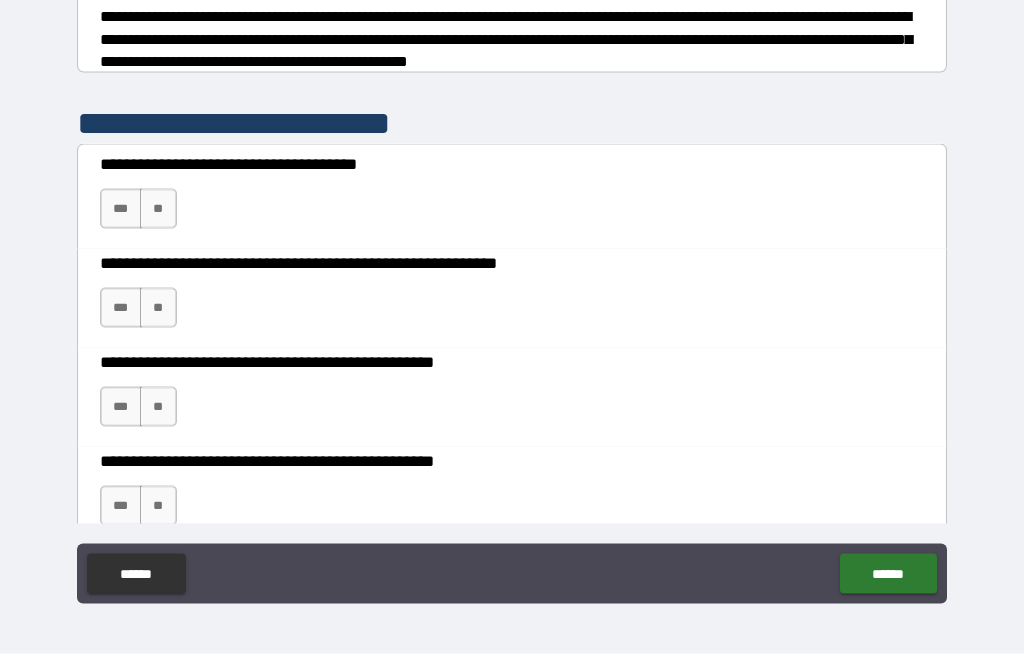 click on "***" at bounding box center [121, 209] 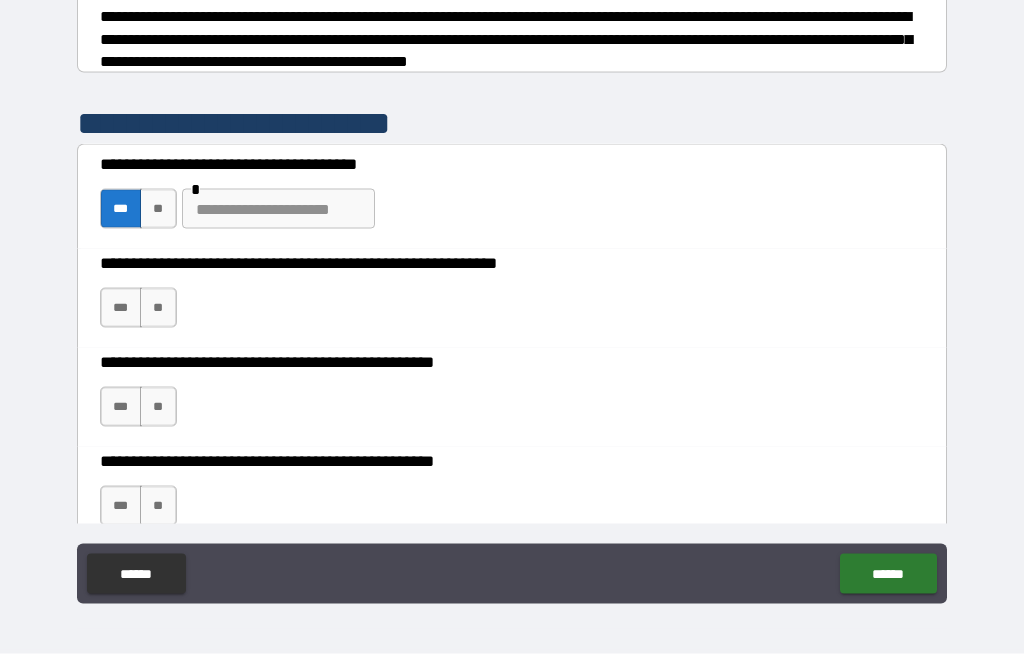 scroll, scrollTop: 69, scrollLeft: 0, axis: vertical 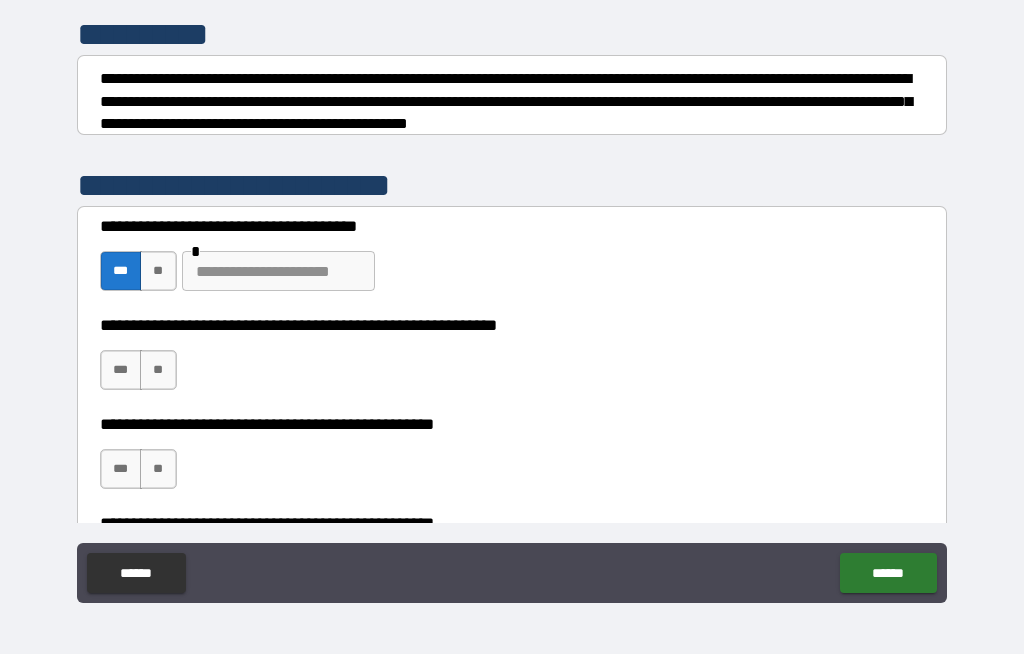 click on "**" at bounding box center [158, 271] 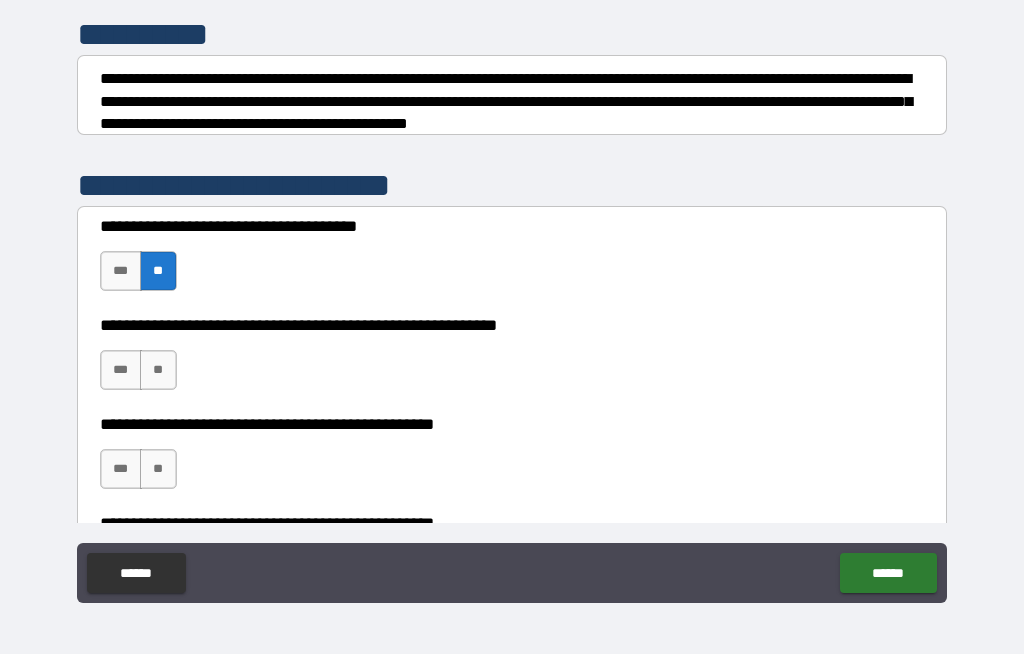 scroll, scrollTop: 293, scrollLeft: 0, axis: vertical 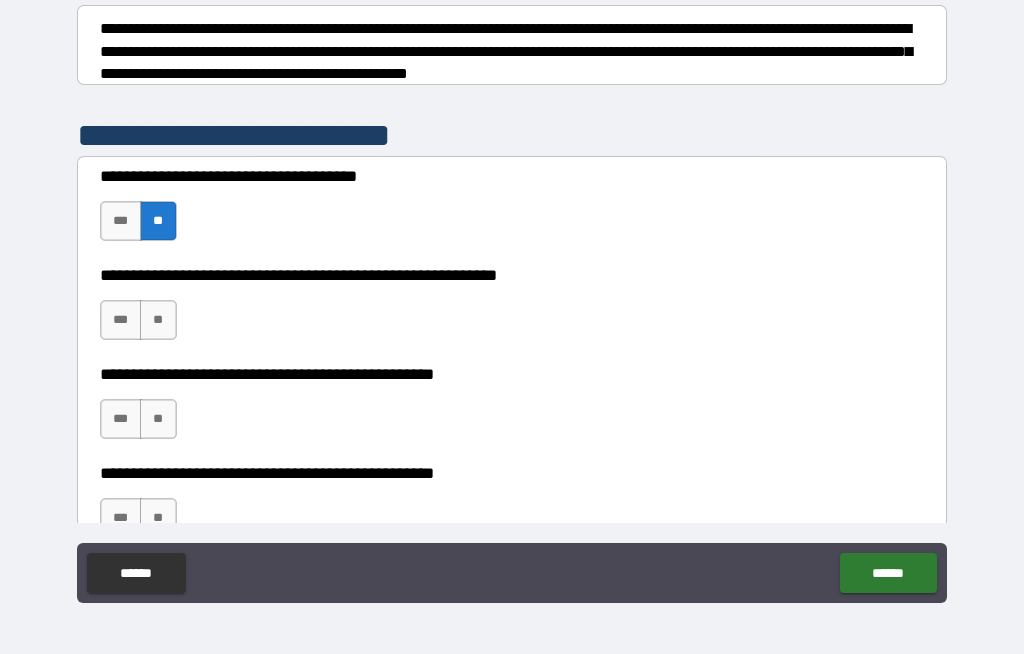 click on "**" at bounding box center [158, 320] 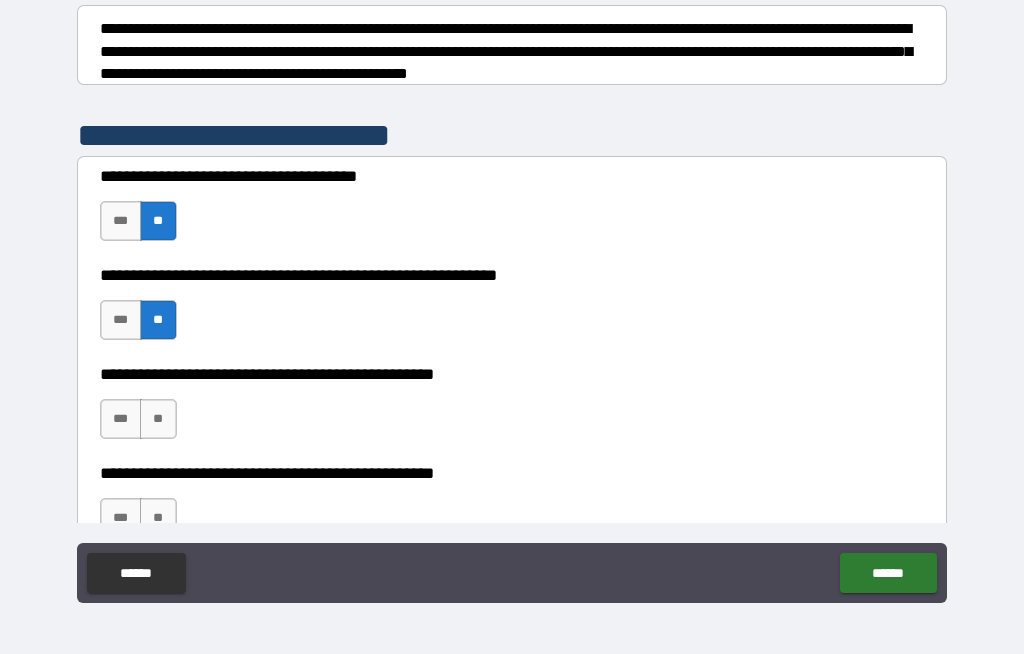 scroll, scrollTop: 357, scrollLeft: 0, axis: vertical 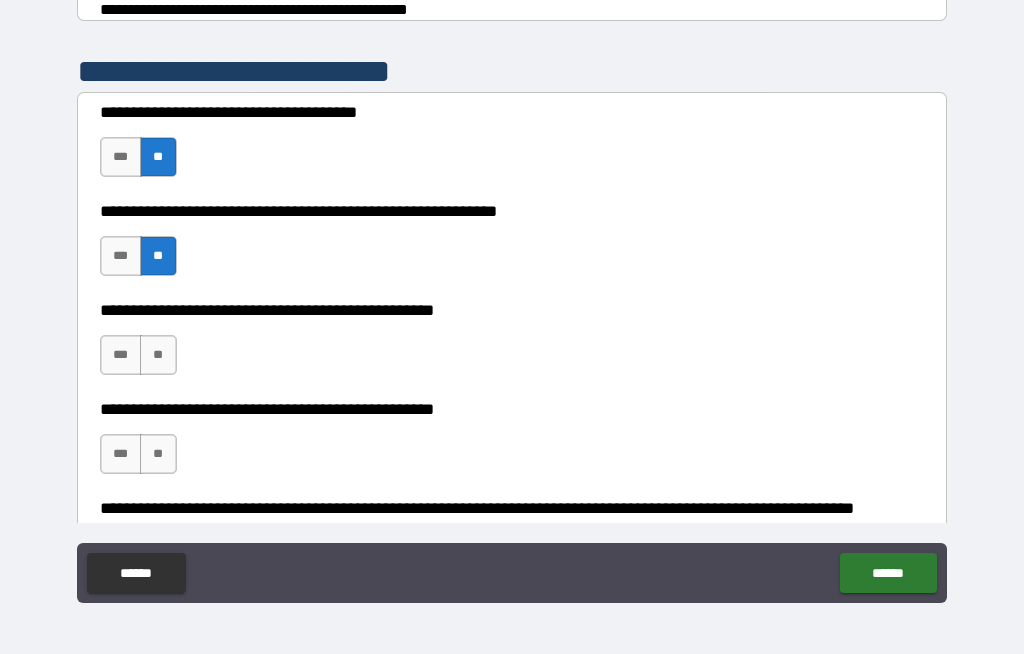 click on "*** **" at bounding box center (141, 360) 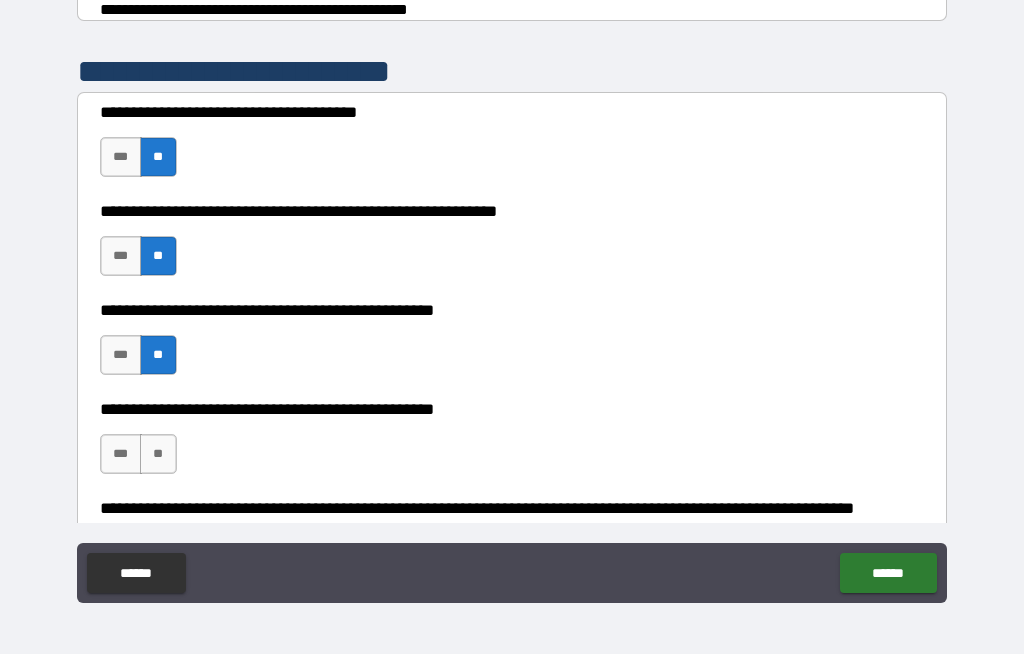 click on "**" at bounding box center [158, 355] 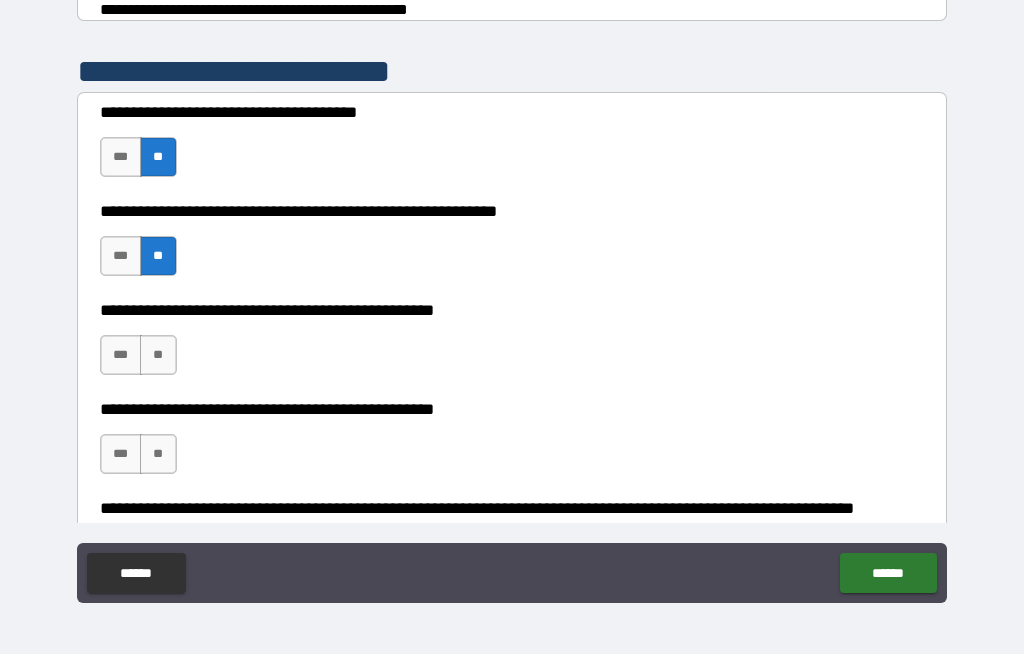 click on "**" at bounding box center (158, 355) 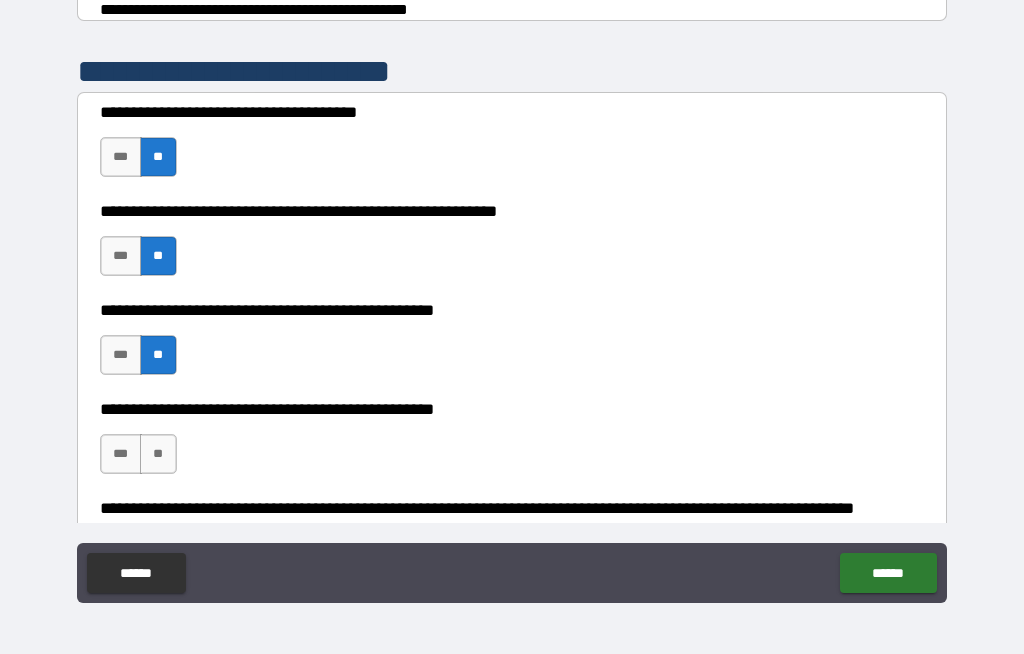 click on "***" at bounding box center [121, 454] 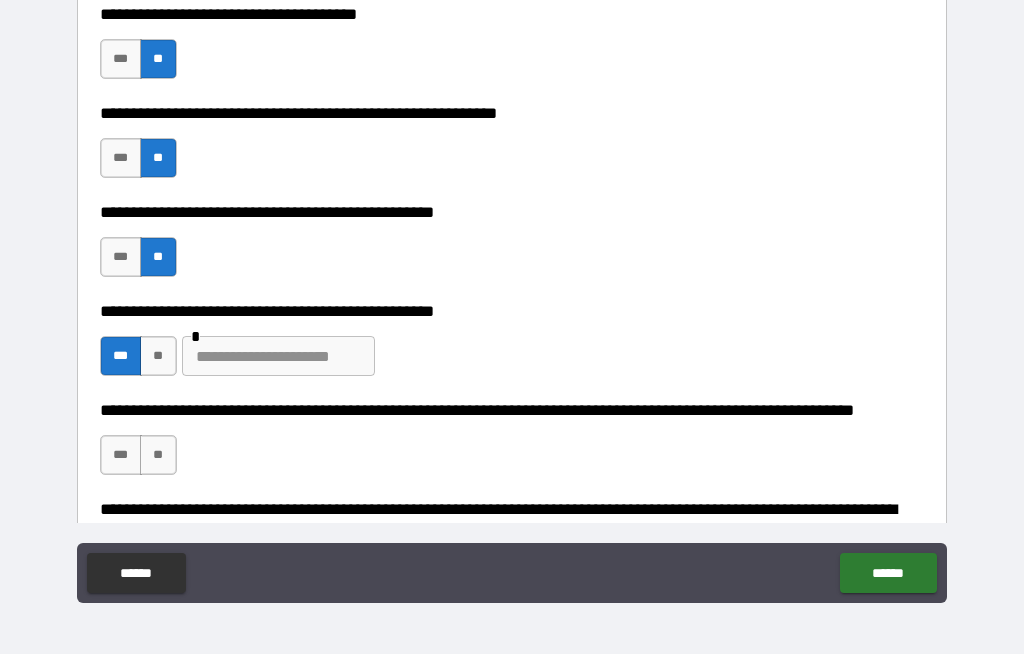 scroll, scrollTop: 460, scrollLeft: 0, axis: vertical 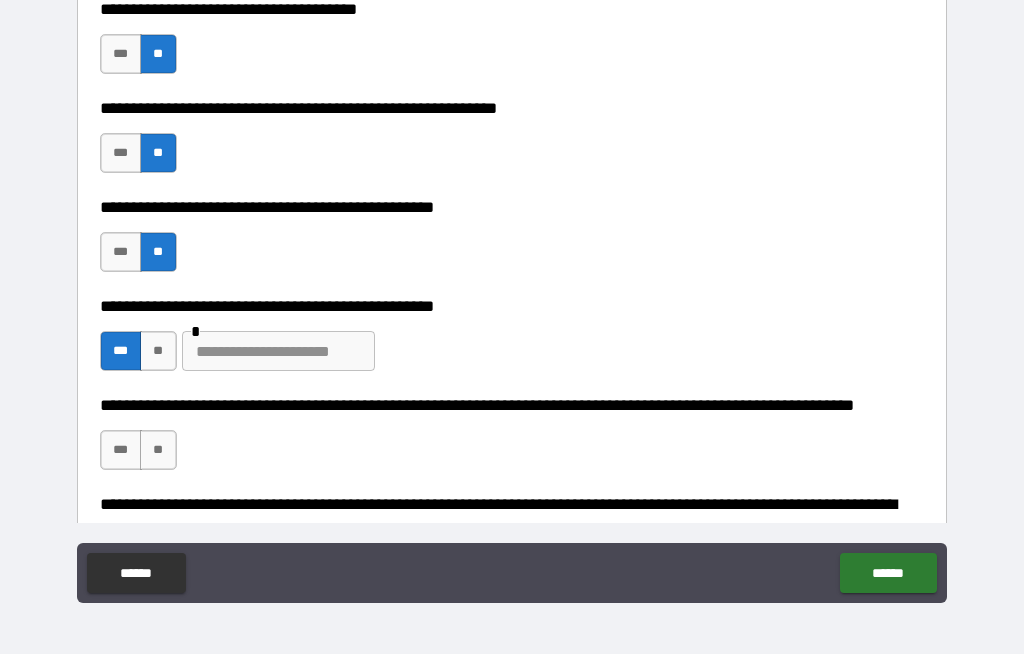 click at bounding box center (278, 351) 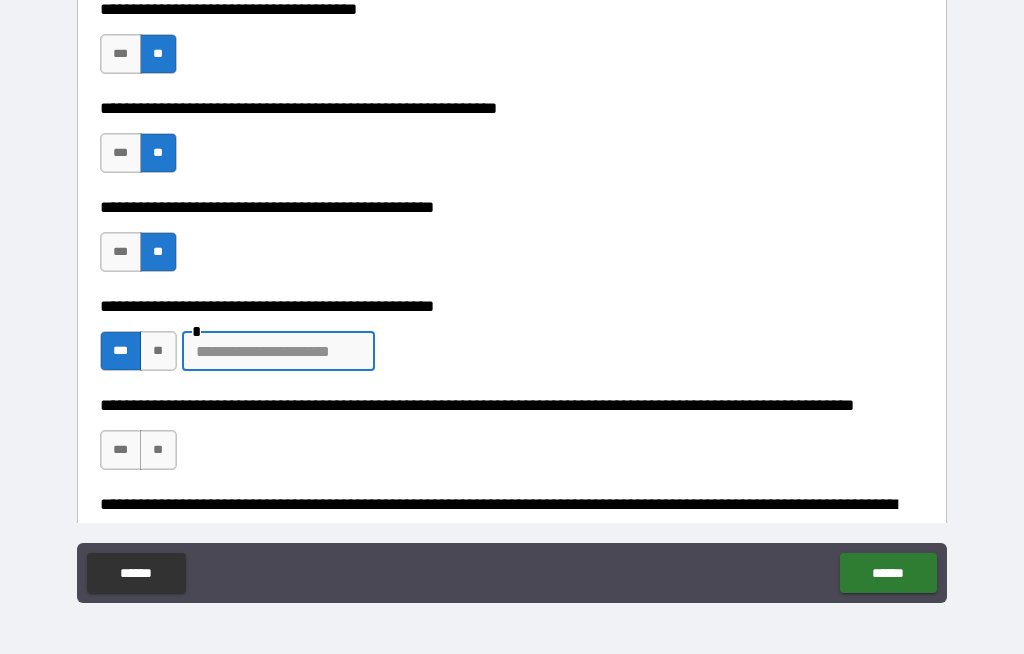 scroll, scrollTop: 68, scrollLeft: 0, axis: vertical 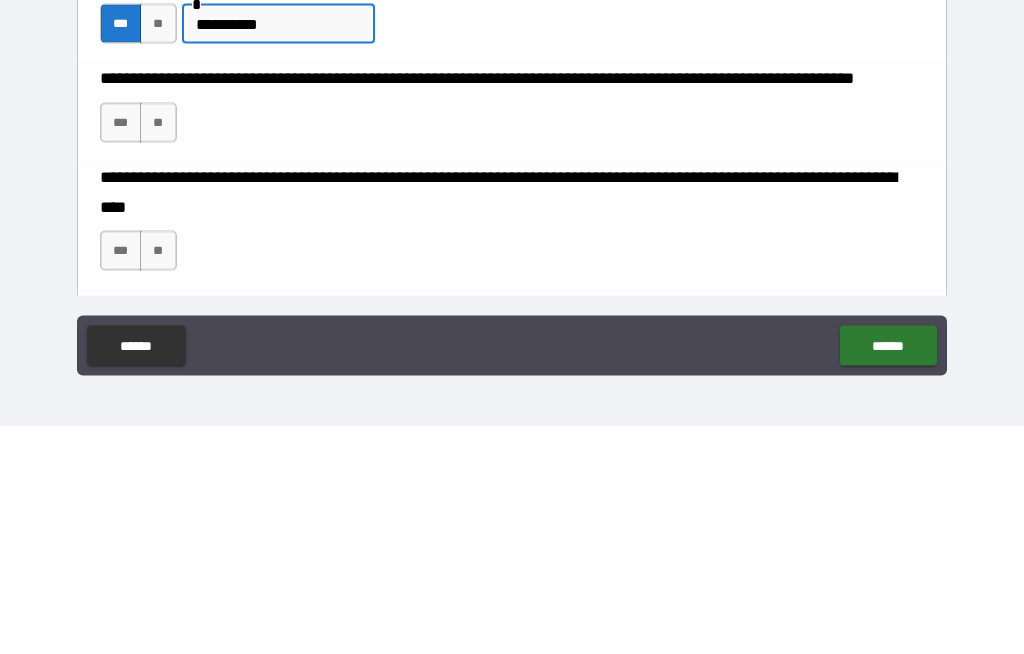 type on "**********" 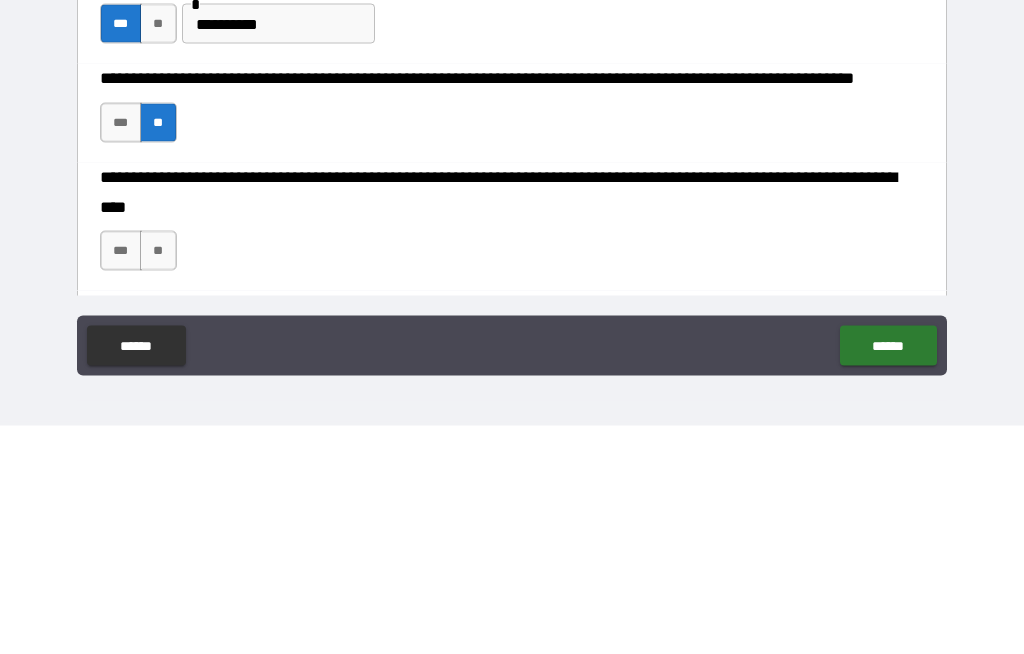 scroll, scrollTop: 69, scrollLeft: 0, axis: vertical 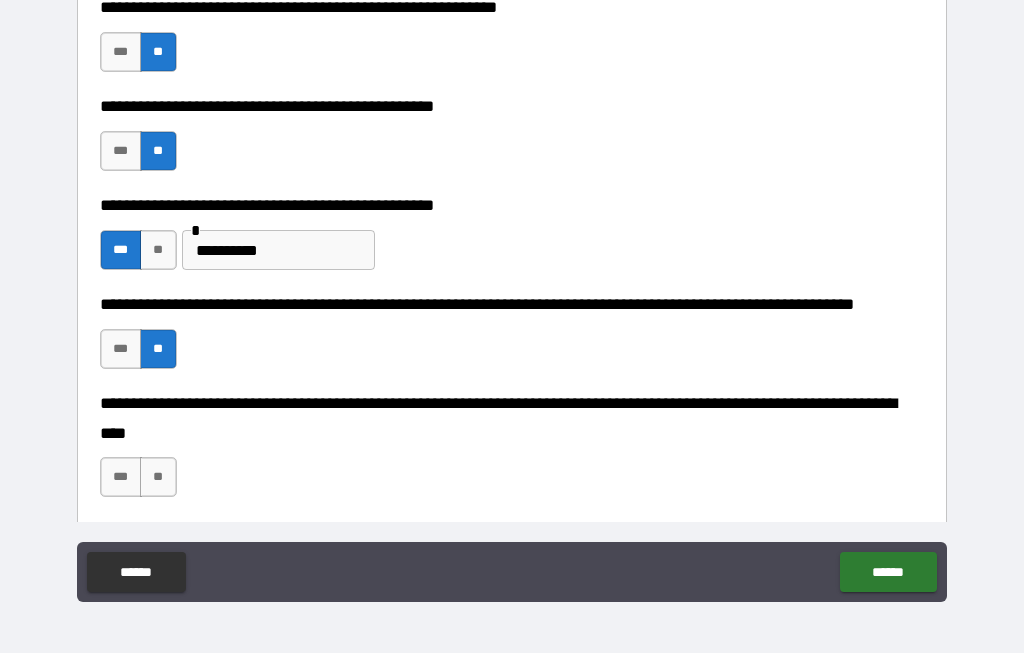 click on "**" at bounding box center (158, 478) 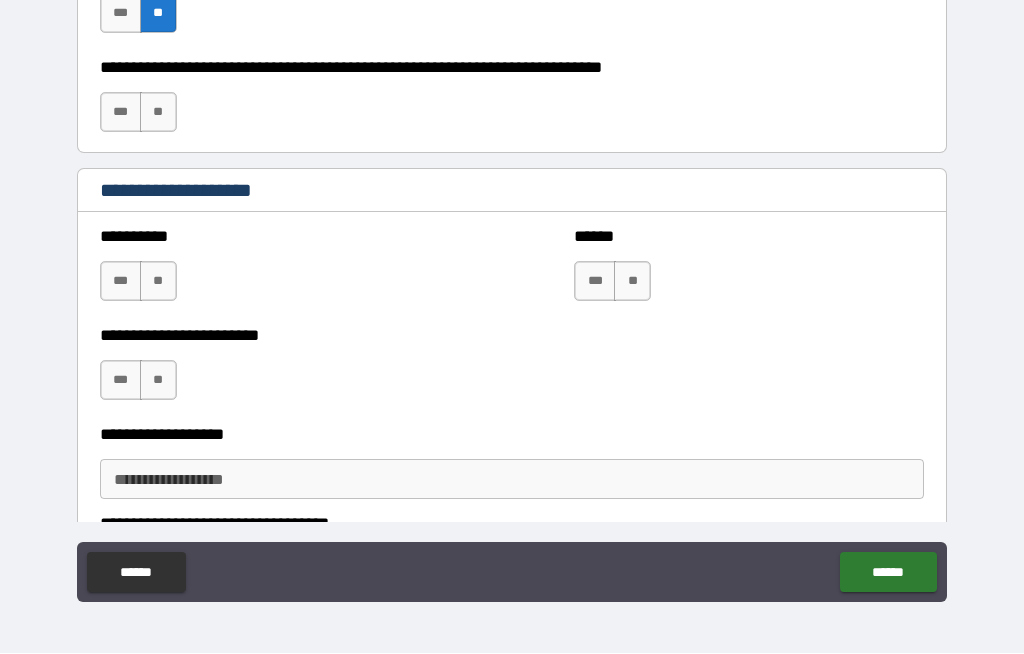 scroll, scrollTop: 1027, scrollLeft: 0, axis: vertical 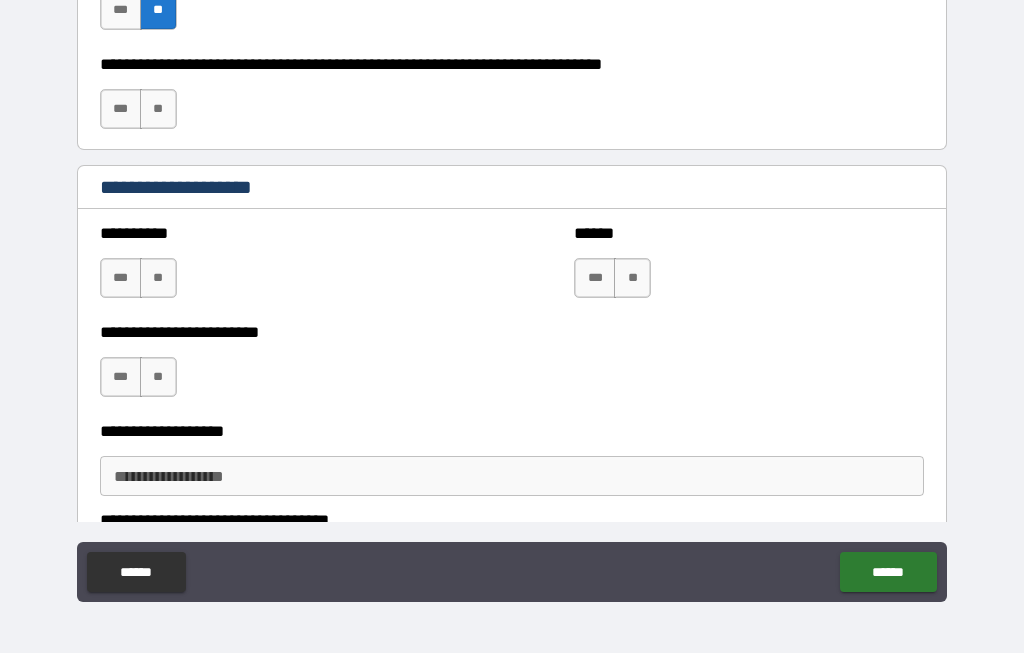 click on "**" at bounding box center (158, 110) 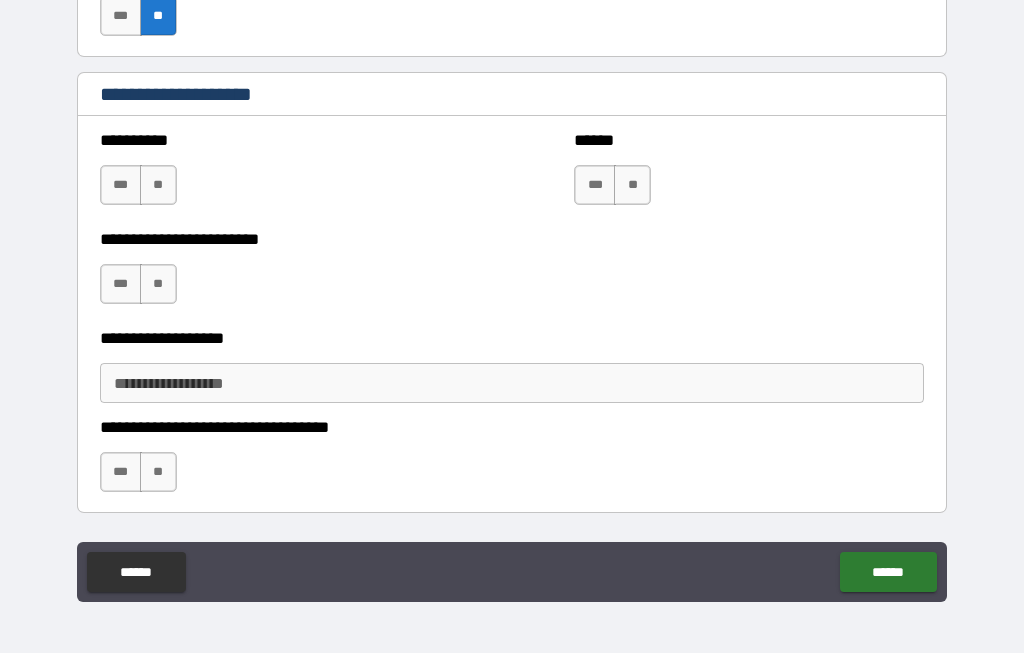 scroll, scrollTop: 1116, scrollLeft: 0, axis: vertical 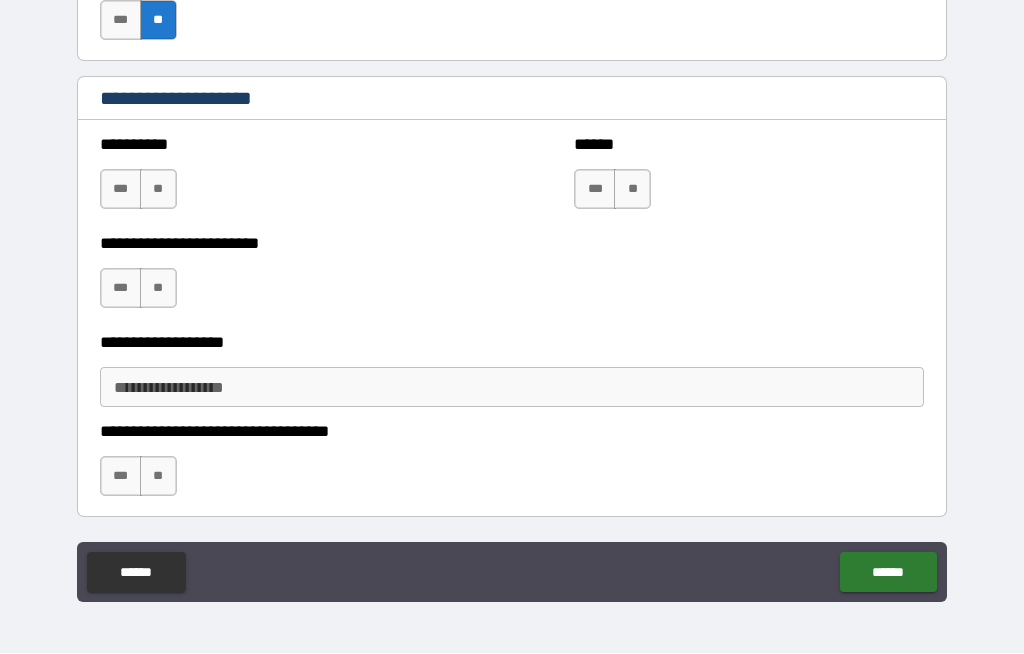 click on "**" at bounding box center (158, 190) 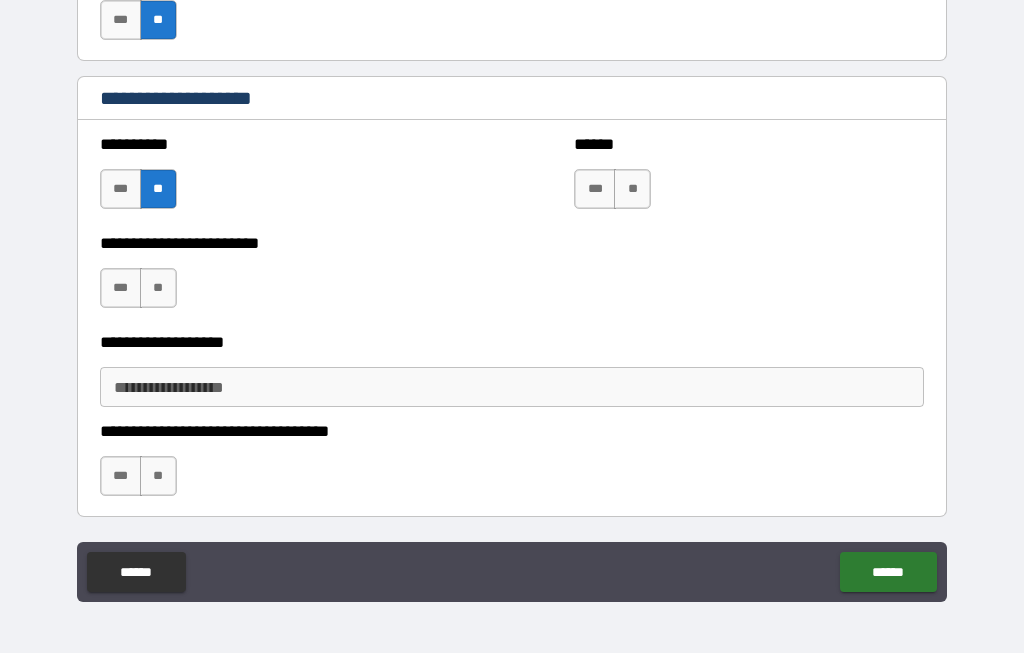 click on "**" at bounding box center [158, 289] 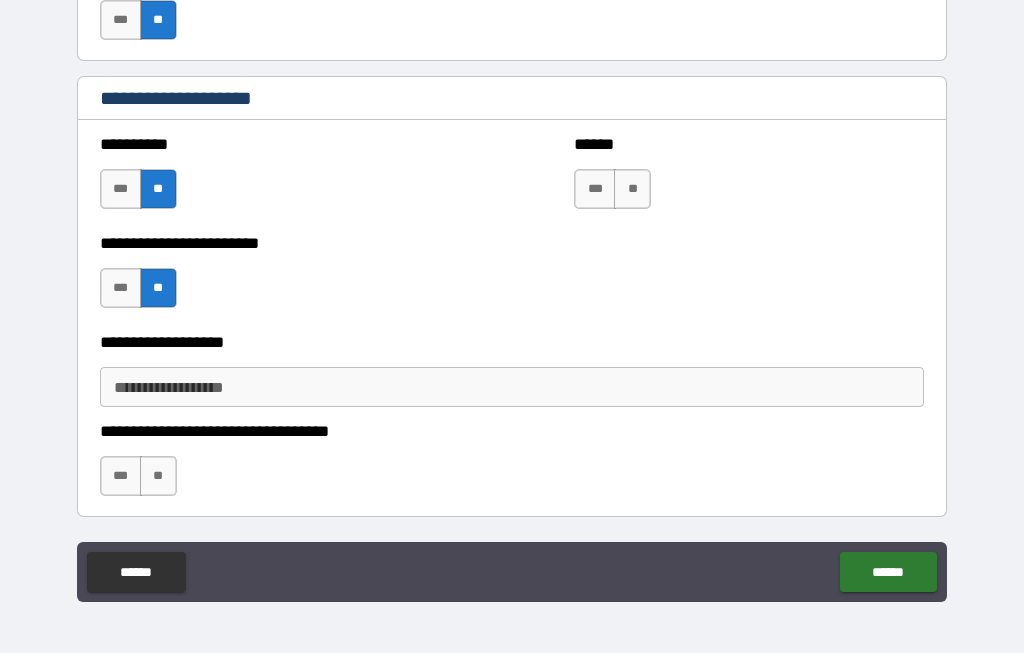 click on "**" at bounding box center [632, 190] 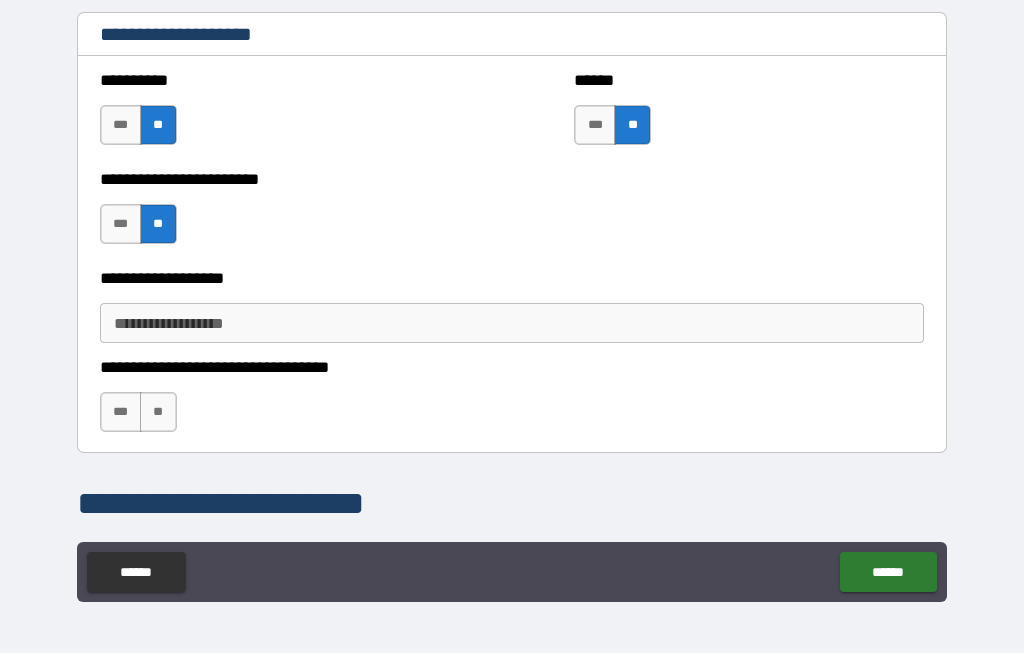 scroll, scrollTop: 1185, scrollLeft: 0, axis: vertical 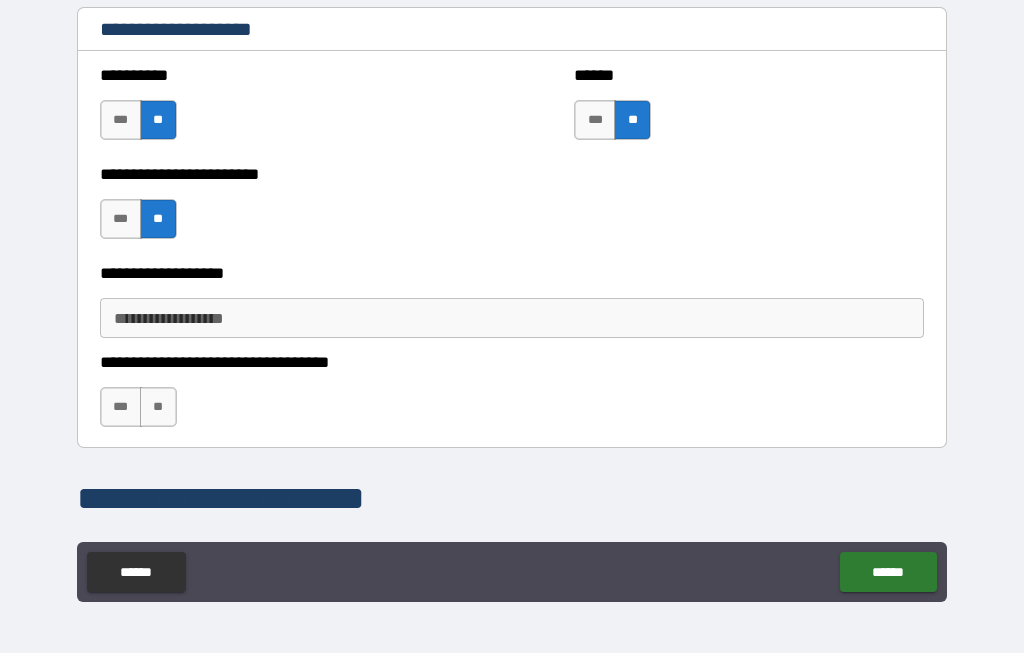 click on "**" at bounding box center [158, 408] 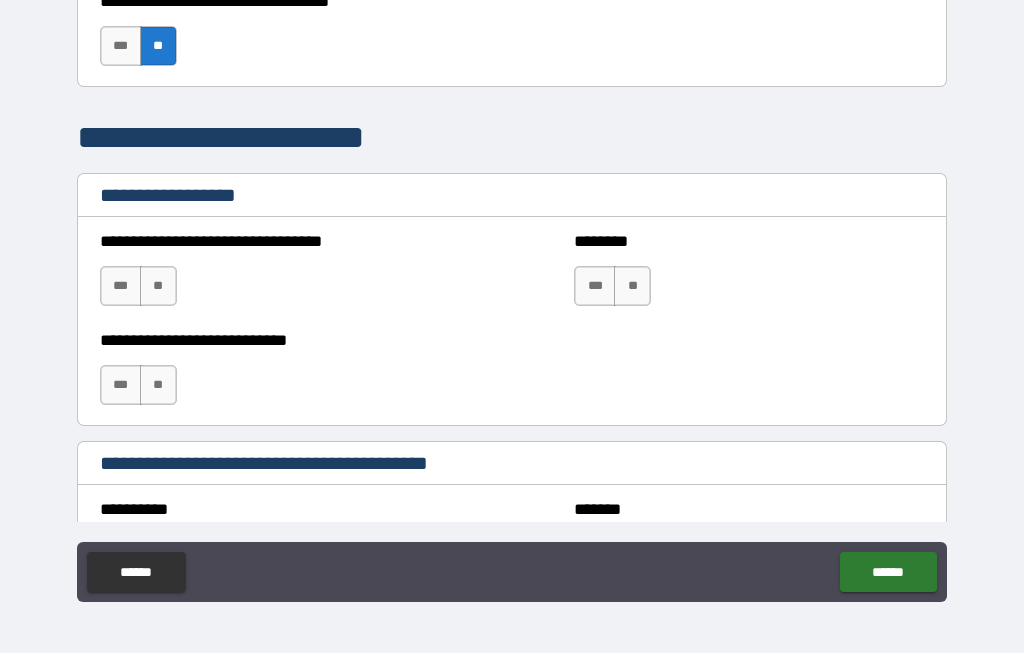 scroll, scrollTop: 1551, scrollLeft: 0, axis: vertical 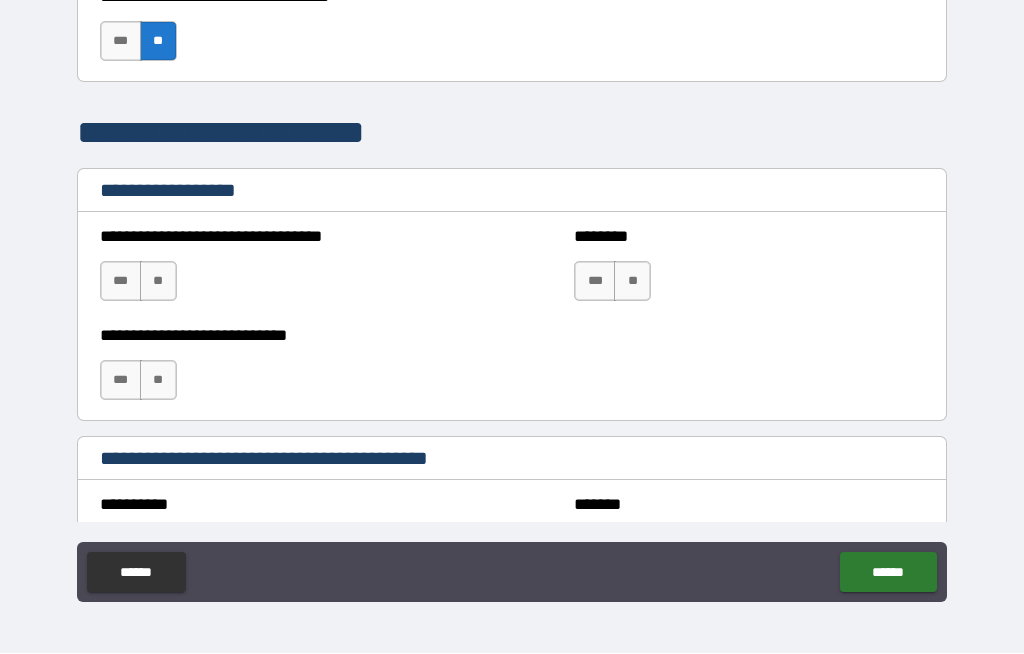 click on "**" at bounding box center [158, 282] 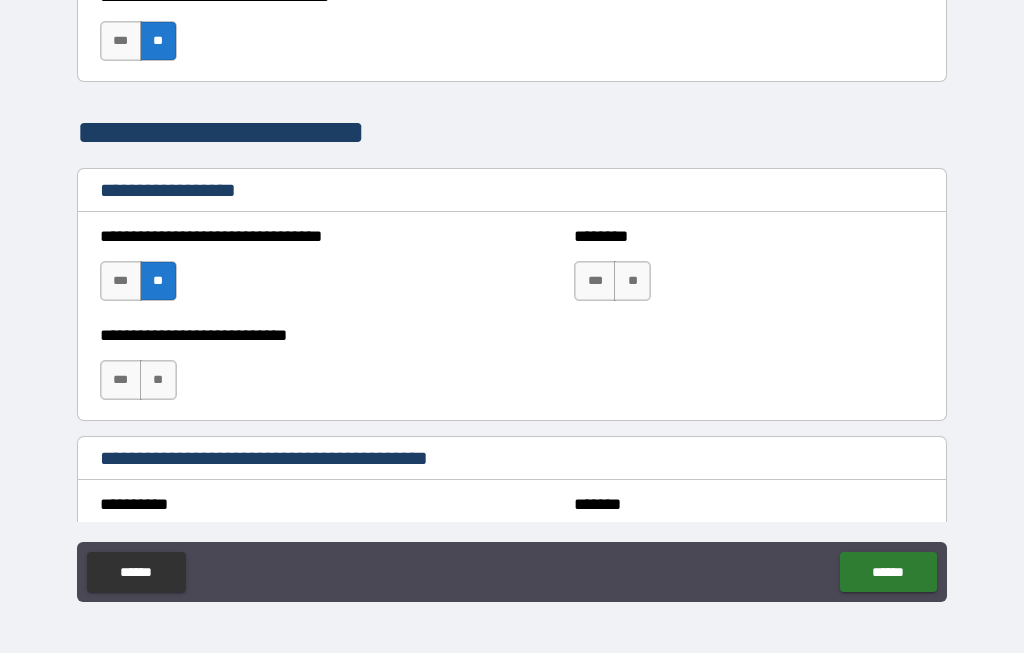 click on "**" at bounding box center (632, 282) 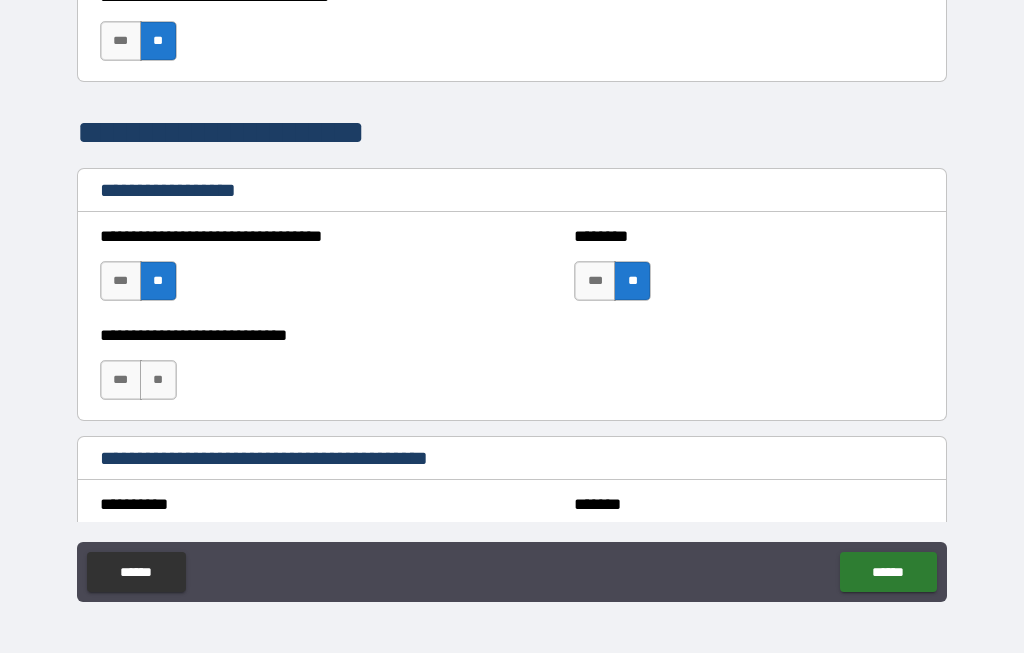click on "**" at bounding box center [158, 282] 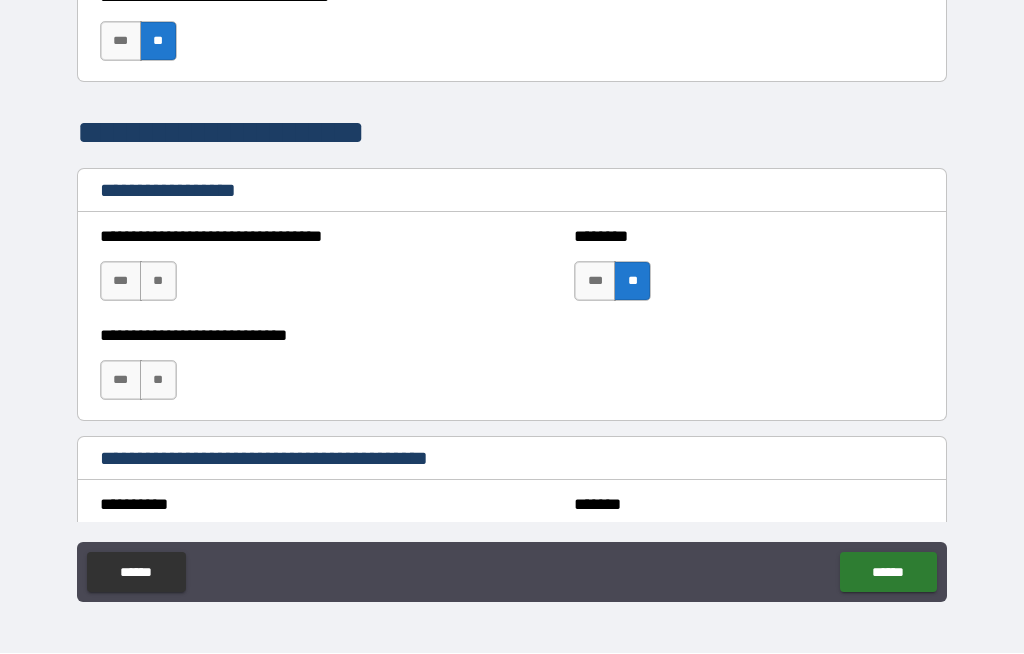 click on "**" at bounding box center (632, 282) 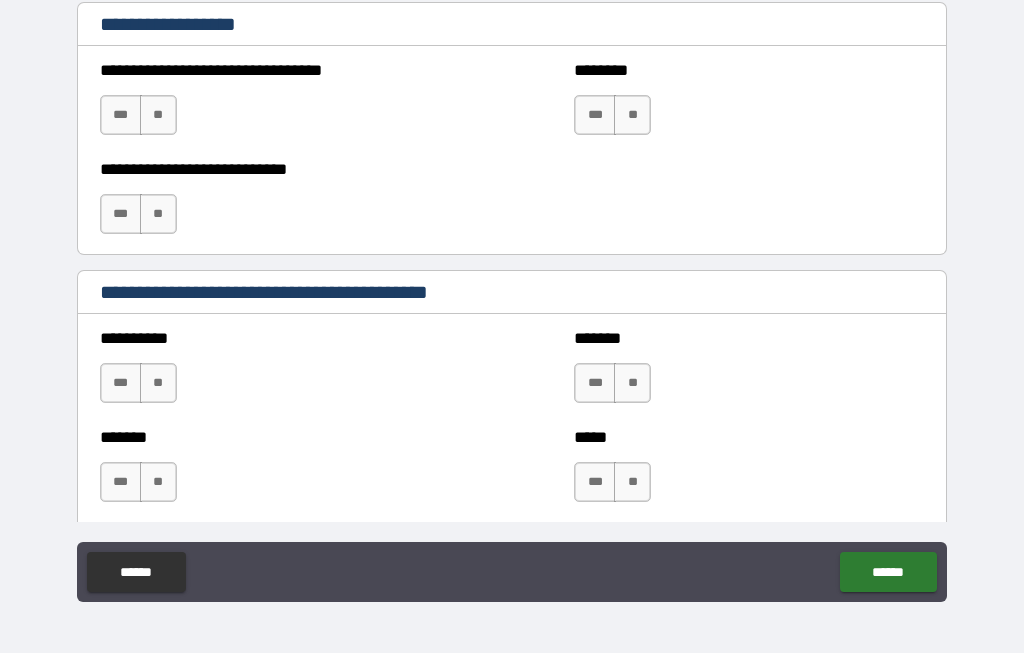 scroll, scrollTop: 1769, scrollLeft: 0, axis: vertical 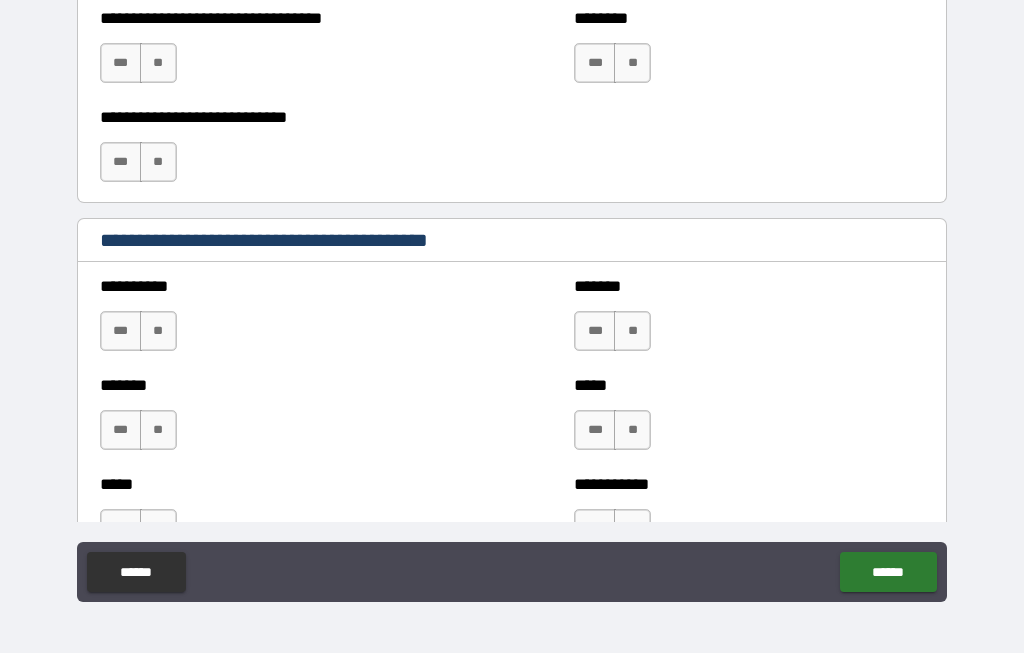 click on "**" at bounding box center (158, 332) 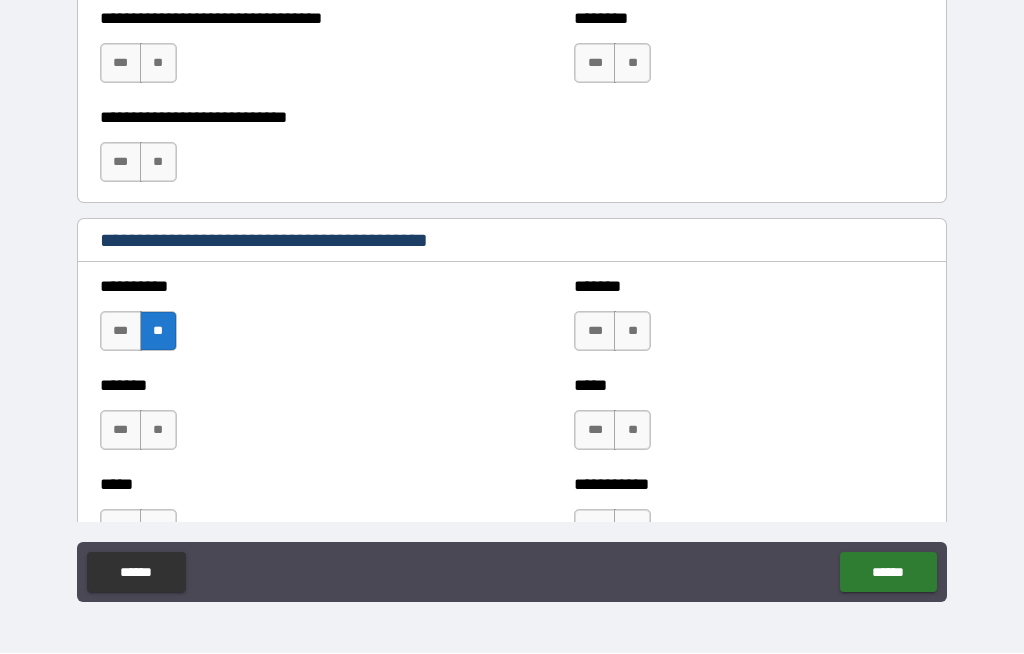 click on "**" at bounding box center (632, 332) 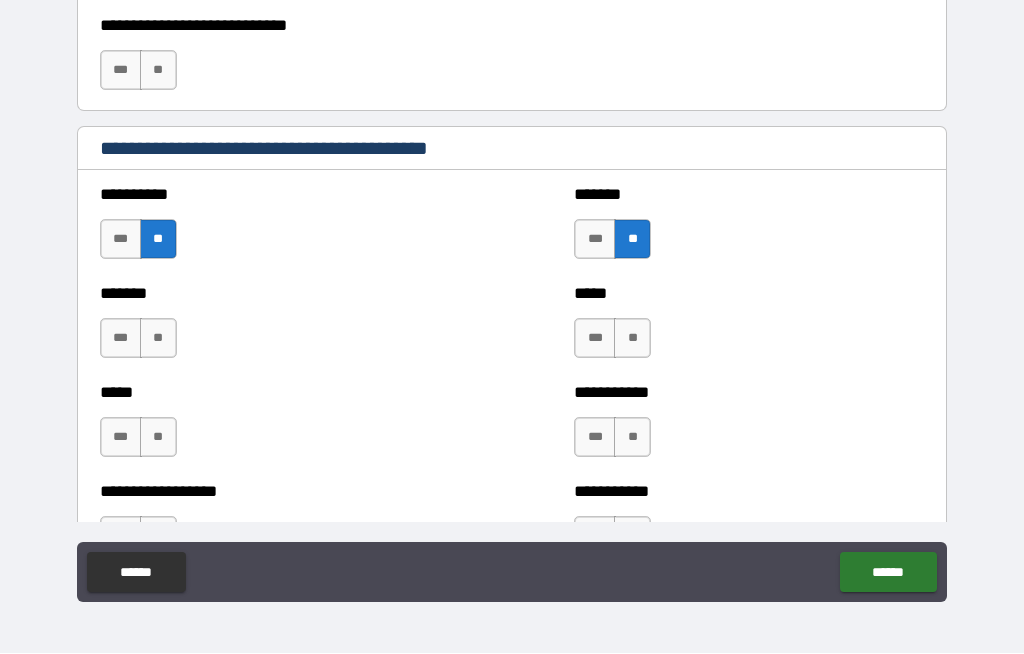 scroll, scrollTop: 1860, scrollLeft: 0, axis: vertical 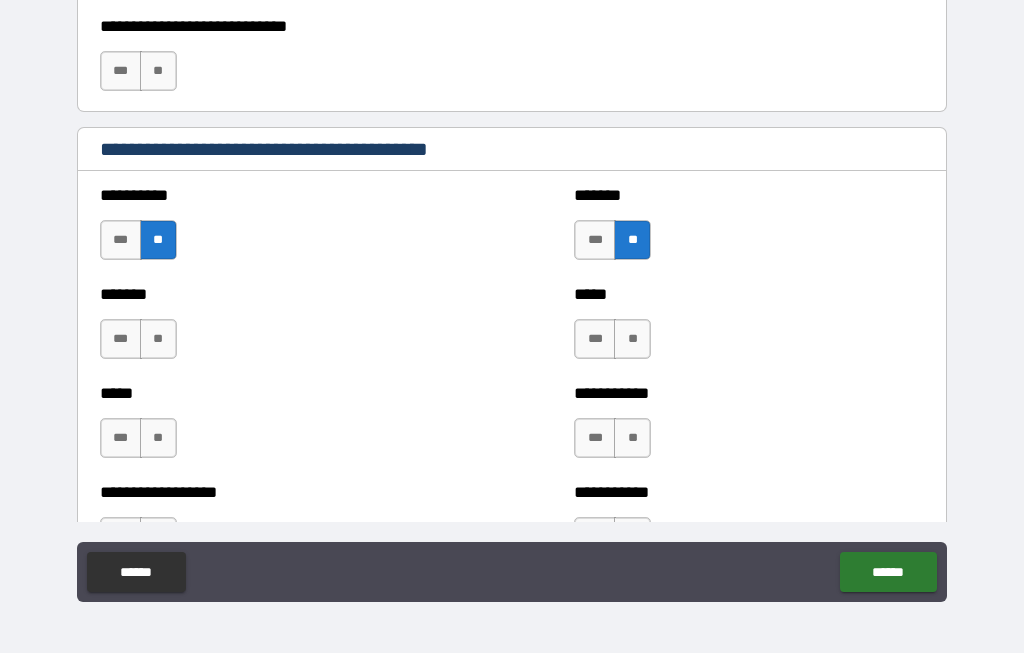 click on "**" at bounding box center (158, 340) 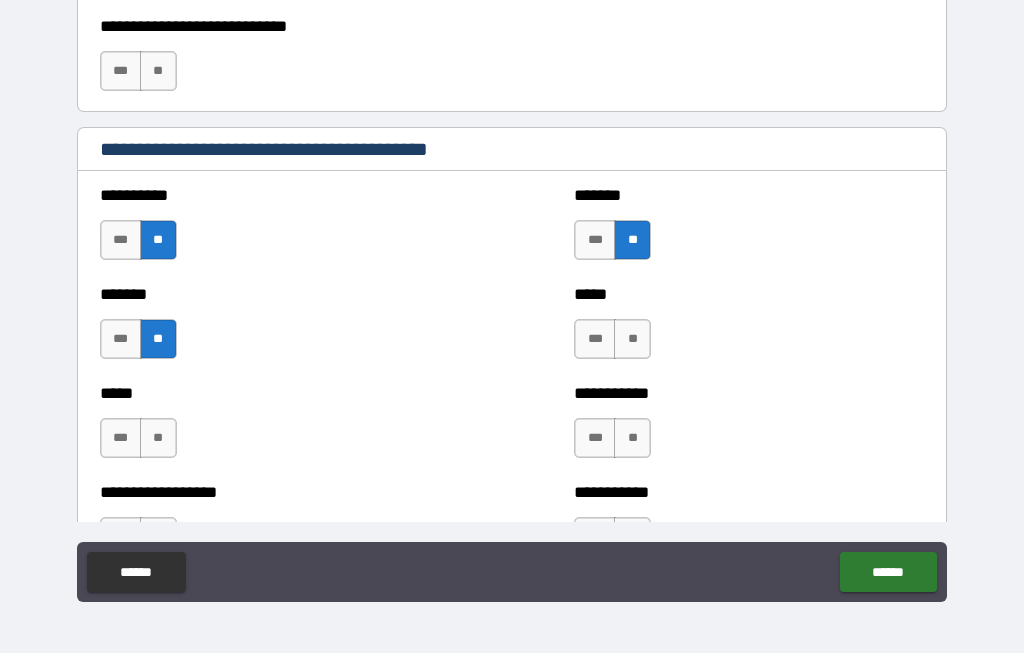 click on "**" at bounding box center (632, 340) 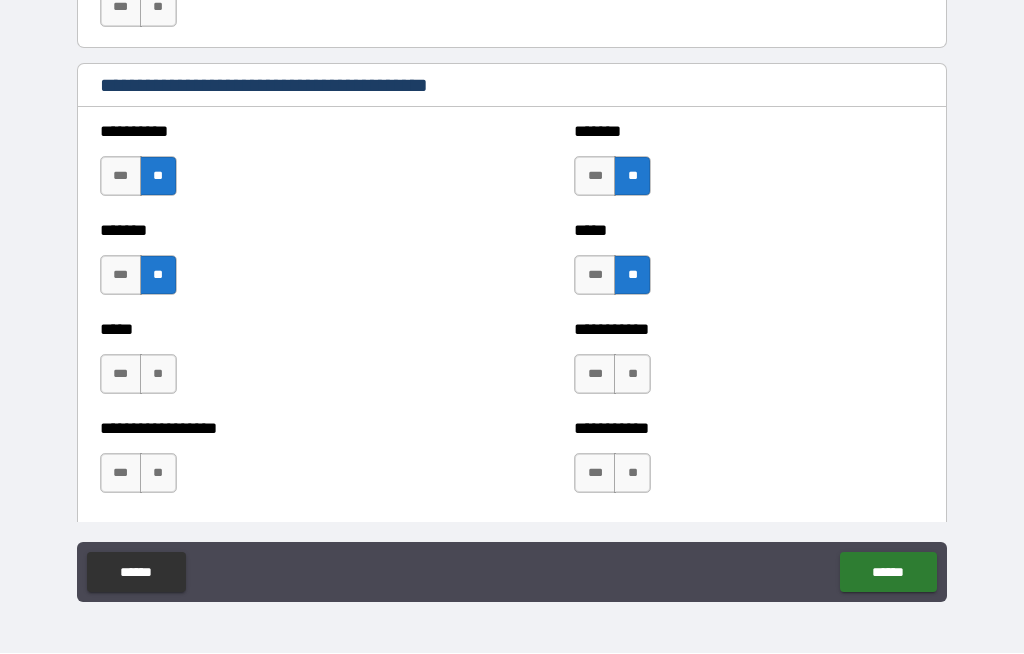 scroll, scrollTop: 1935, scrollLeft: 0, axis: vertical 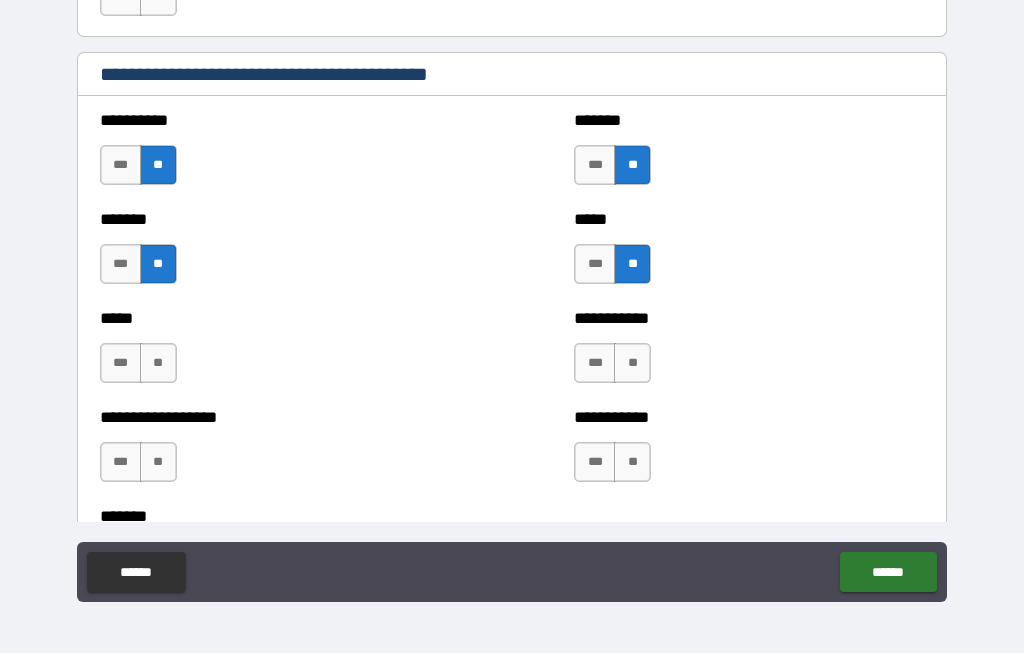 click on "**" at bounding box center [158, 364] 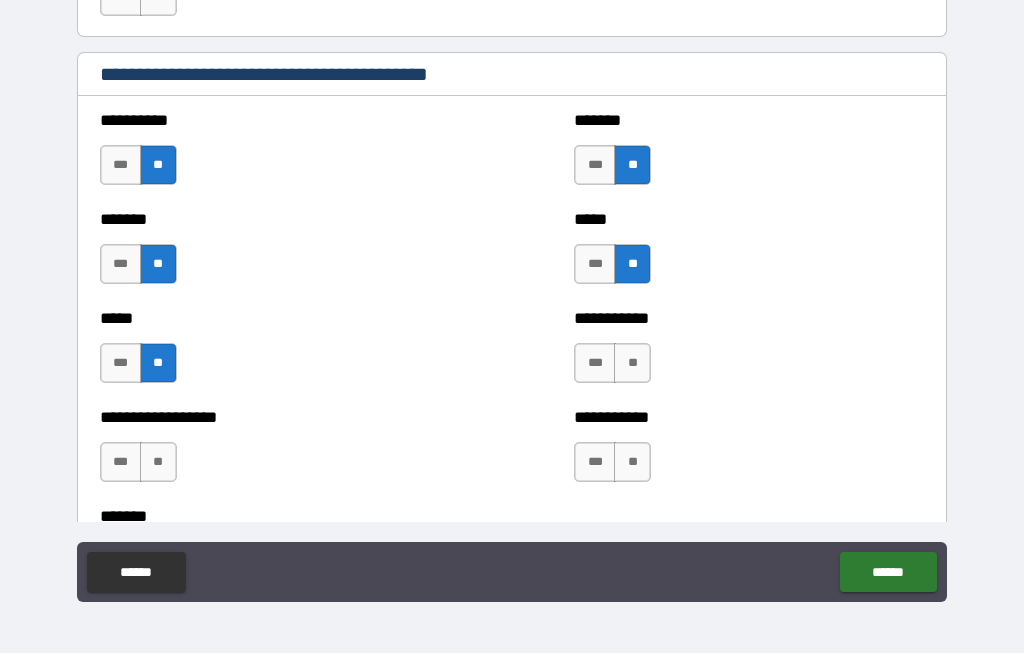 click on "**" at bounding box center (632, 364) 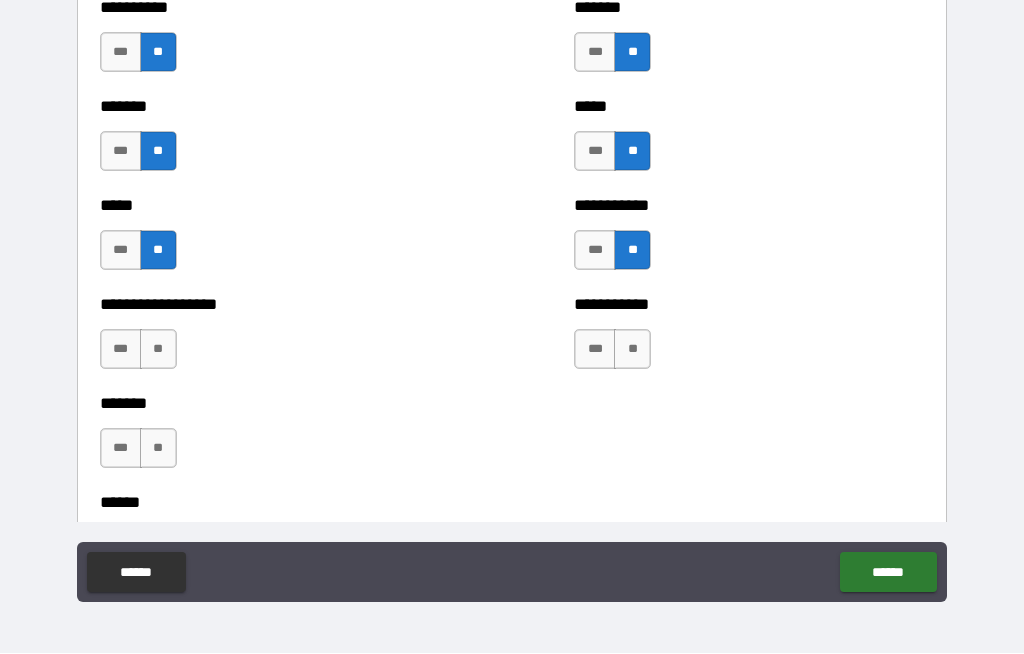 scroll, scrollTop: 2067, scrollLeft: 0, axis: vertical 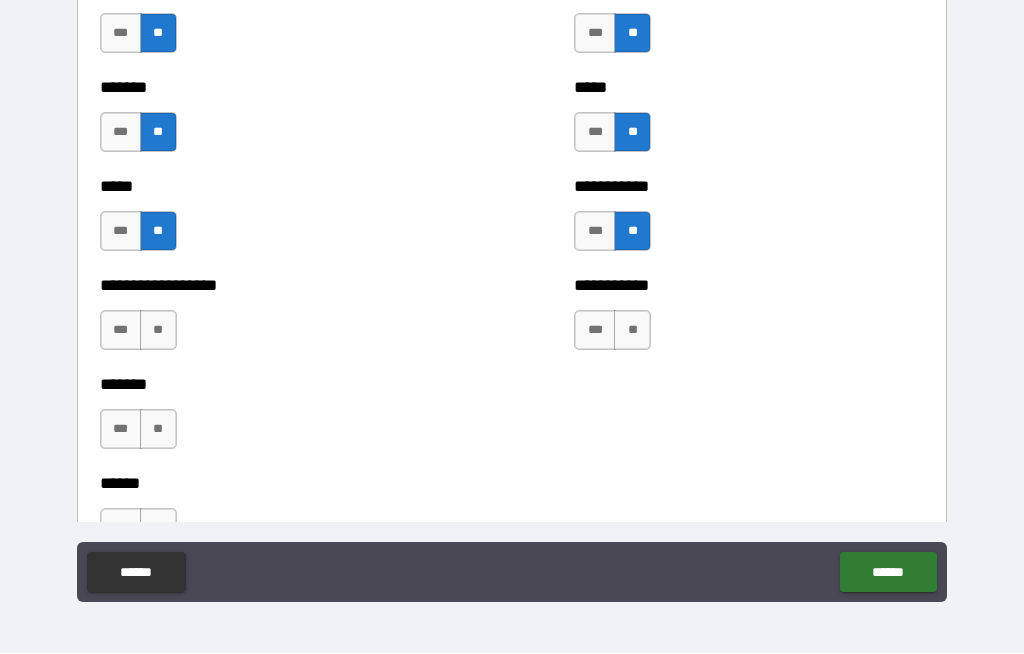 click on "**" at bounding box center (632, 331) 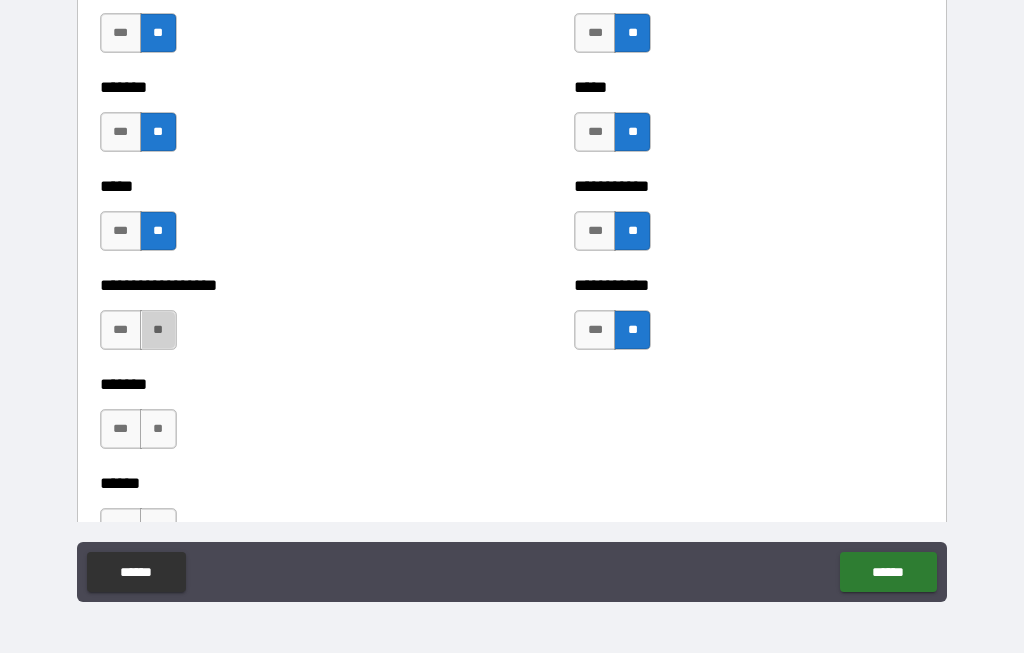 click on "**" at bounding box center (158, 331) 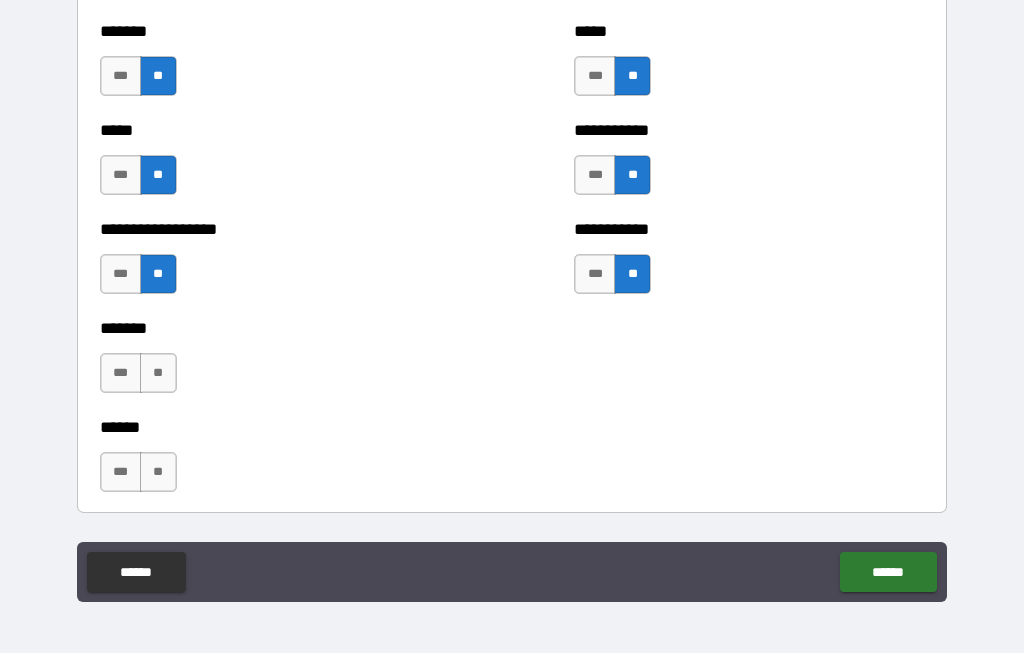click on "**" at bounding box center (158, 374) 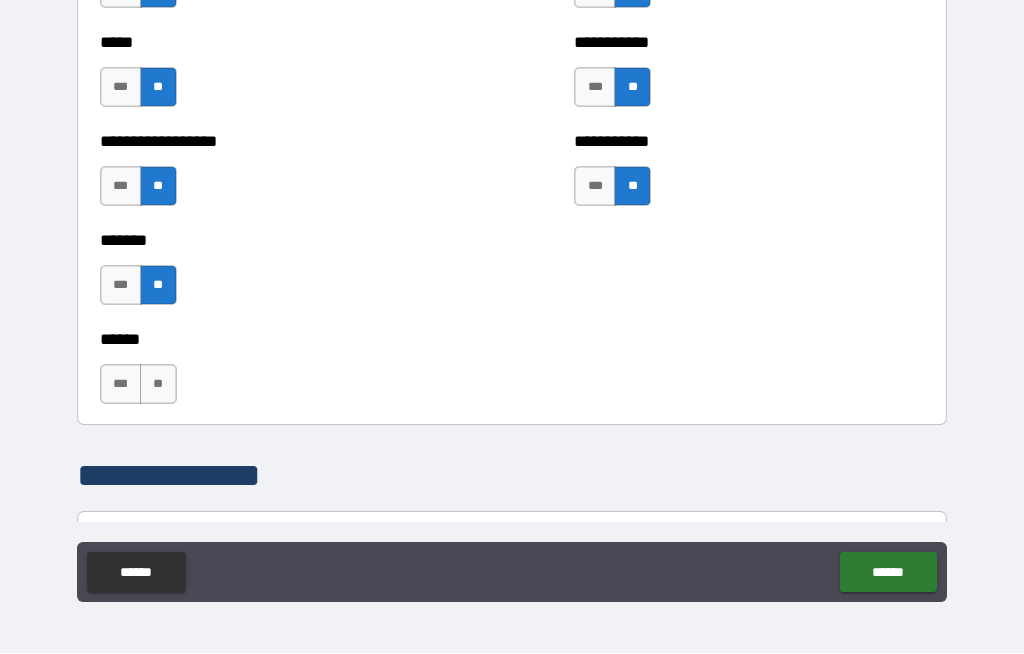 click on "**" at bounding box center [158, 385] 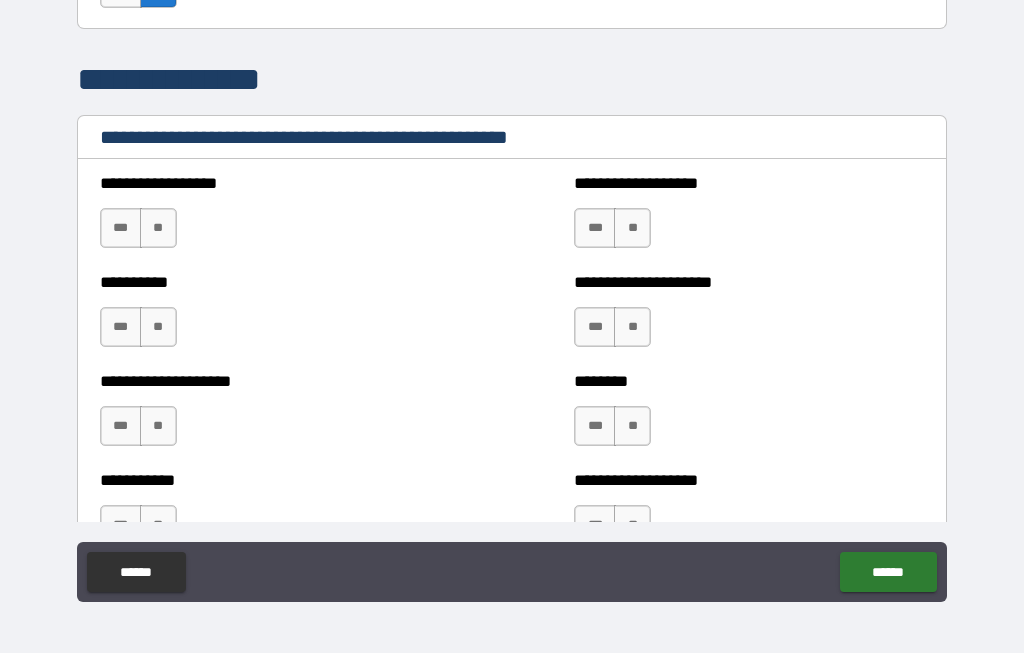 scroll, scrollTop: 2621, scrollLeft: 0, axis: vertical 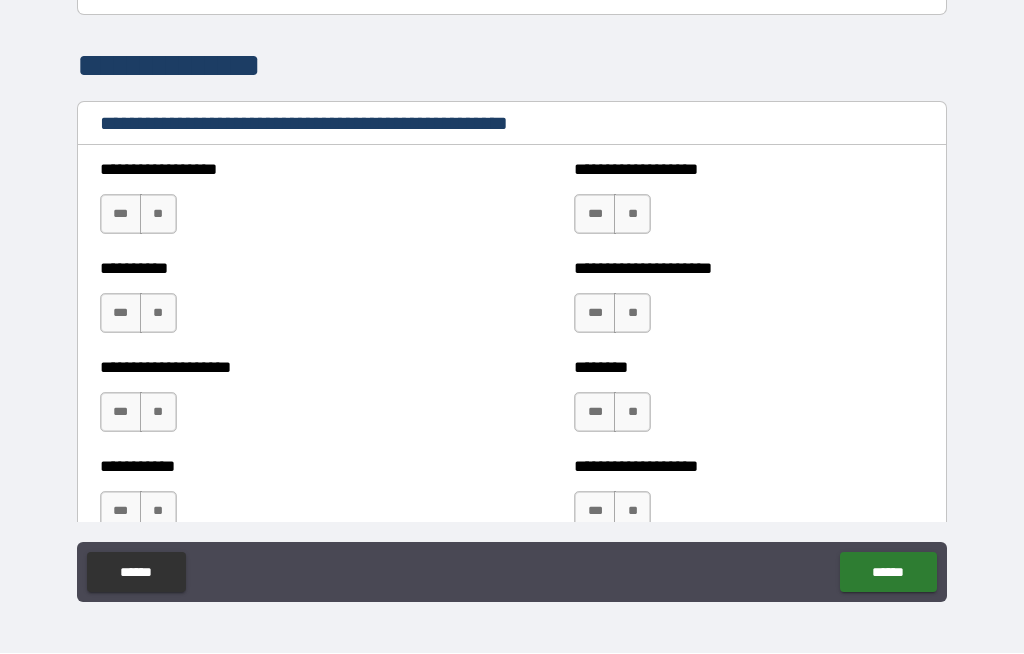 click on "**" at bounding box center (158, 215) 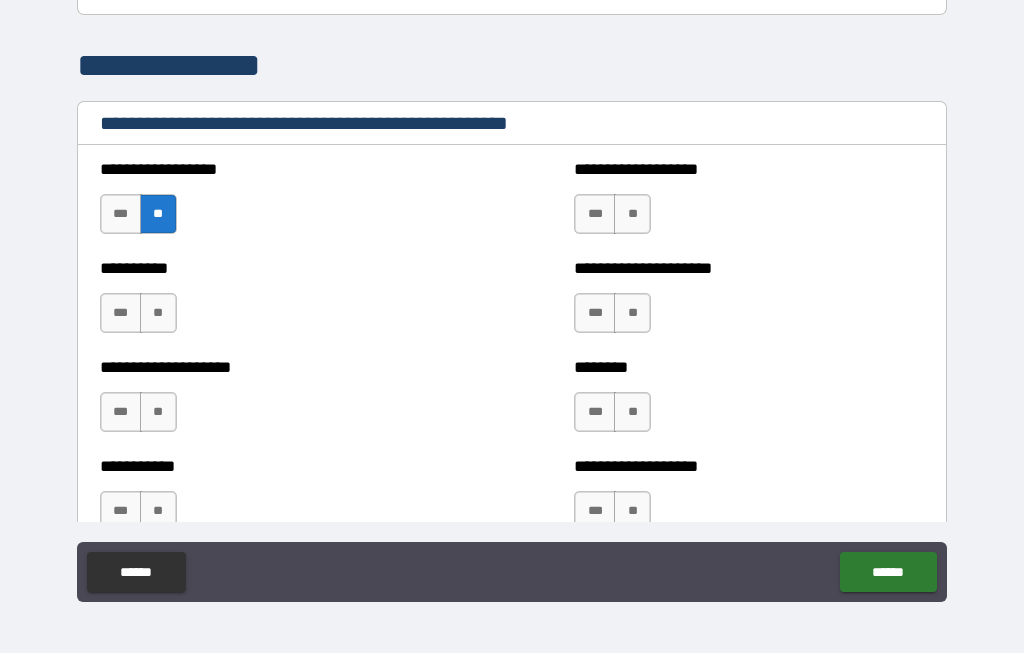 click on "**" at bounding box center [632, 215] 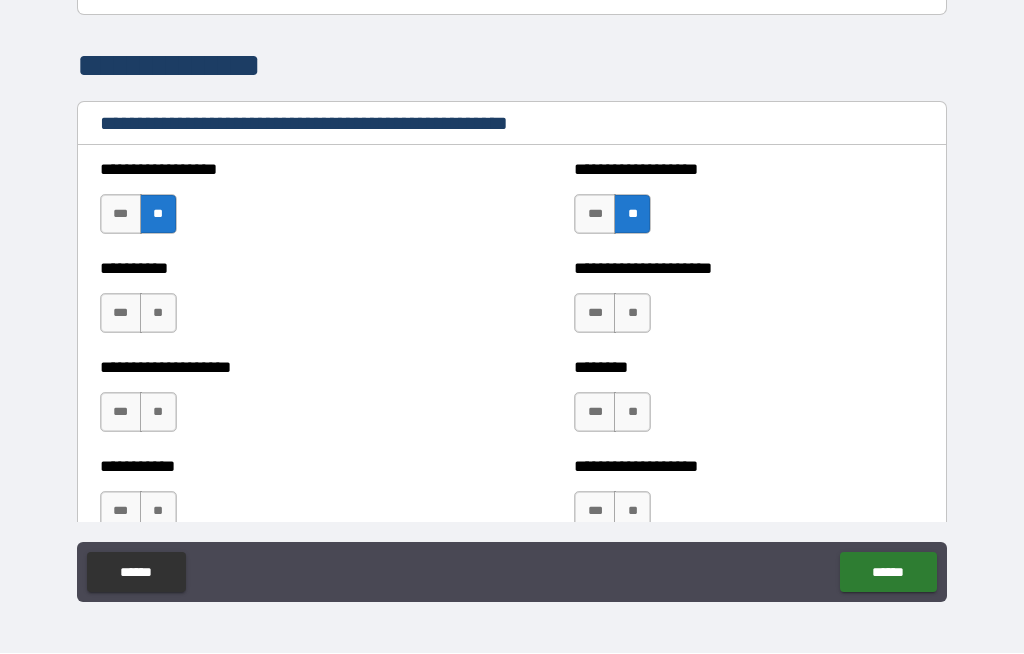 click on "**" at bounding box center [158, 314] 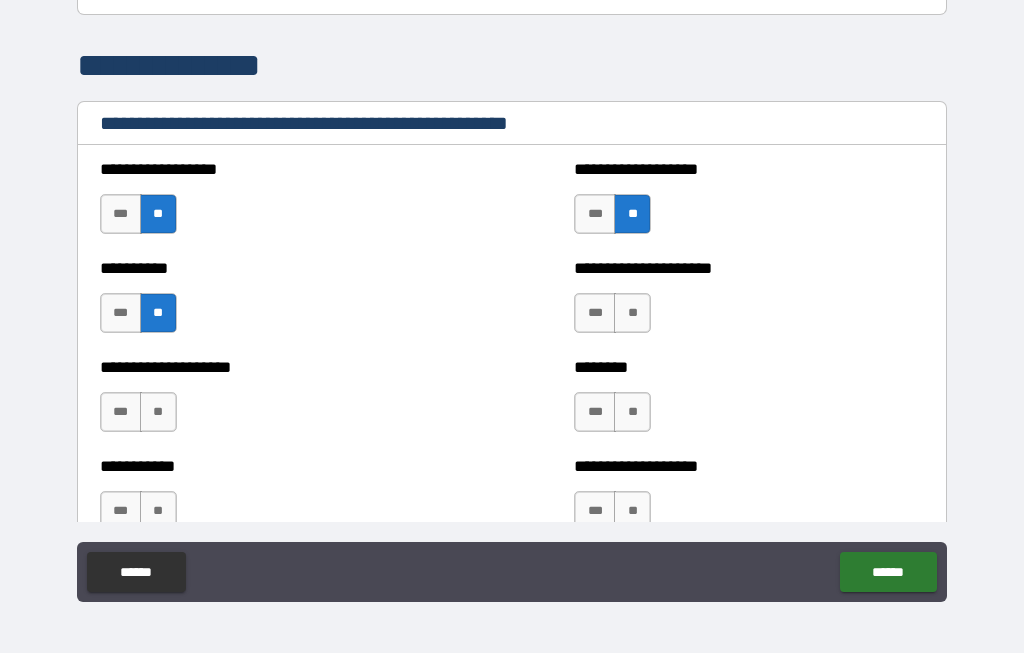 click on "**" at bounding box center [632, 314] 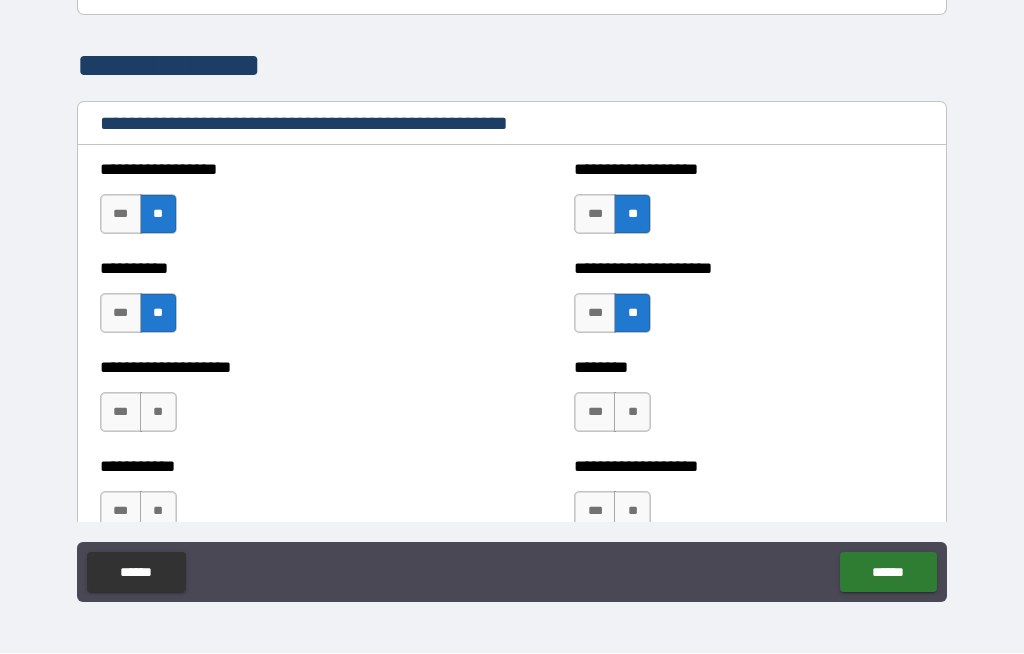 click on "**" at bounding box center [158, 413] 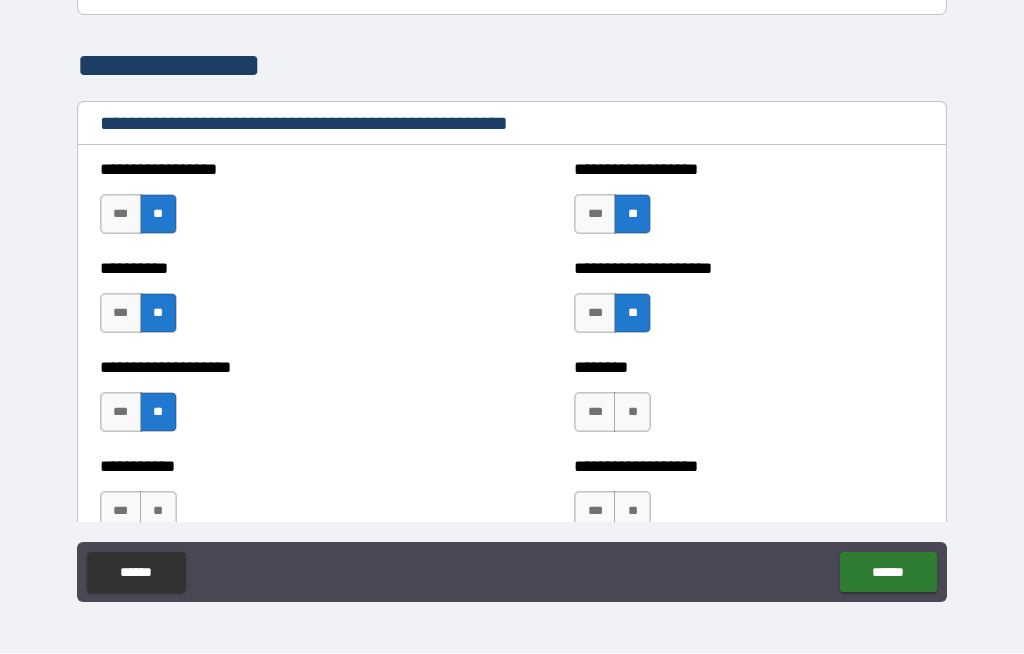 click on "**" at bounding box center [632, 413] 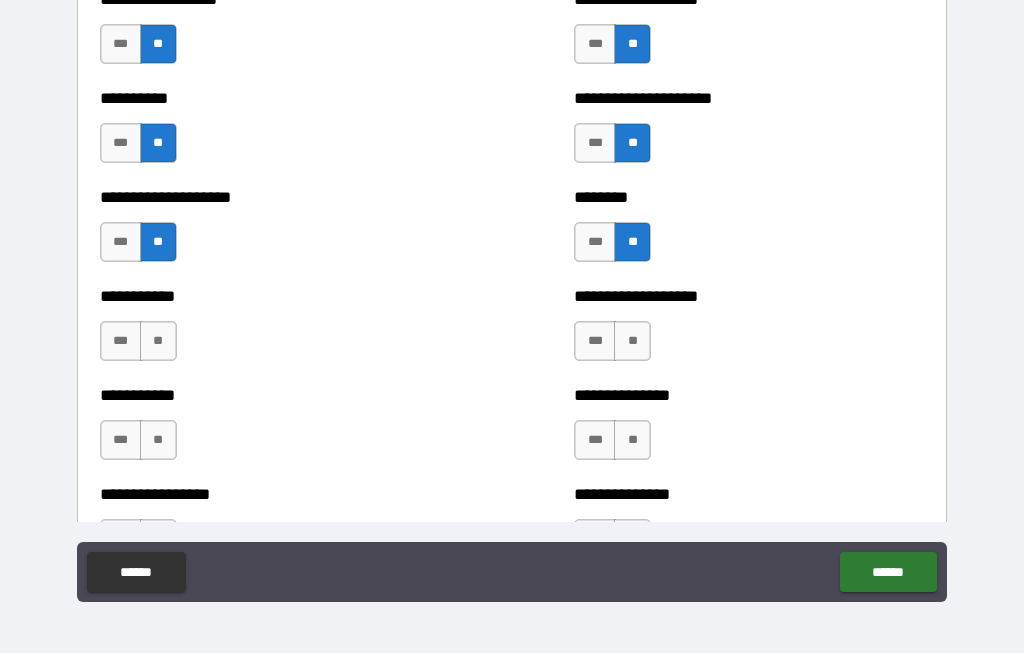 scroll, scrollTop: 2819, scrollLeft: 0, axis: vertical 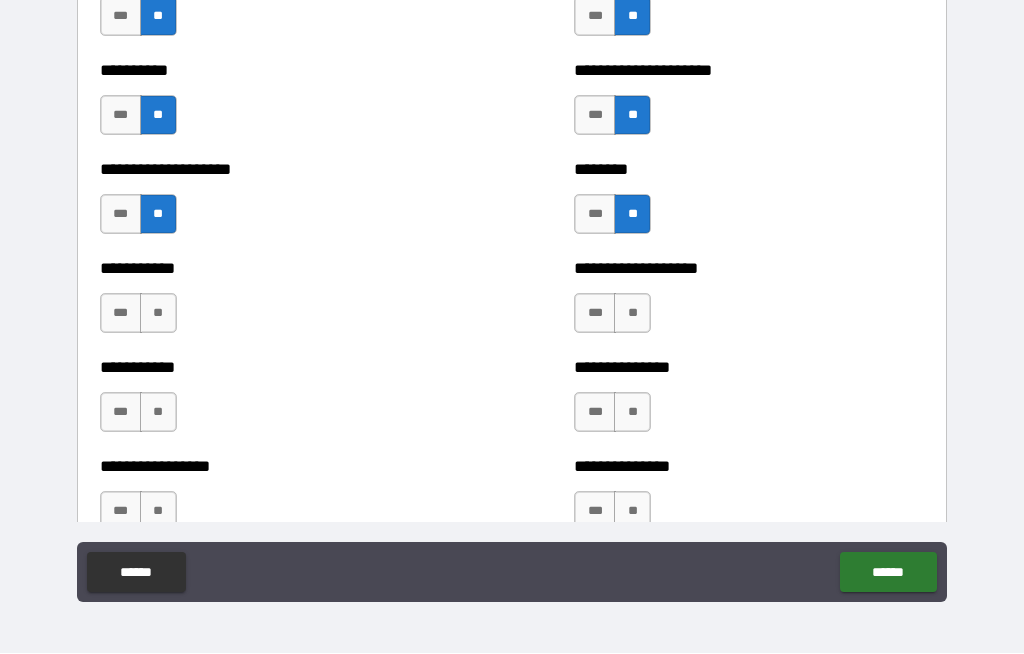click on "**" at bounding box center (632, 314) 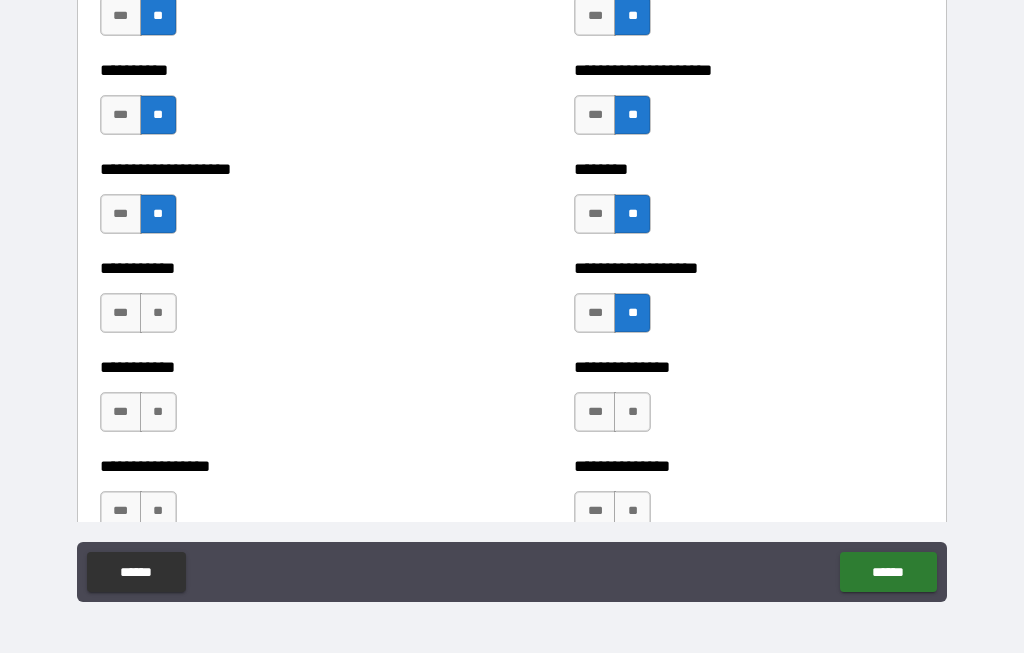 click on "**" at bounding box center [158, 314] 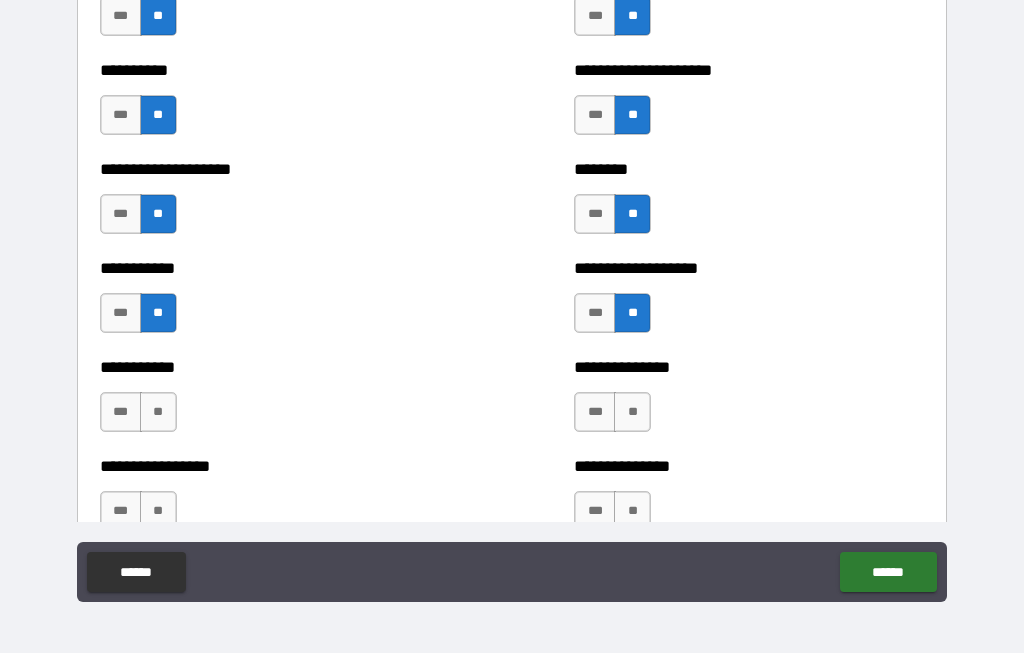 click on "**" at bounding box center (632, 413) 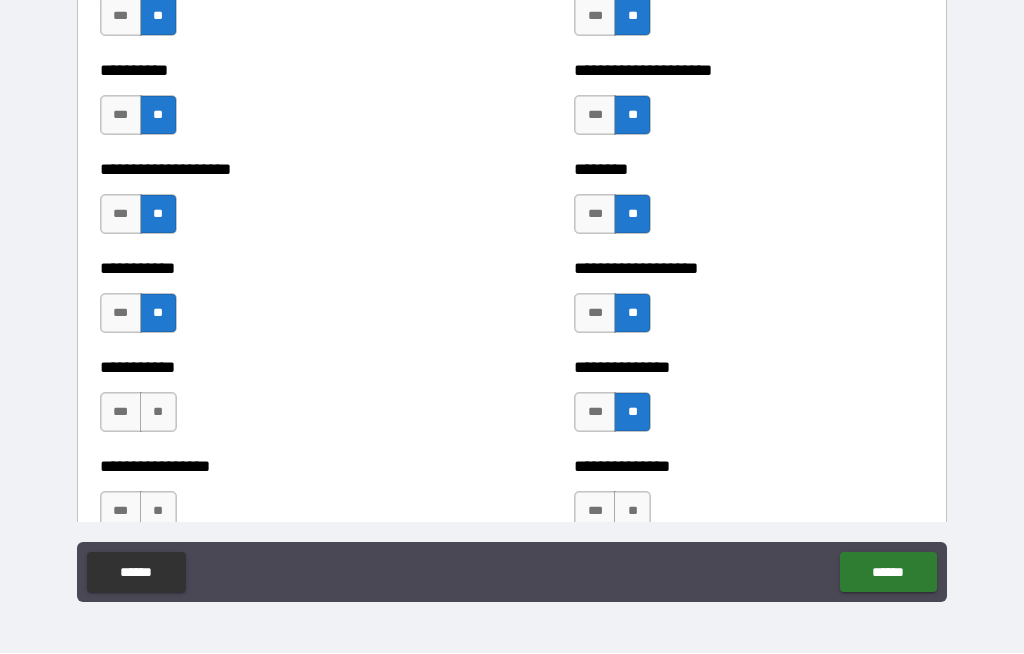 click on "**" at bounding box center [158, 413] 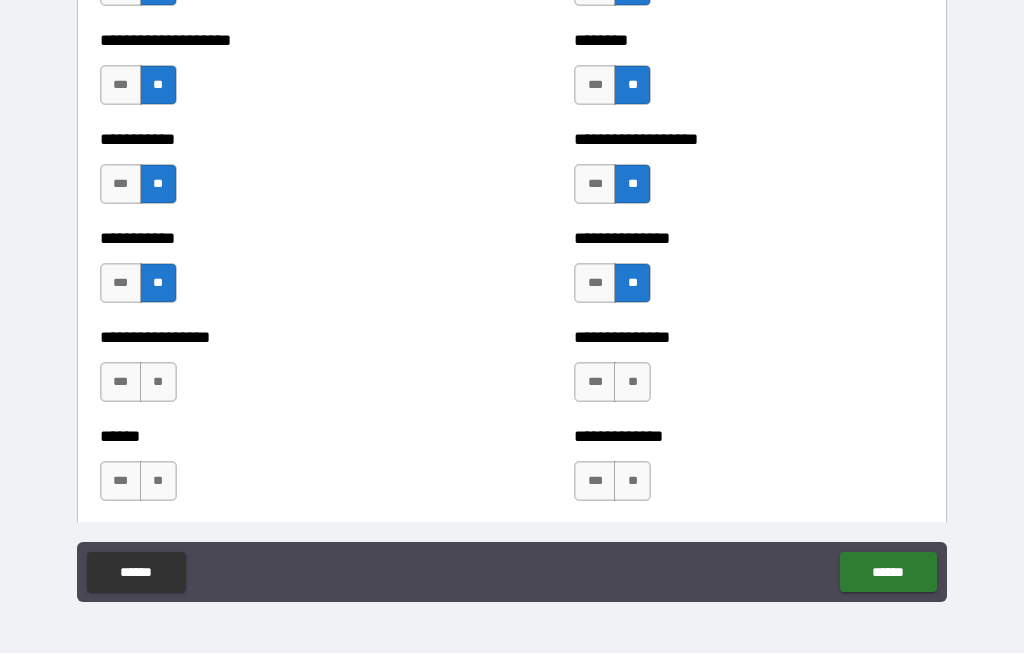 scroll, scrollTop: 2989, scrollLeft: 0, axis: vertical 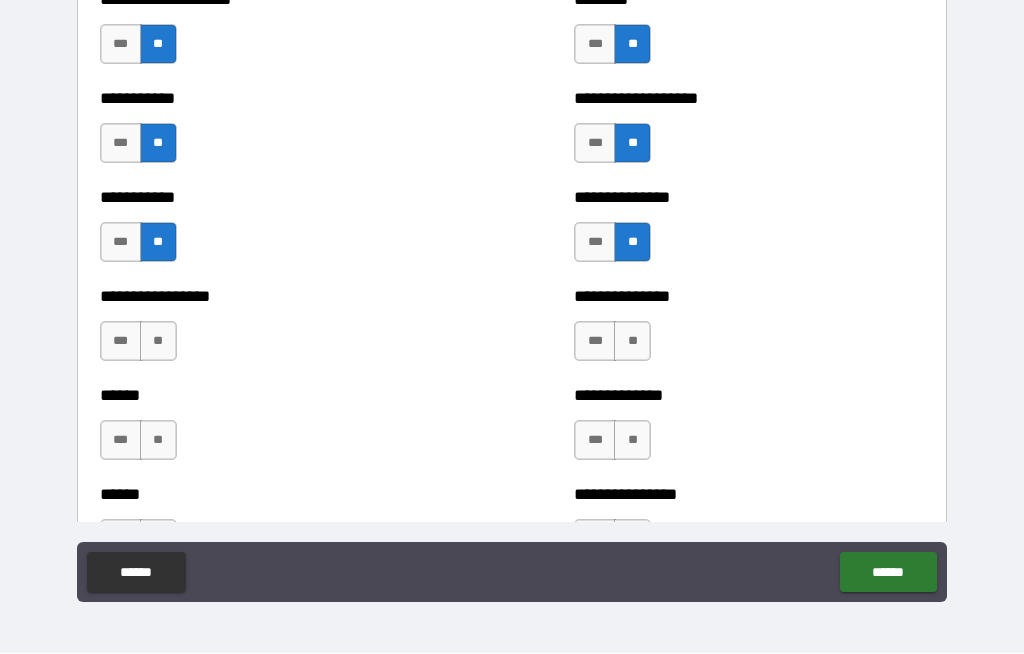 click on "**" at bounding box center (158, 342) 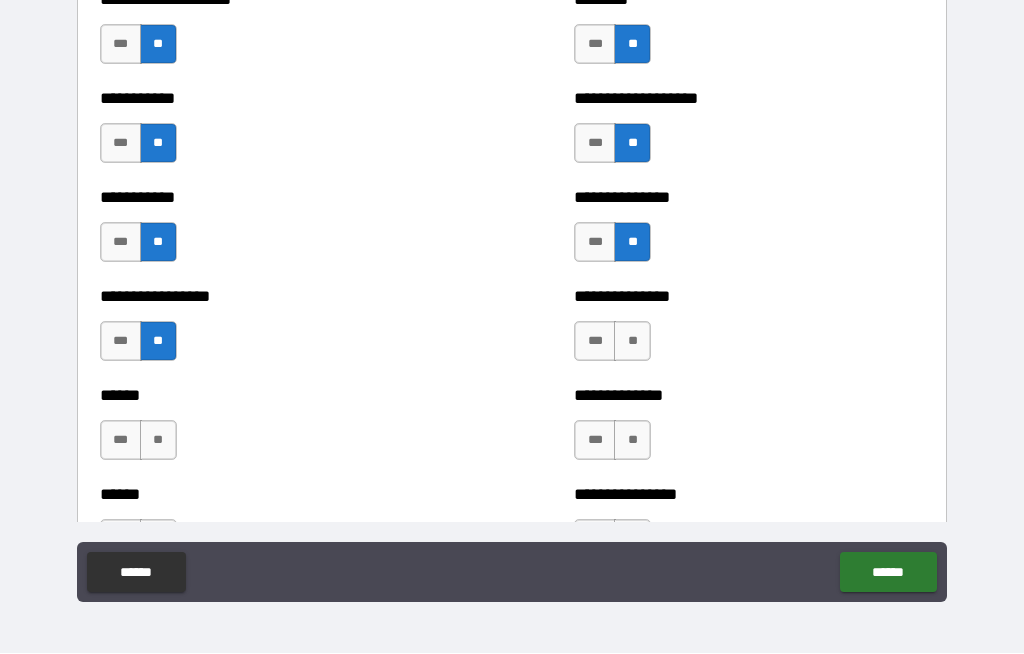 click on "**" at bounding box center [632, 342] 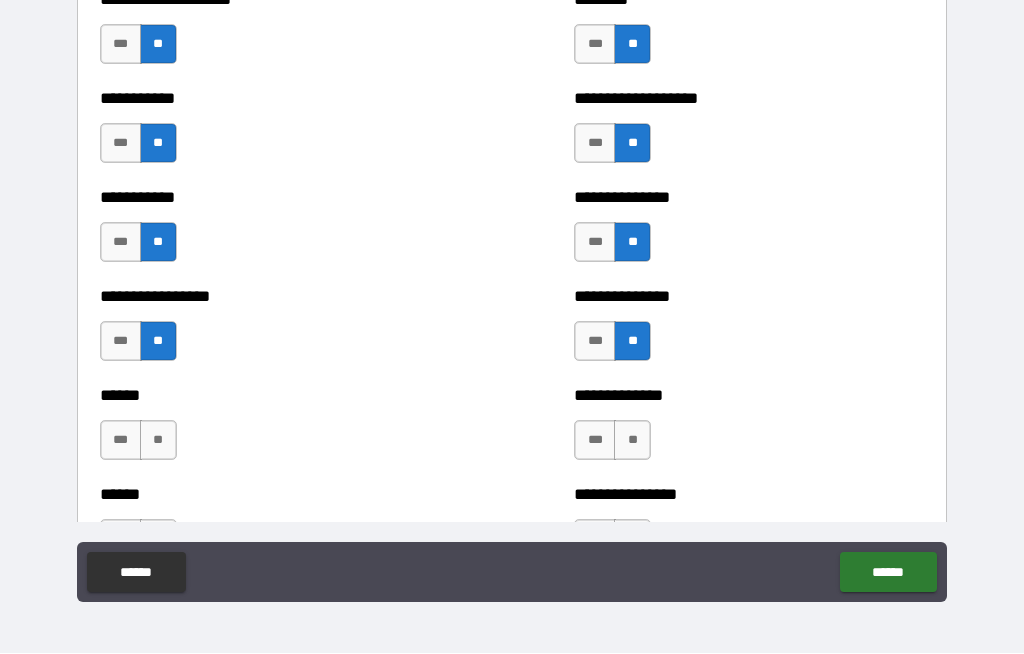 click on "**" at bounding box center [632, 441] 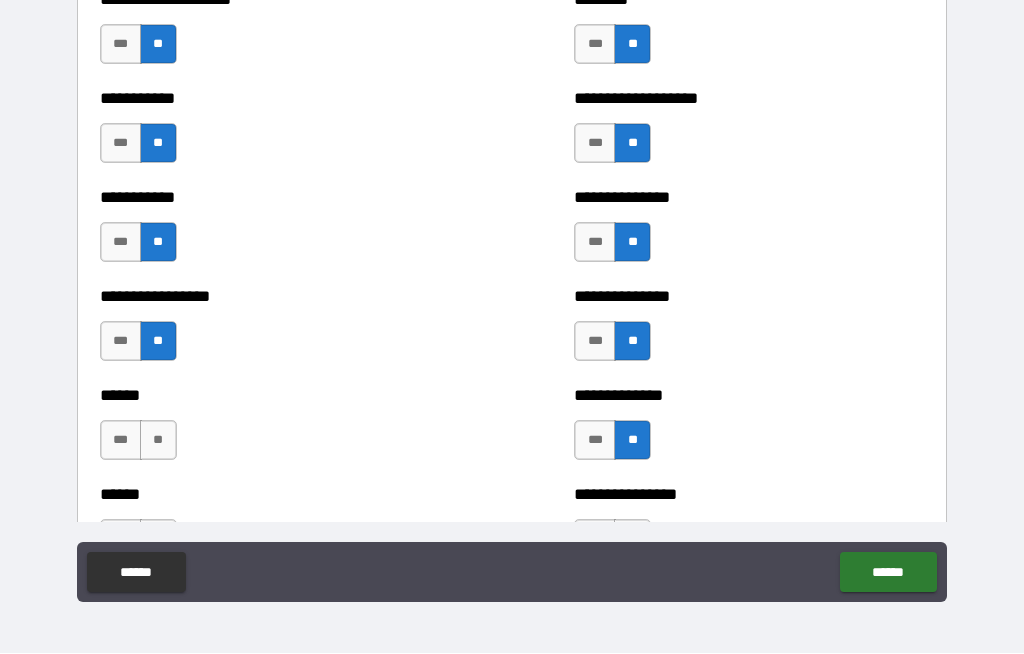 click on "**" at bounding box center (158, 441) 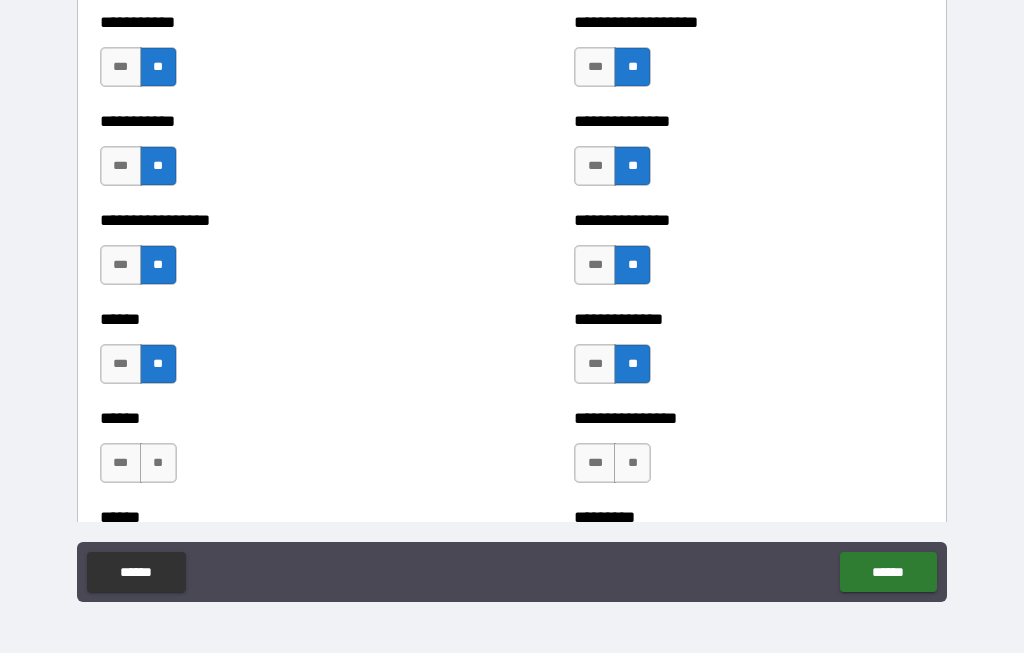scroll, scrollTop: 3152, scrollLeft: 0, axis: vertical 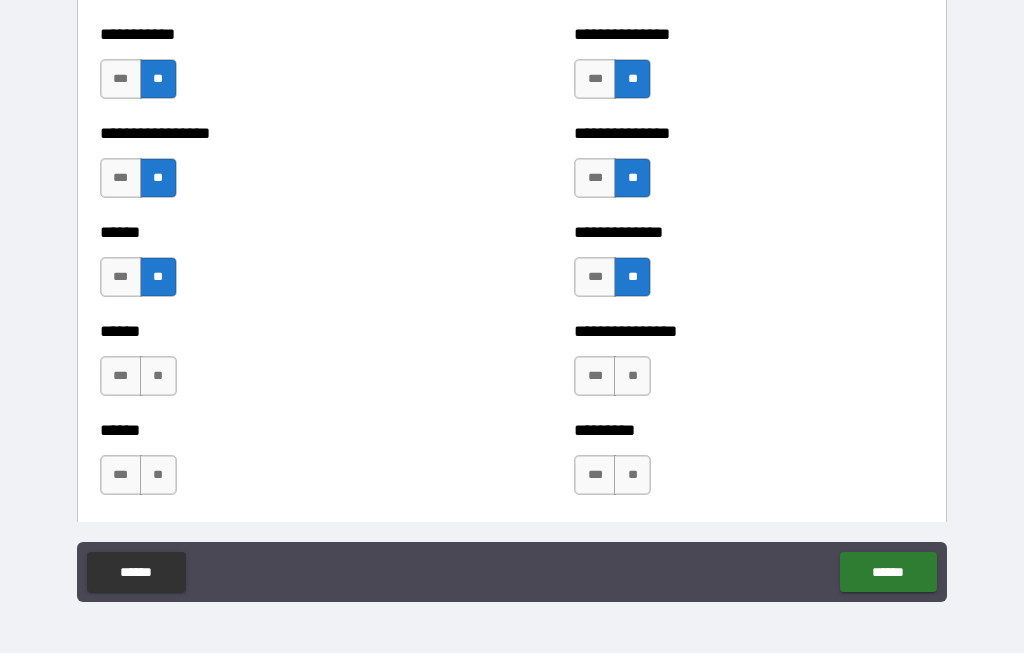 click on "**" at bounding box center (632, 377) 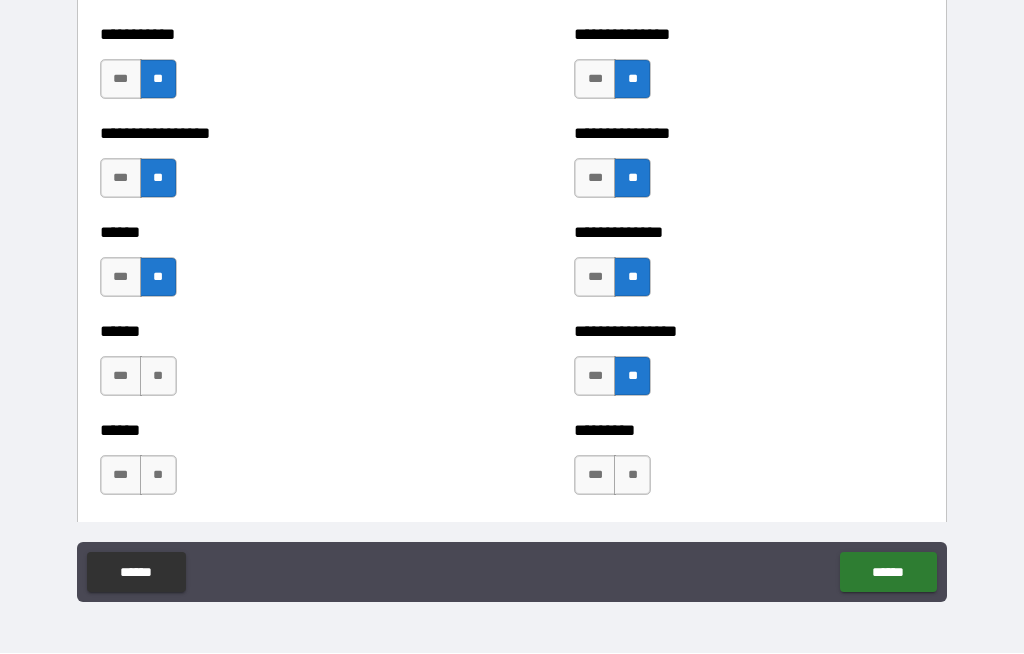 click on "**" at bounding box center [158, 377] 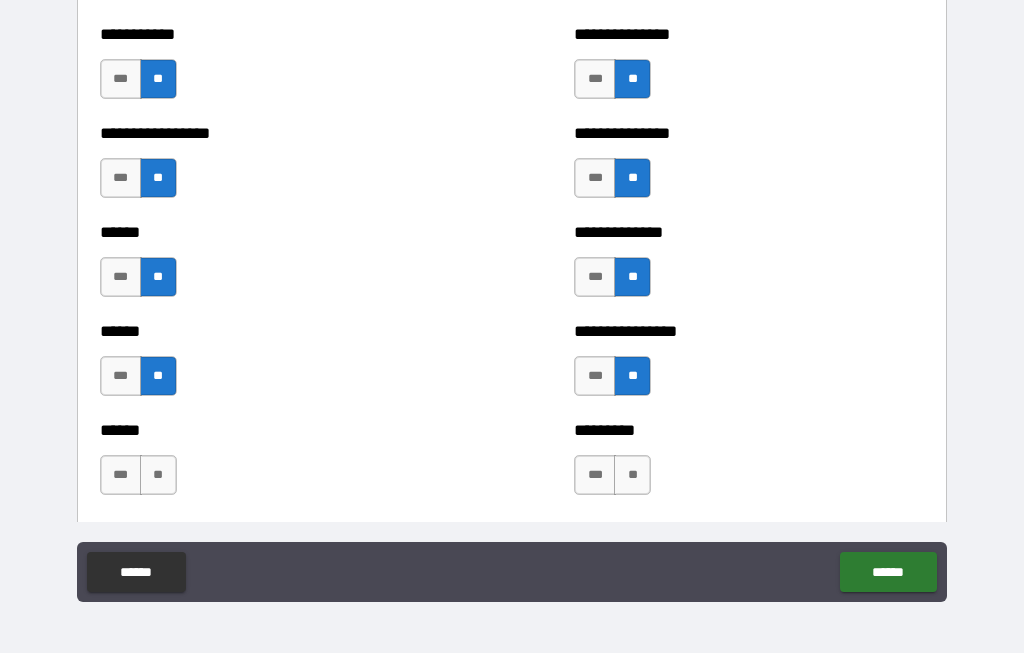 scroll, scrollTop: 3361, scrollLeft: 0, axis: vertical 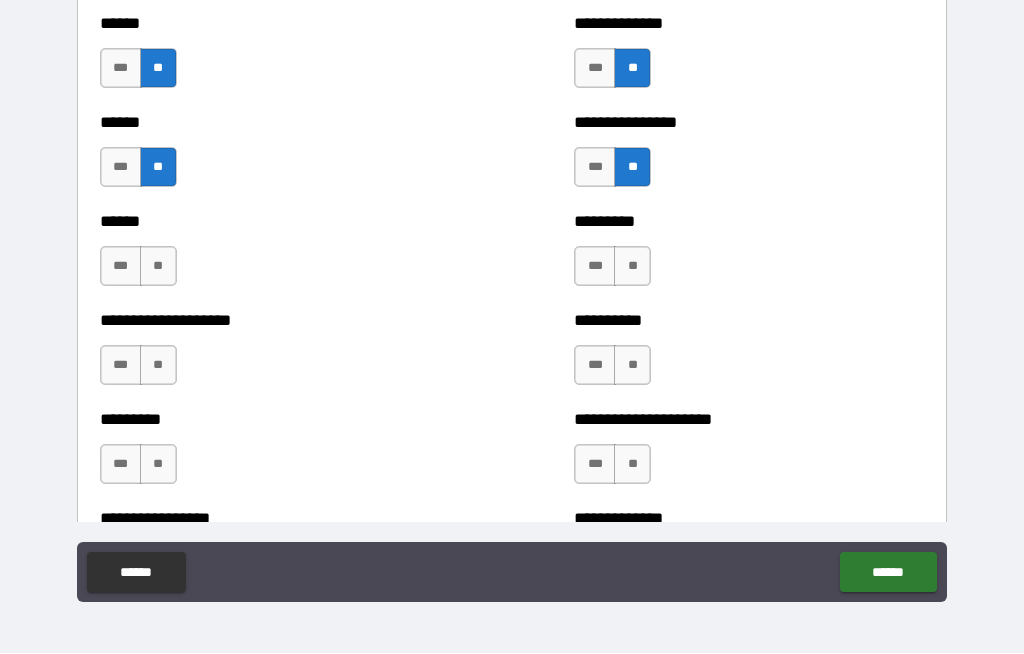 click on "**" at bounding box center (632, 267) 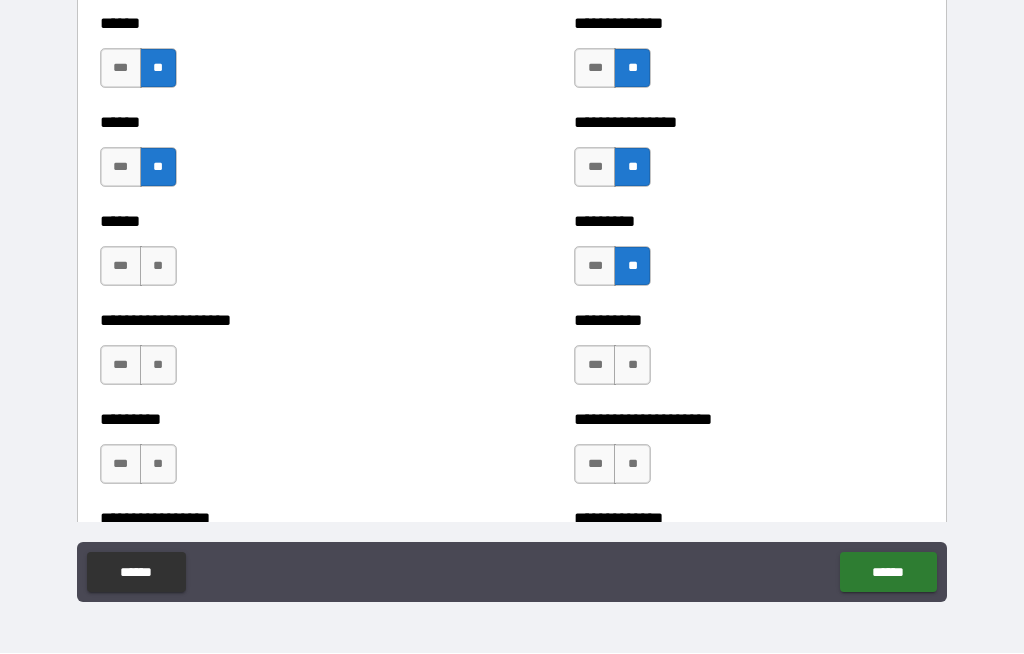 click on "**" at bounding box center (158, 267) 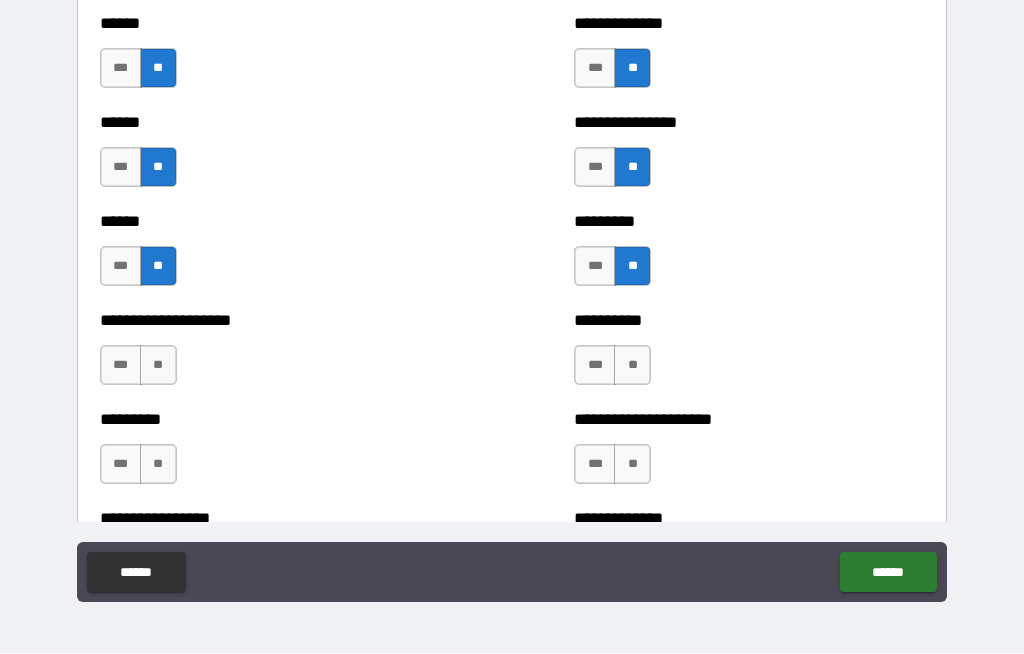 click on "**" at bounding box center [632, 366] 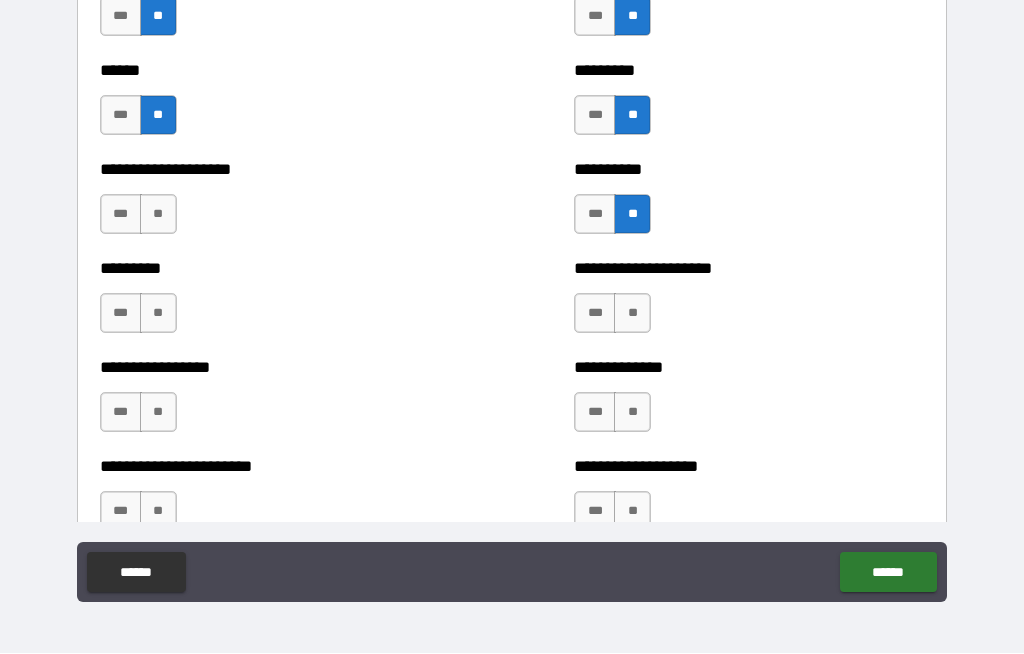 scroll, scrollTop: 3532, scrollLeft: 0, axis: vertical 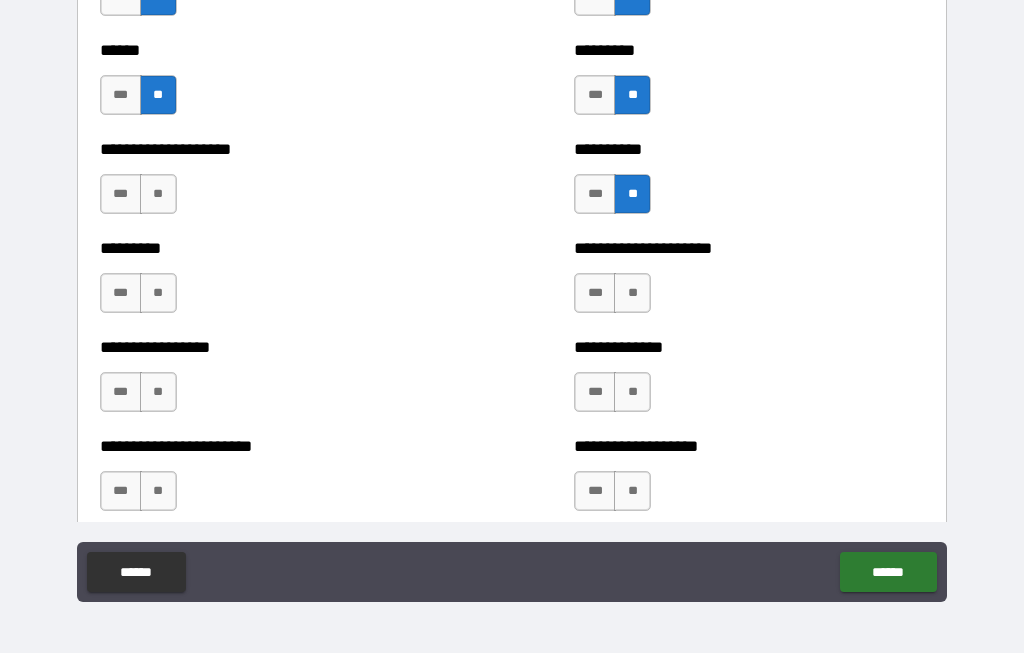click on "**" at bounding box center (632, 294) 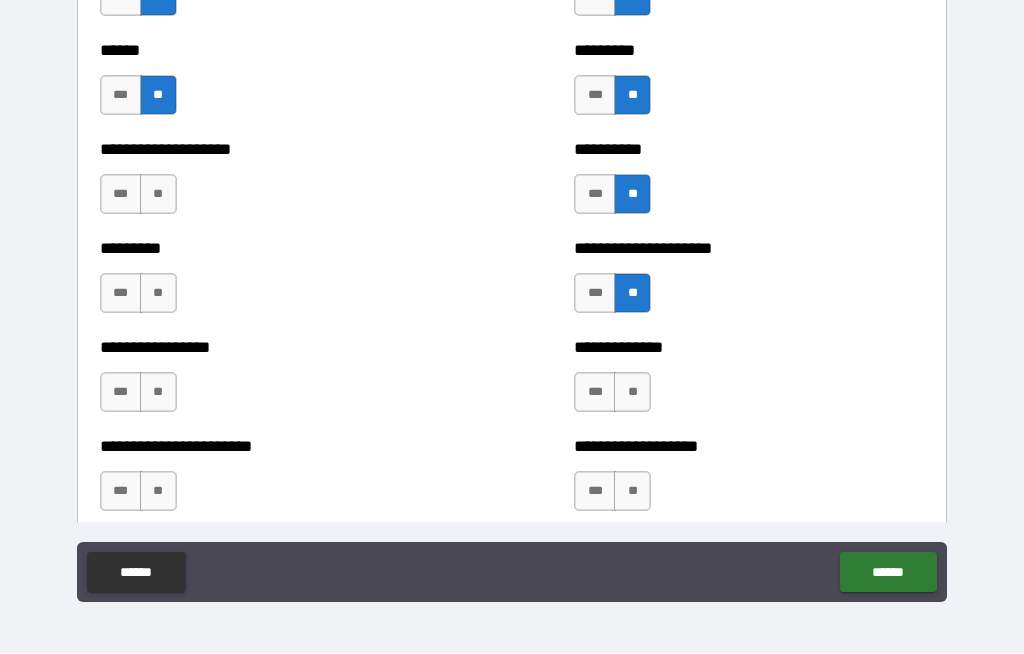 click on "**" at bounding box center (158, 195) 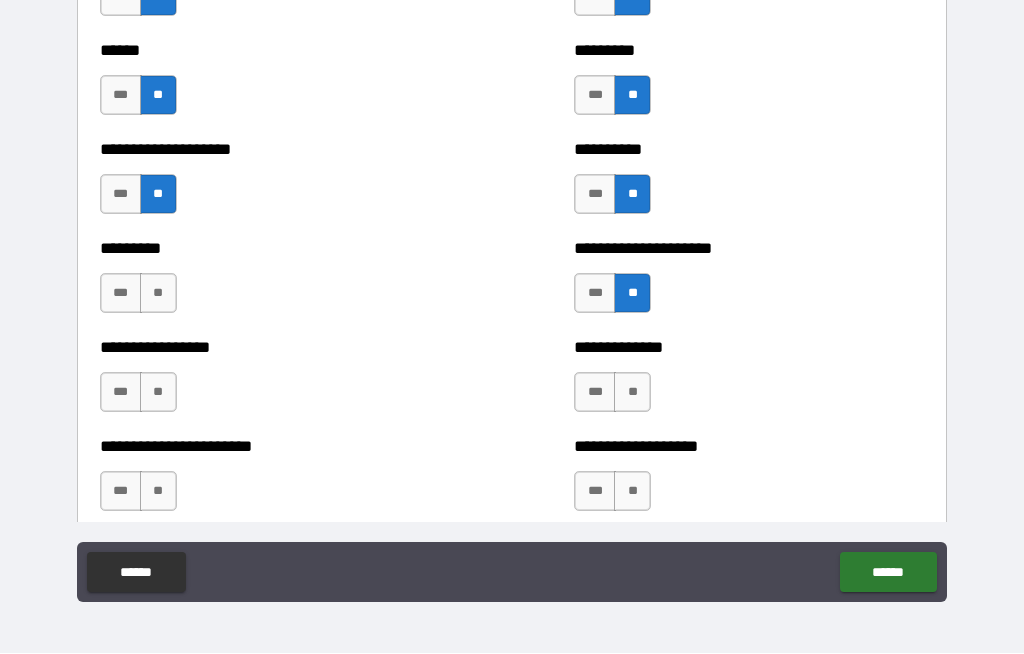 click on "**" at bounding box center [158, 294] 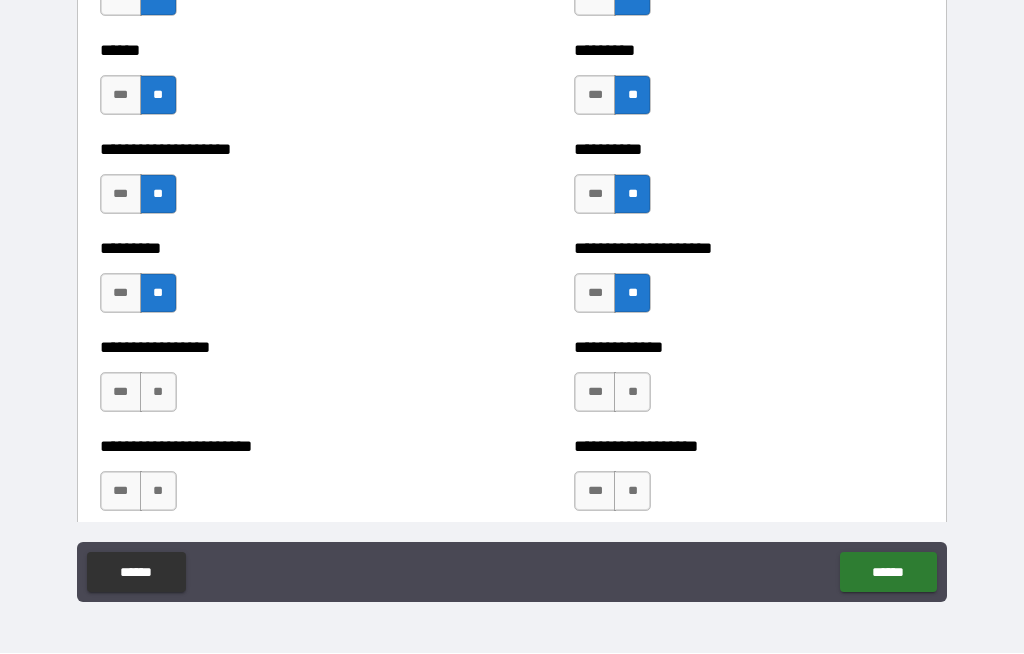 click on "**" at bounding box center [158, 393] 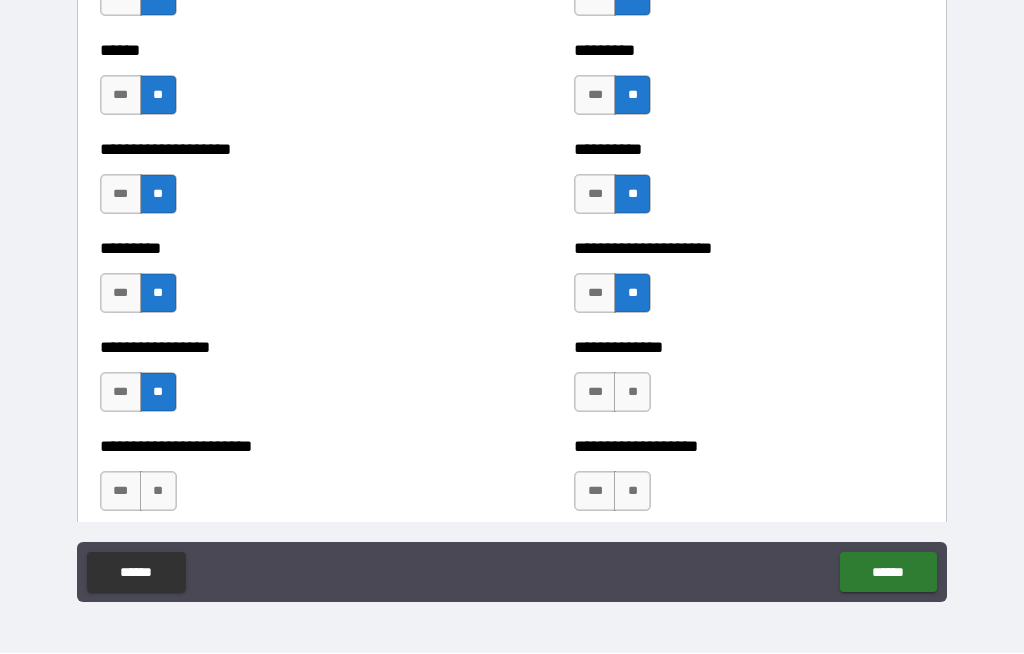 click on "**" at bounding box center [632, 393] 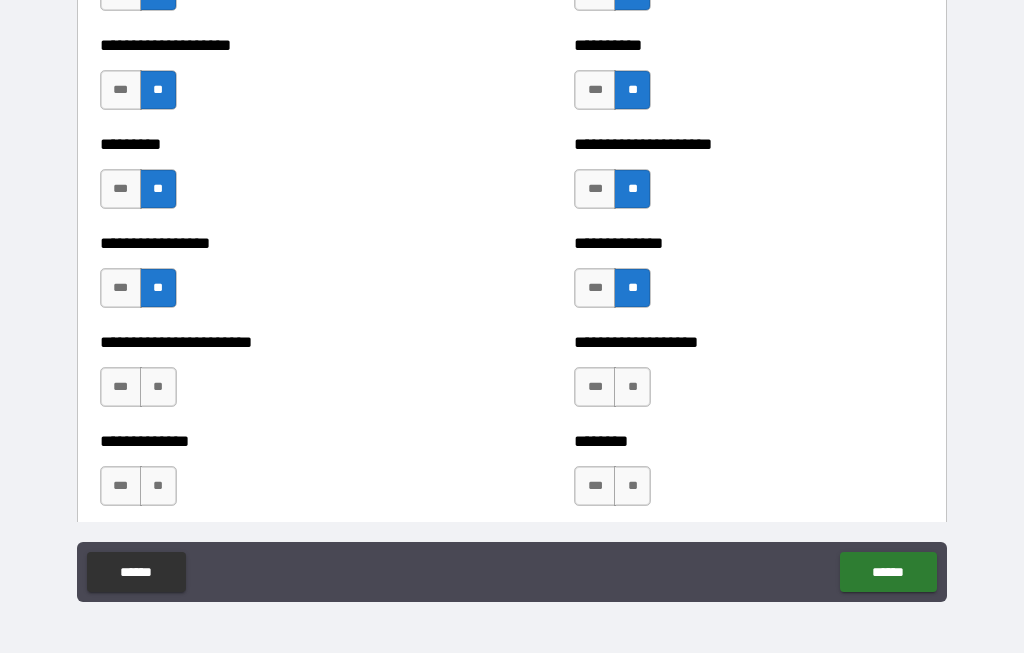scroll, scrollTop: 3679, scrollLeft: 0, axis: vertical 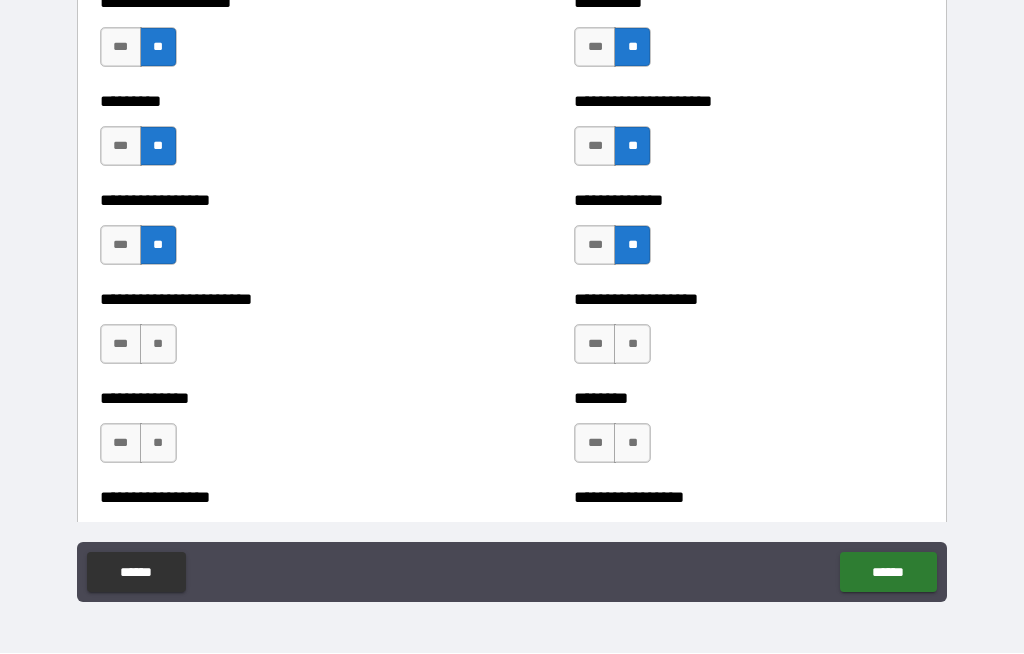 click on "**" at bounding box center [632, 345] 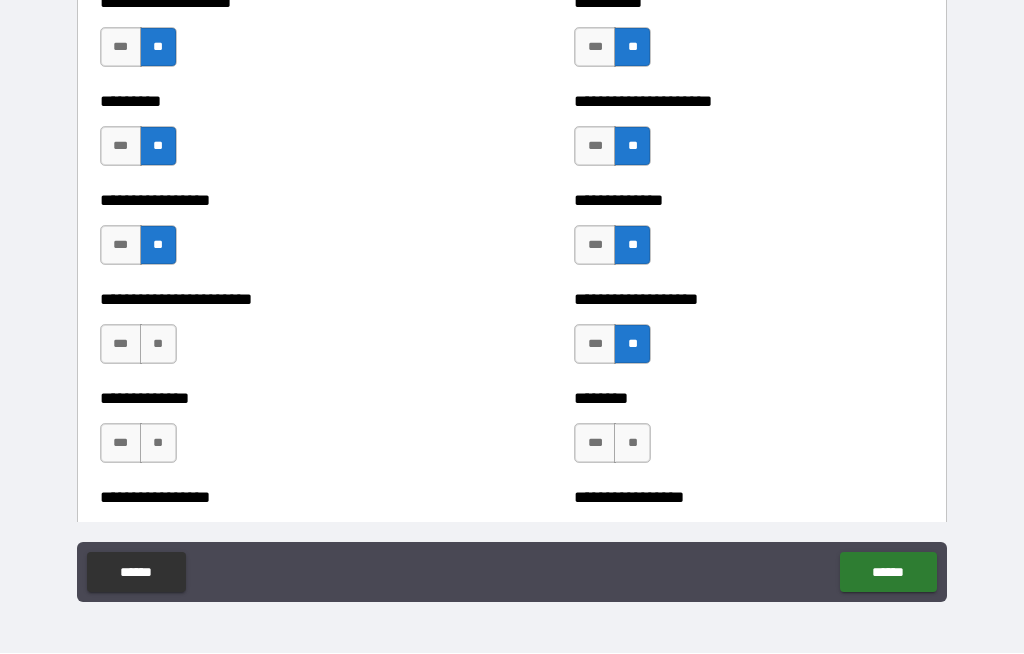 click on "**" at bounding box center (158, 345) 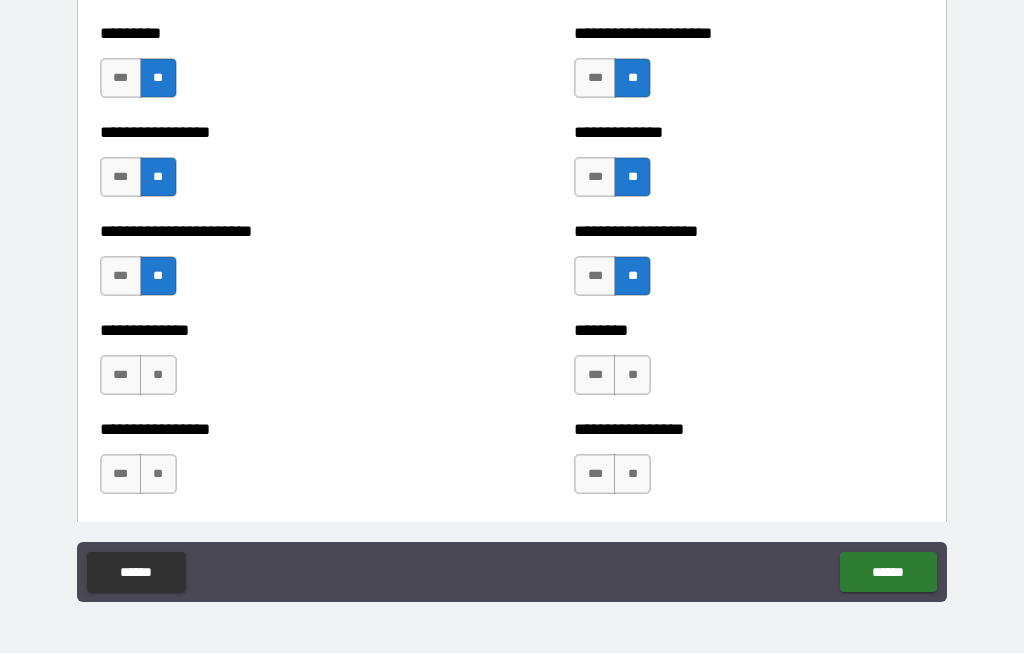 scroll, scrollTop: 3879, scrollLeft: 0, axis: vertical 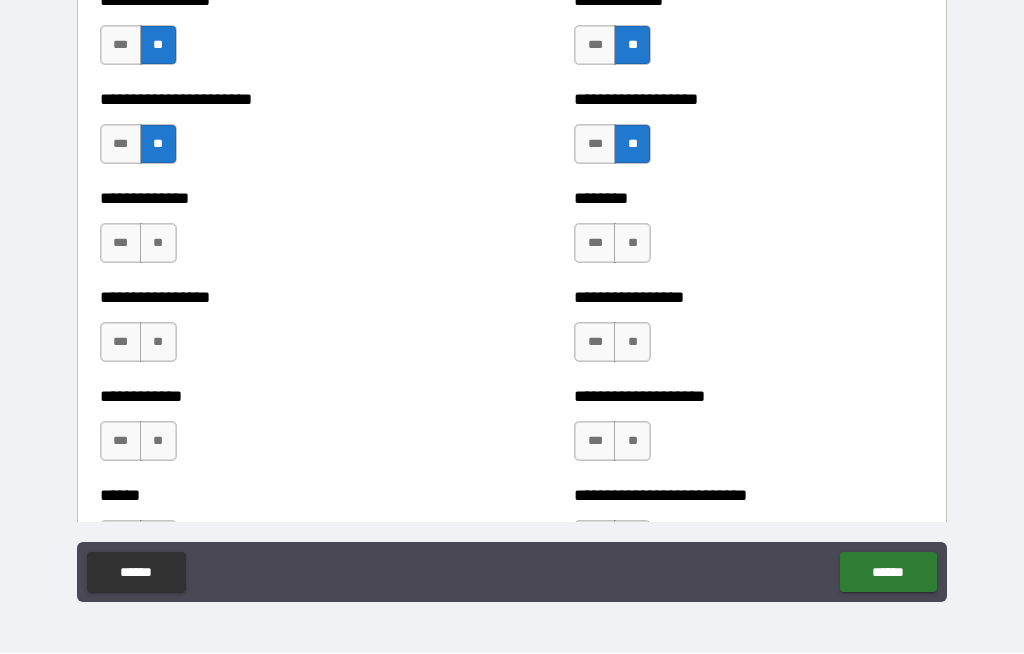 click on "**" at bounding box center [632, 244] 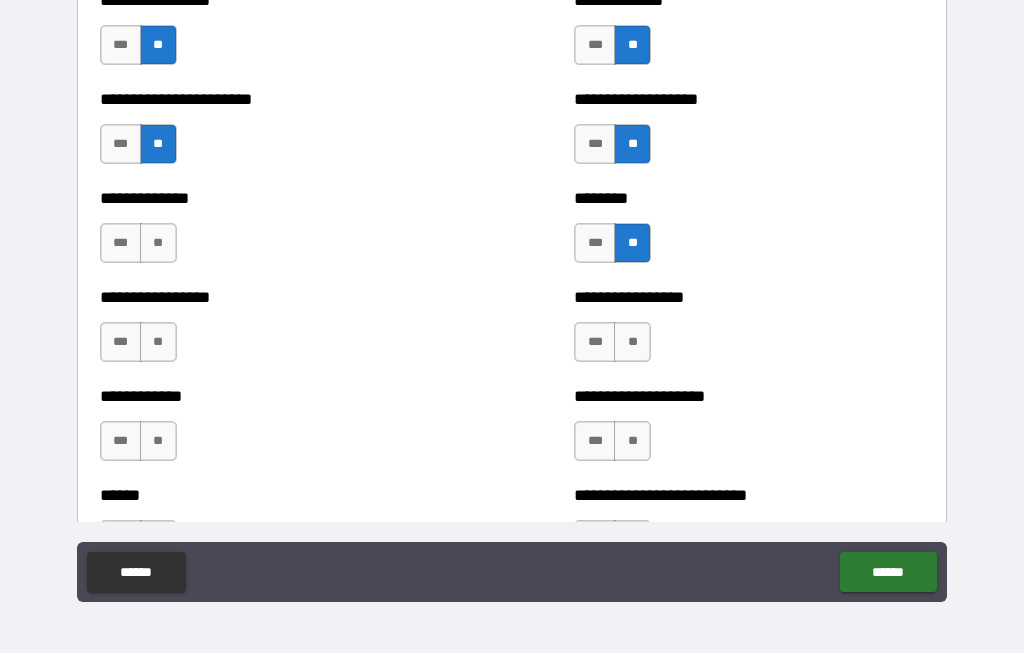 click on "**" at bounding box center [158, 244] 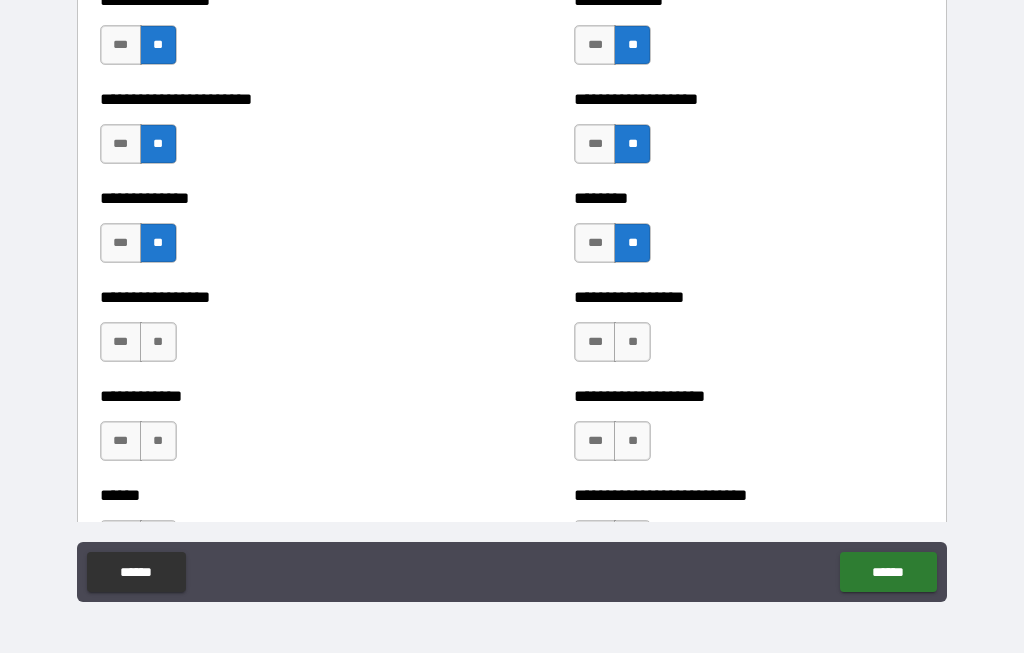 click on "**" at bounding box center [632, 343] 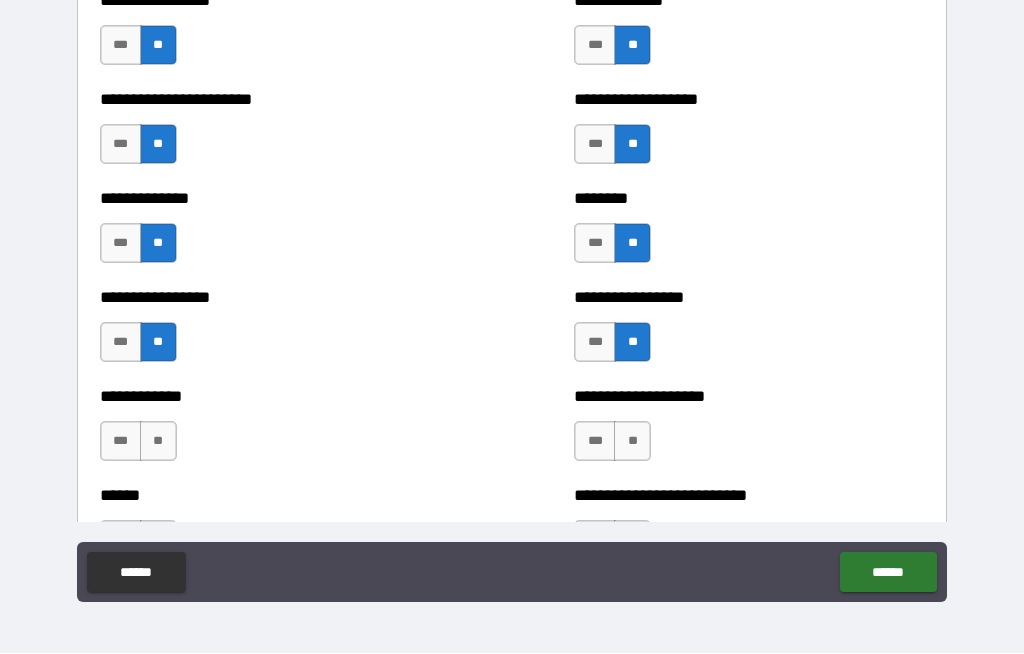 click on "**" at bounding box center (158, 343) 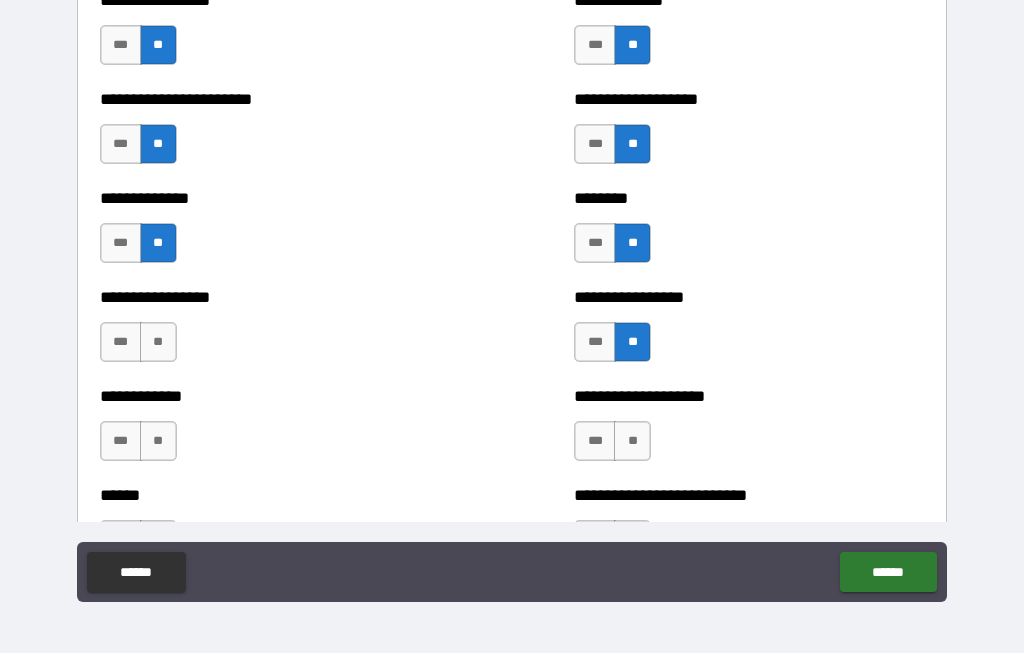 click on "**" at bounding box center (158, 343) 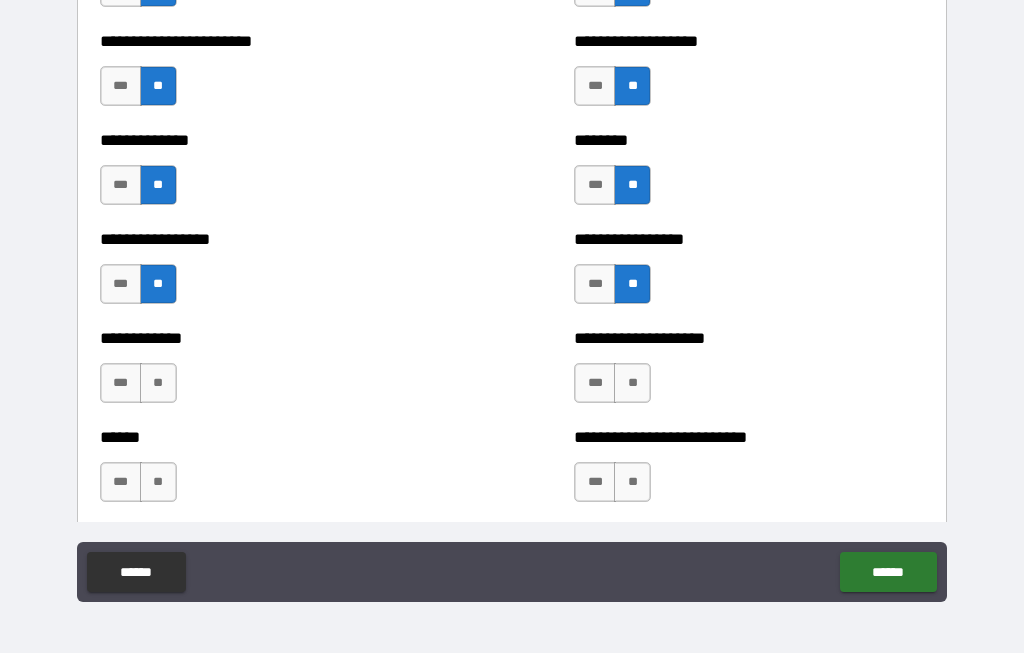 scroll, scrollTop: 4002, scrollLeft: 0, axis: vertical 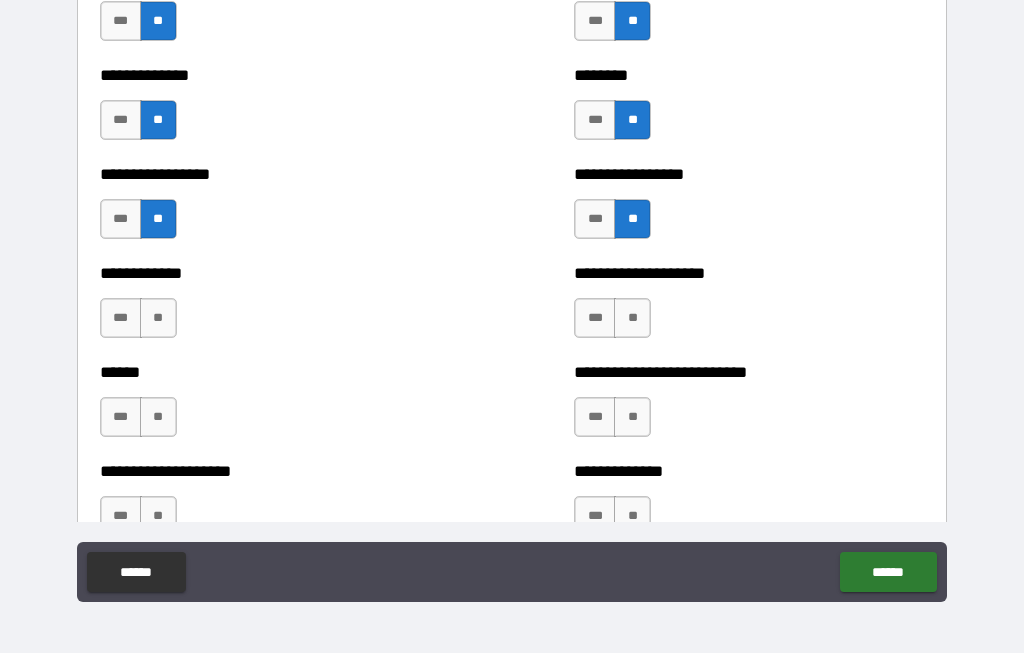 click on "**" at bounding box center [158, 319] 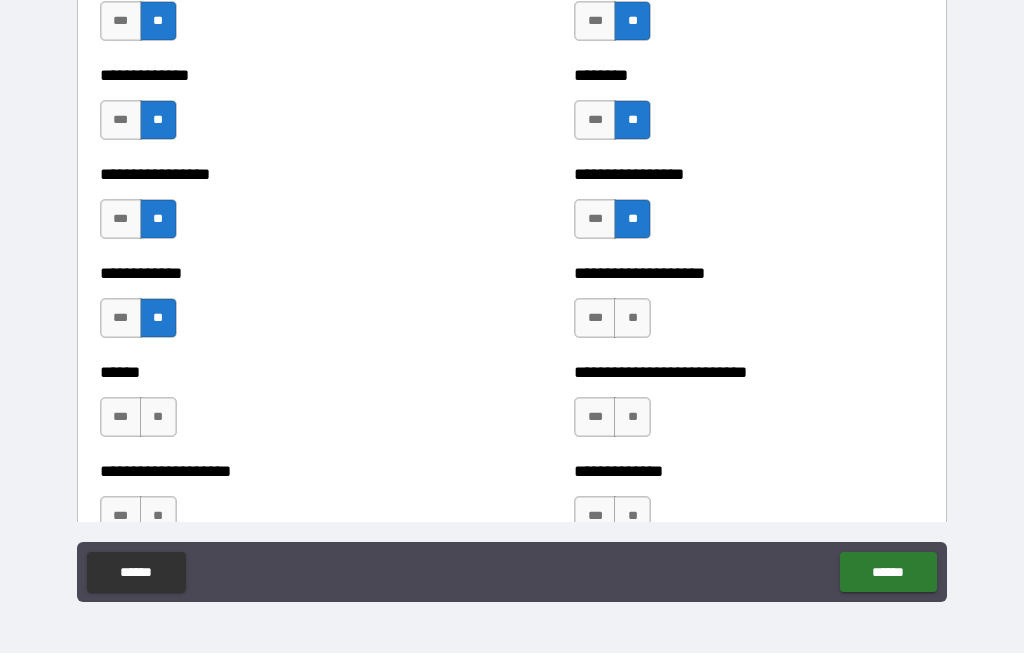 click on "**" at bounding box center (632, 319) 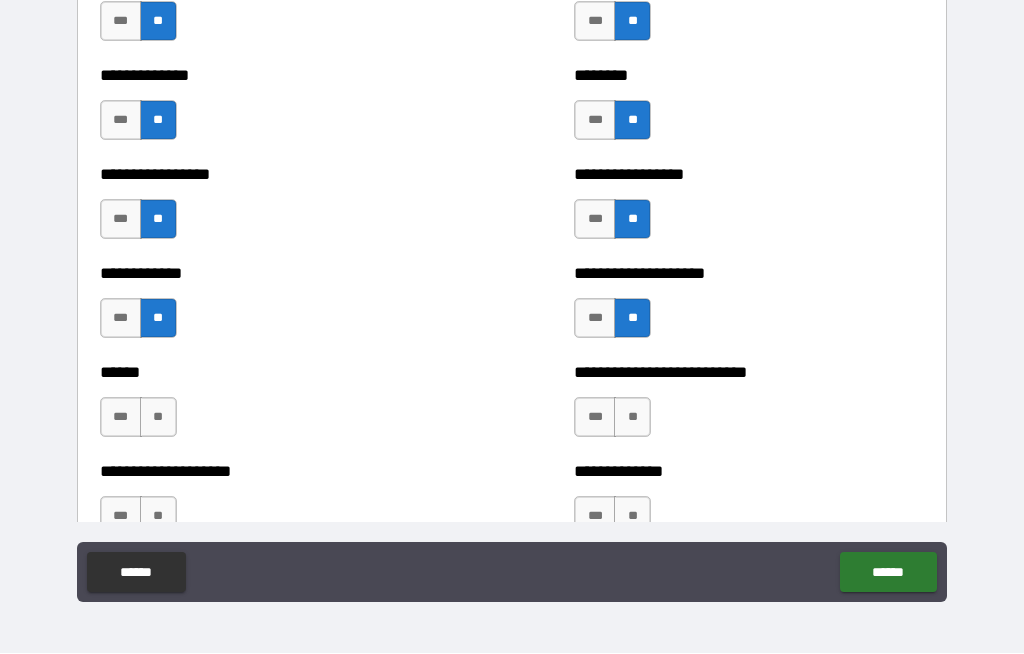 click on "**" at bounding box center [632, 418] 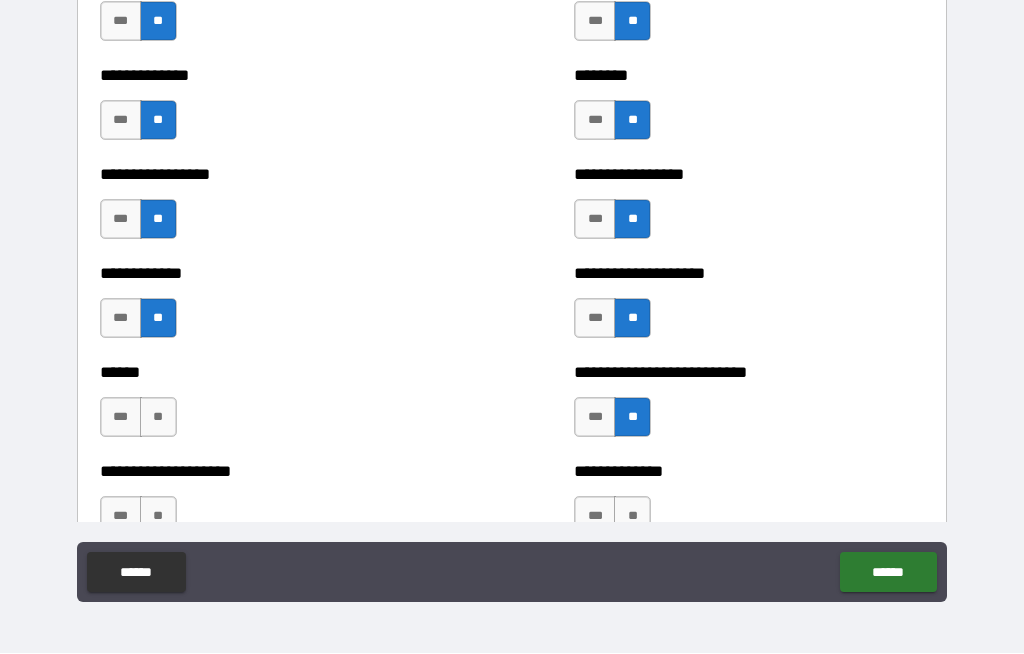 click on "**" at bounding box center (158, 418) 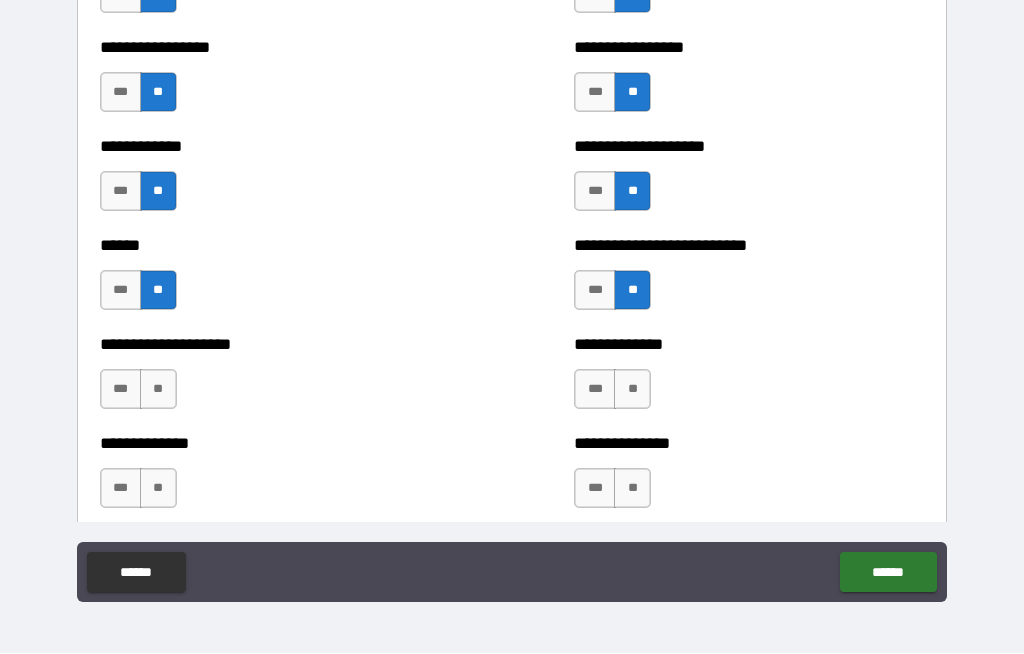 scroll, scrollTop: 4160, scrollLeft: 0, axis: vertical 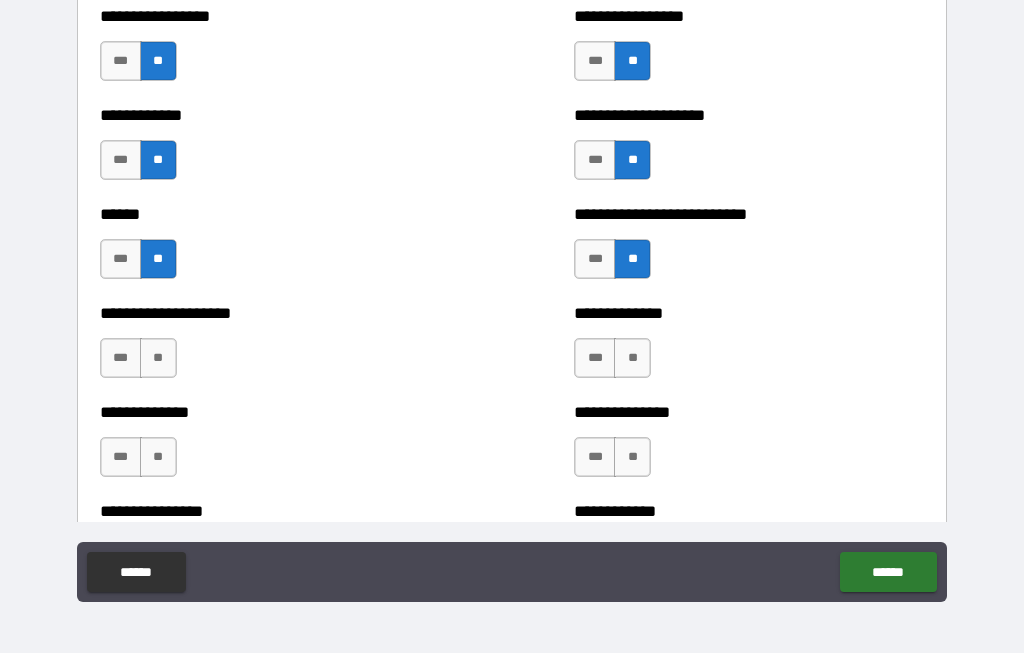 click on "**" at bounding box center (158, 359) 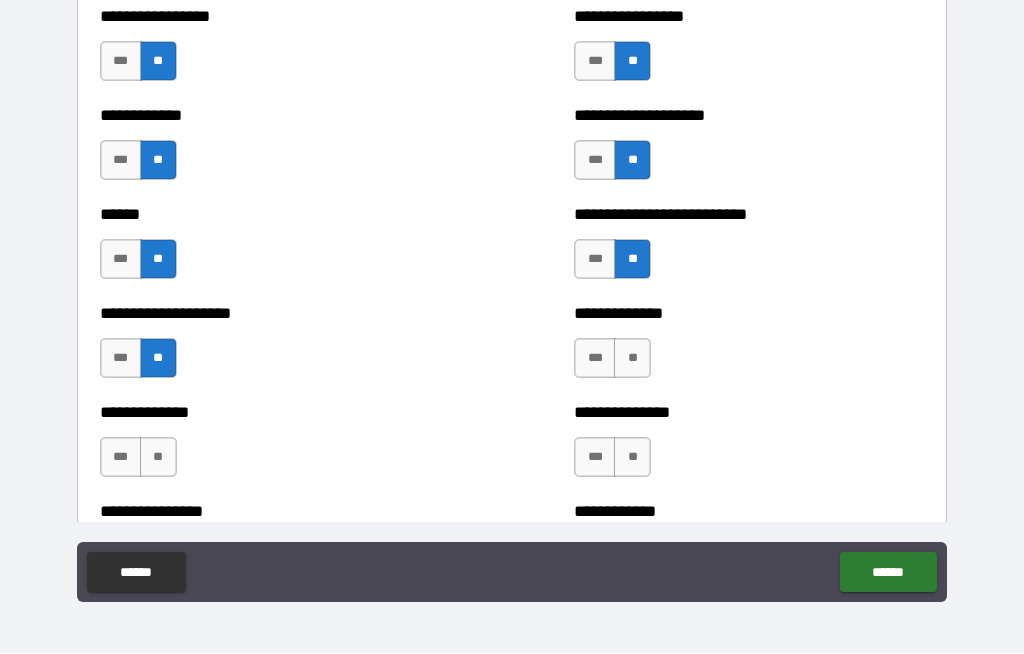 click on "**" at bounding box center (632, 359) 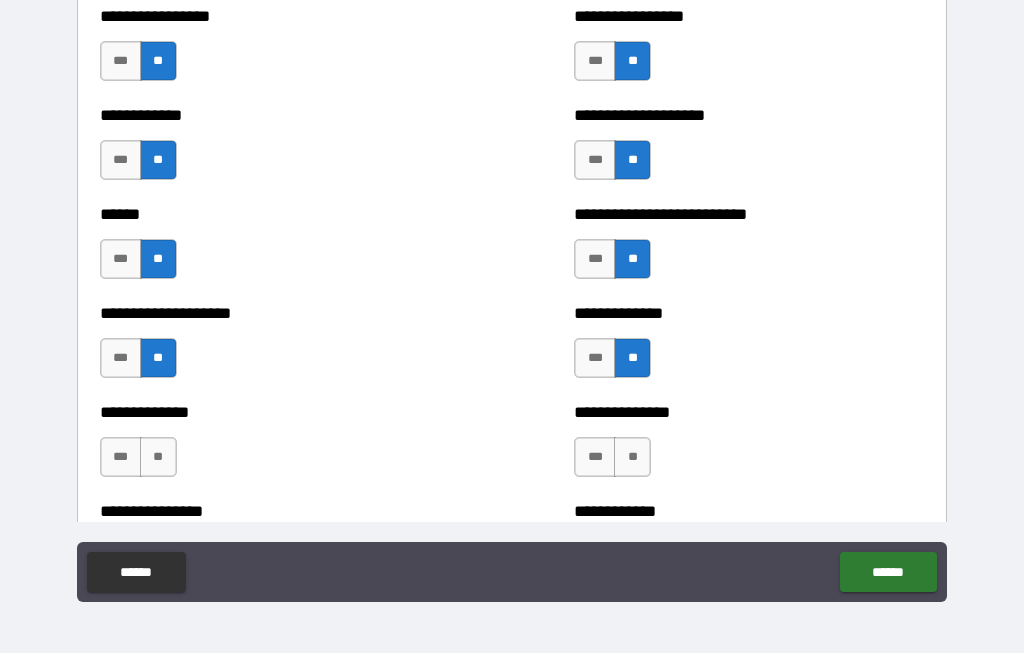 scroll, scrollTop: 4261, scrollLeft: 0, axis: vertical 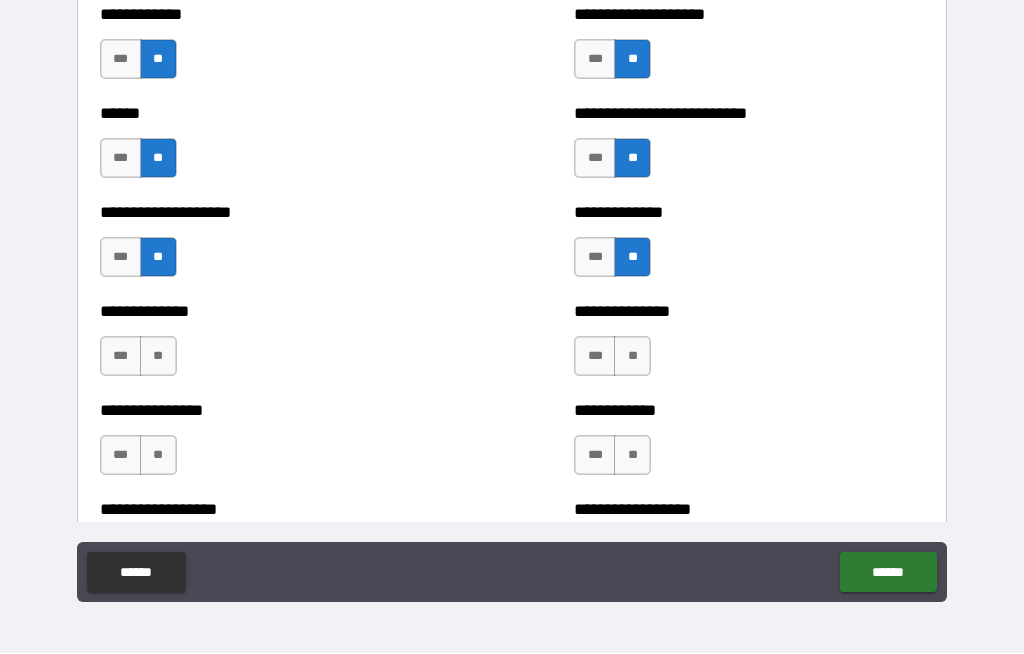 click on "**" at bounding box center (632, 357) 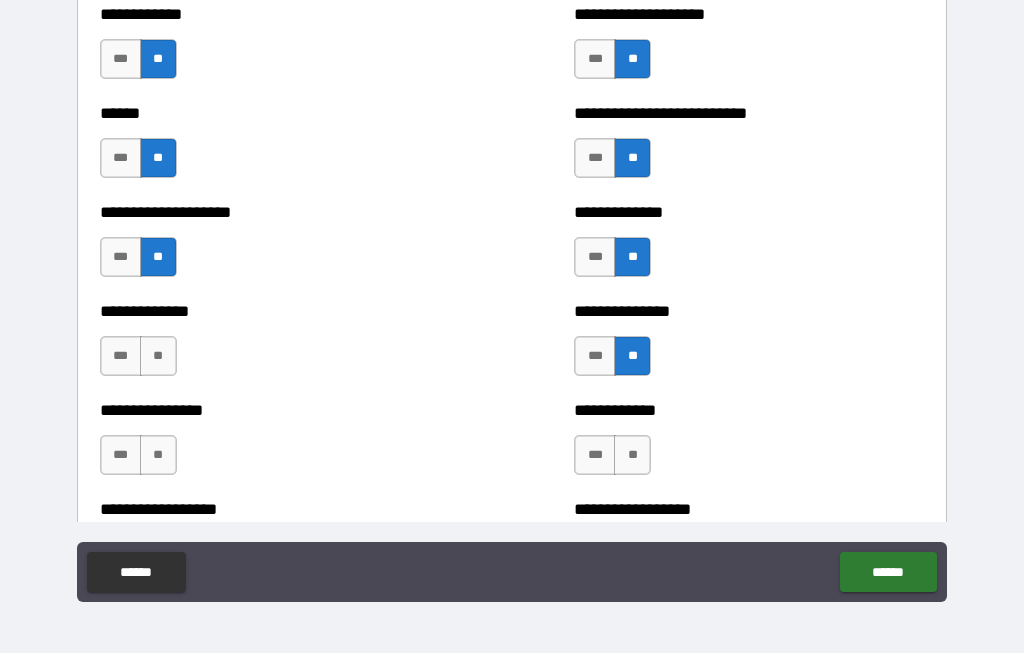 click on "**" at bounding box center [158, 357] 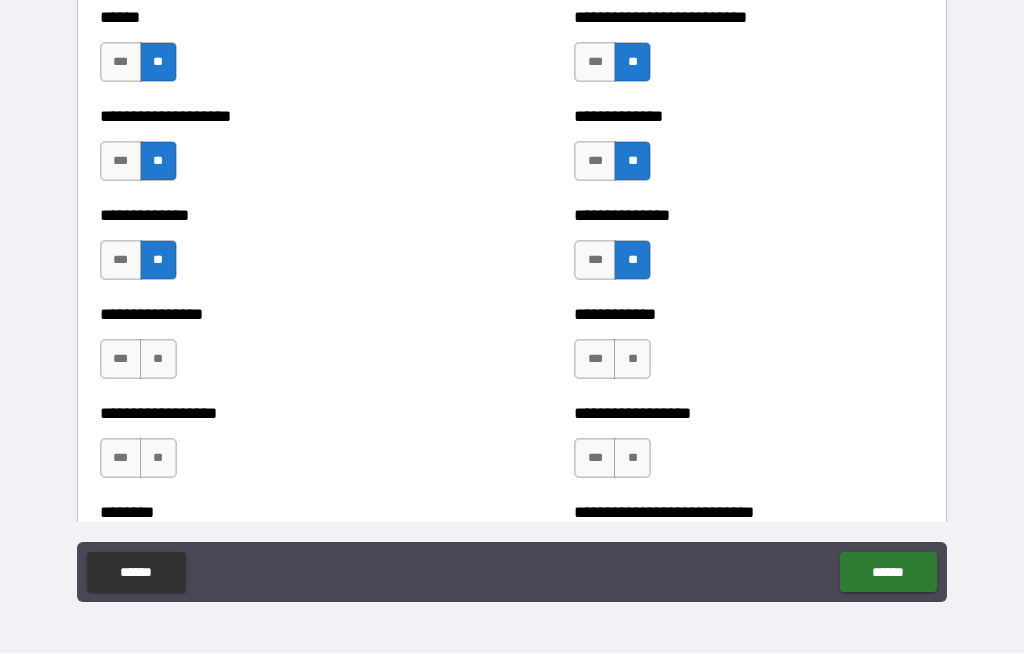 scroll, scrollTop: 4395, scrollLeft: 0, axis: vertical 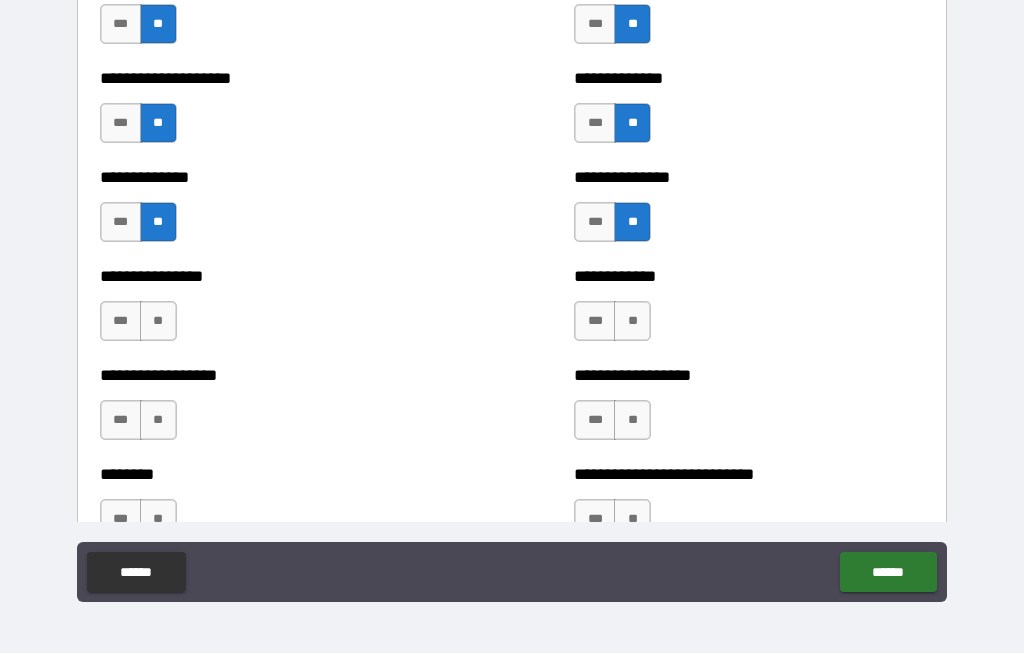 click on "**" at bounding box center [158, 322] 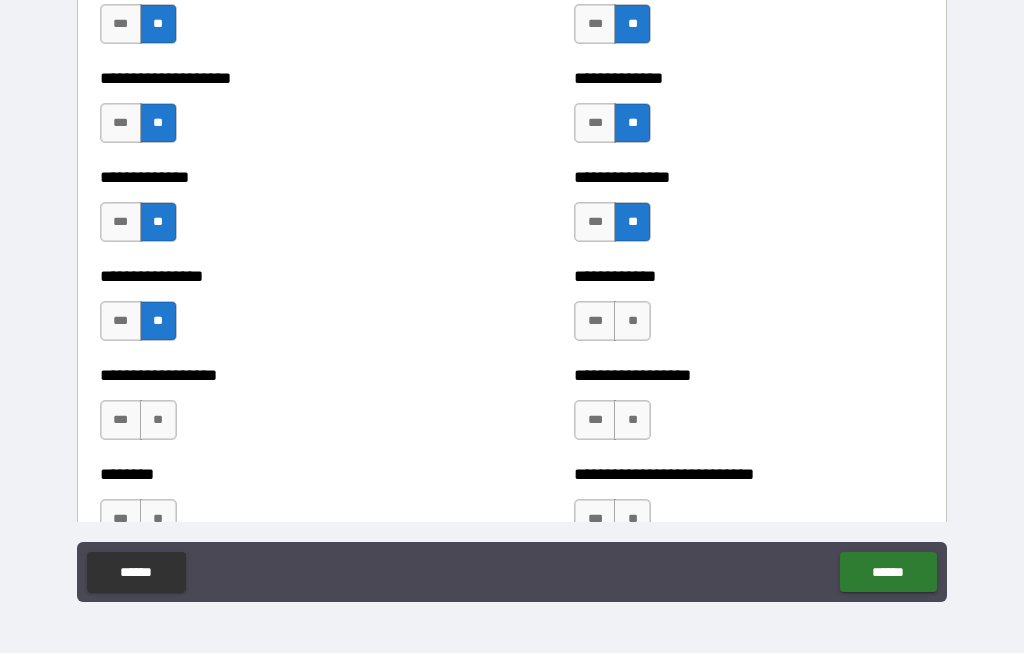click on "**" at bounding box center [632, 322] 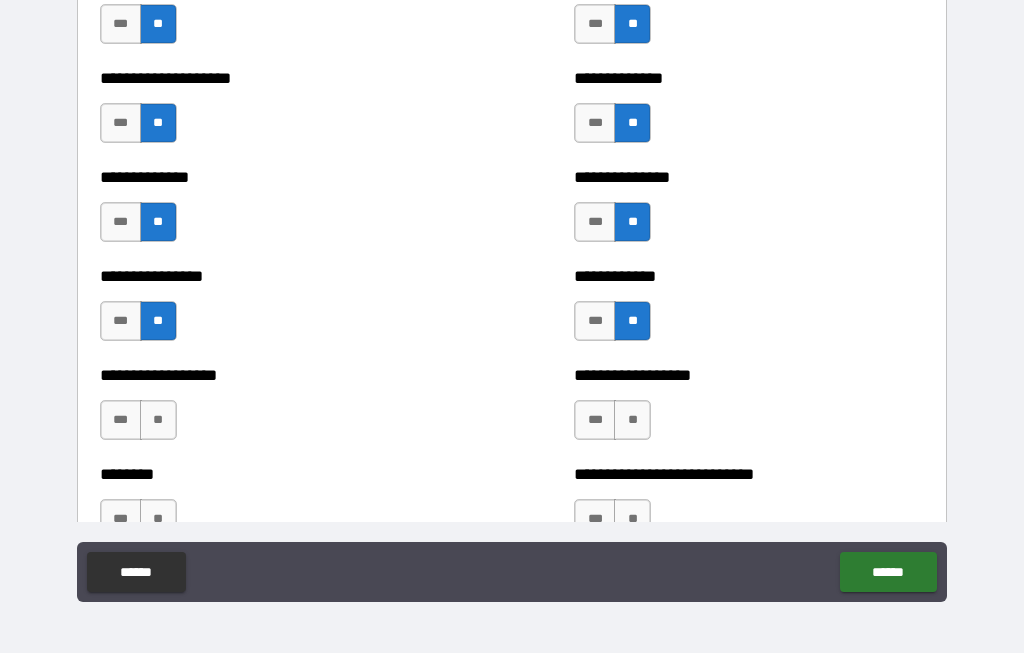scroll, scrollTop: 4476, scrollLeft: 0, axis: vertical 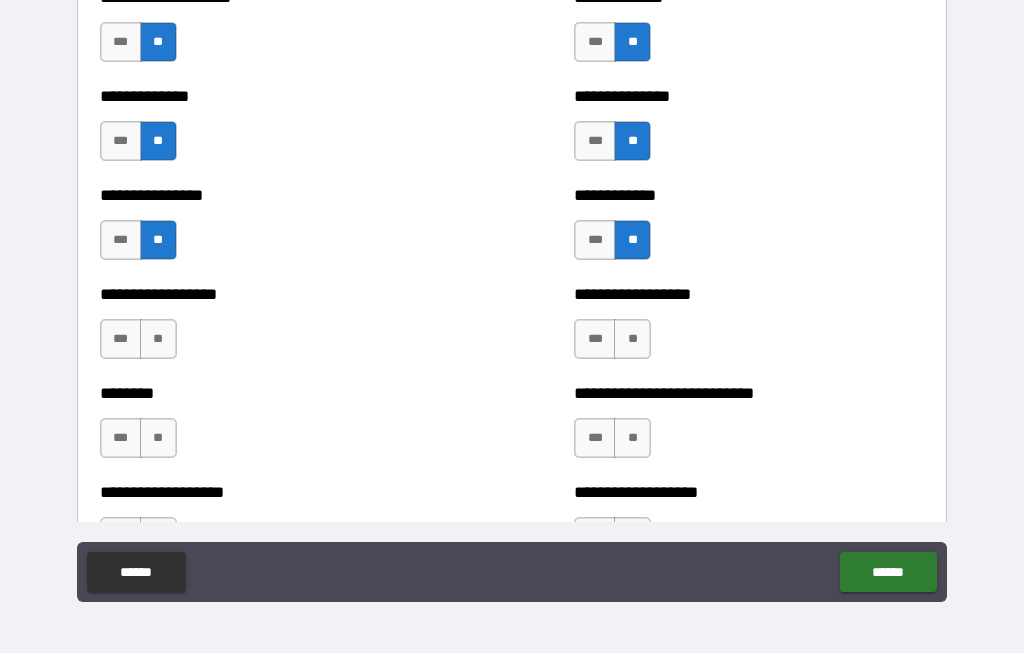click on "**" at bounding box center (632, 340) 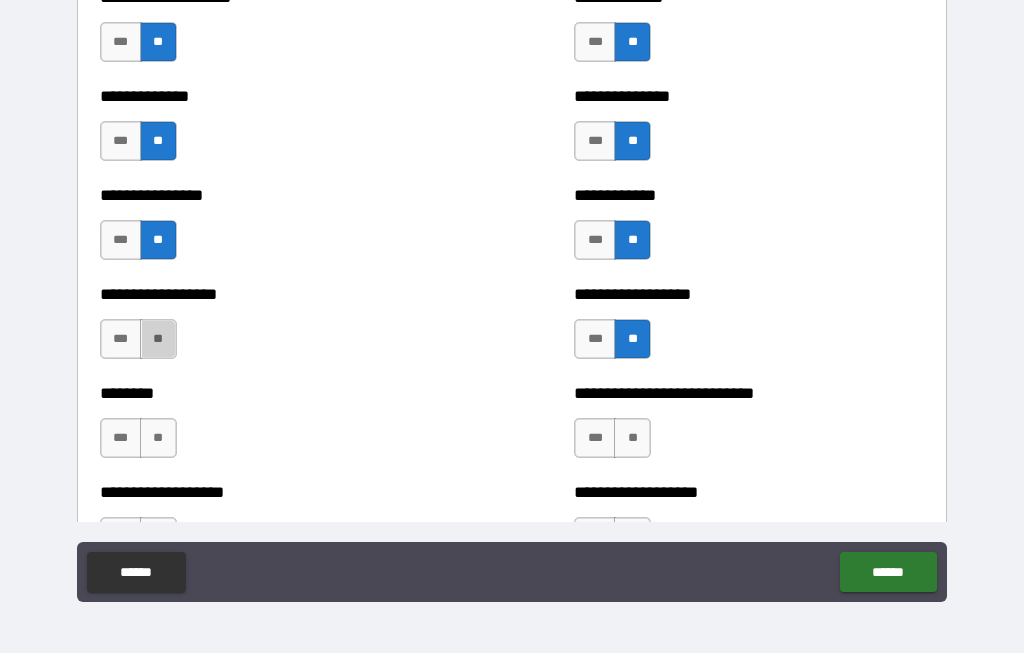 click on "**" at bounding box center (158, 340) 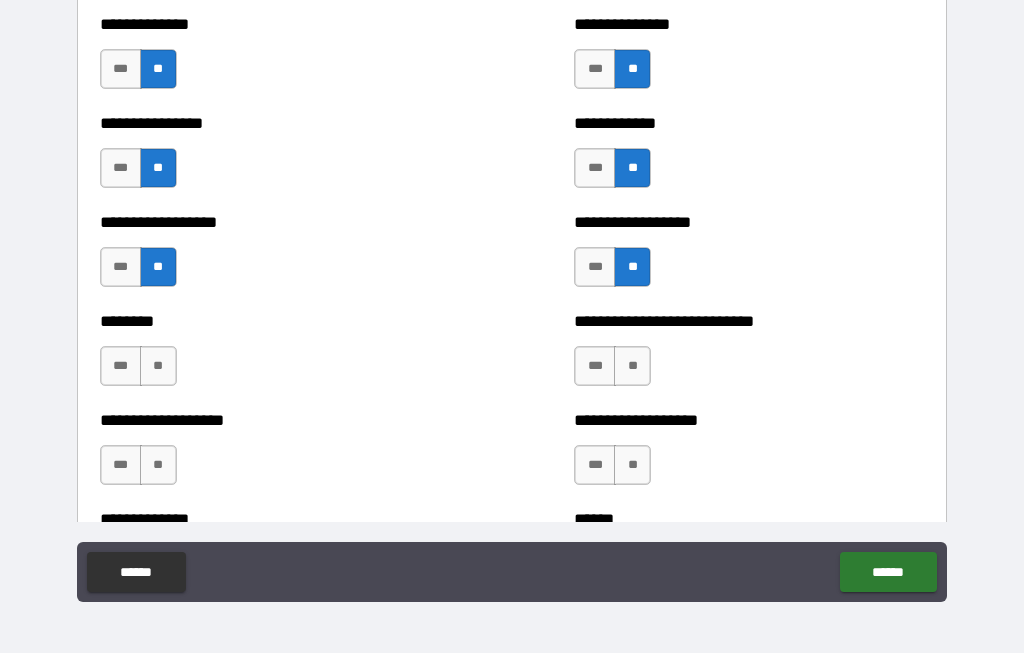 scroll, scrollTop: 4555, scrollLeft: 0, axis: vertical 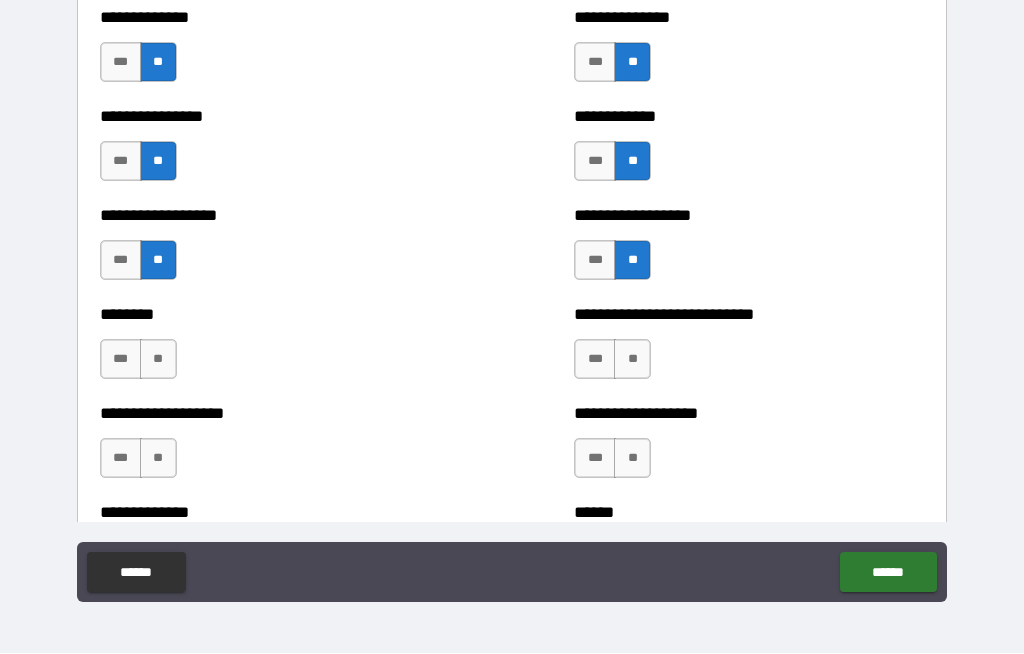 click on "**" at bounding box center [158, 360] 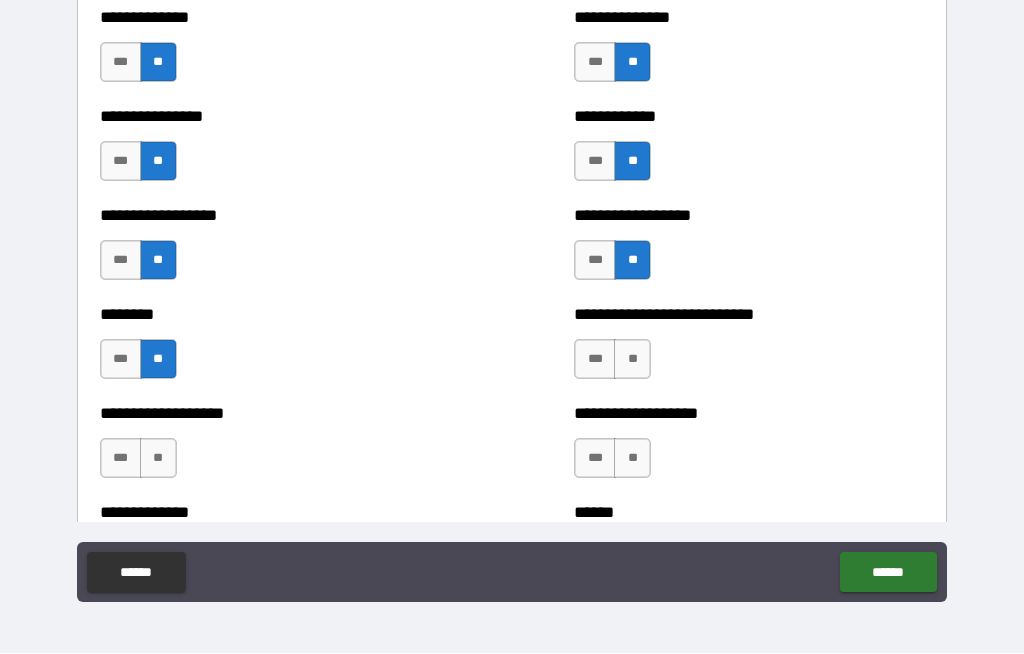 click on "**" at bounding box center (632, 360) 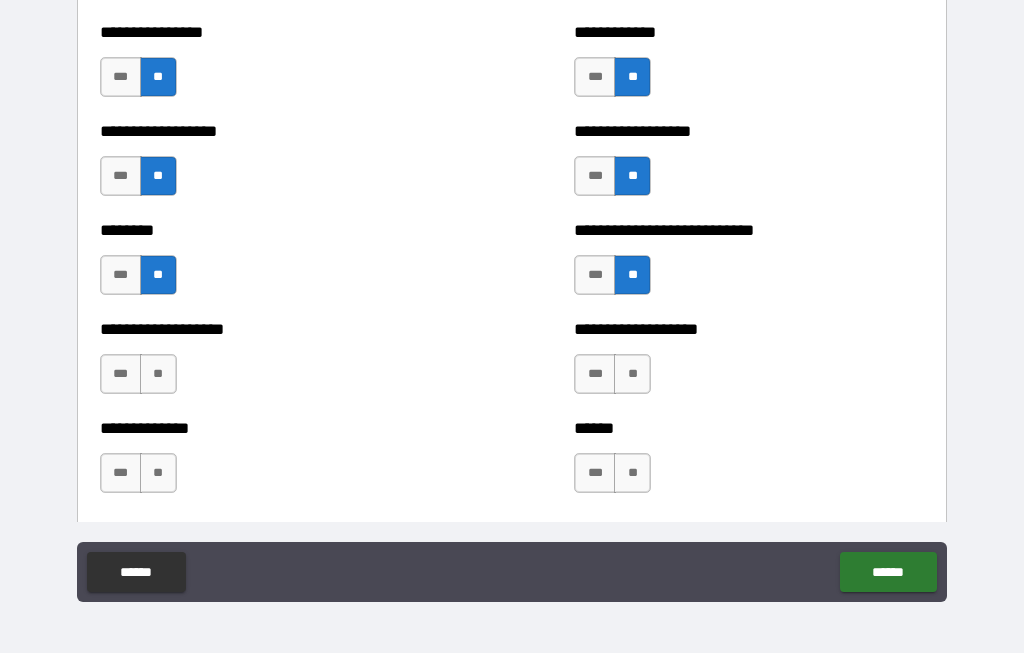 scroll, scrollTop: 4640, scrollLeft: 0, axis: vertical 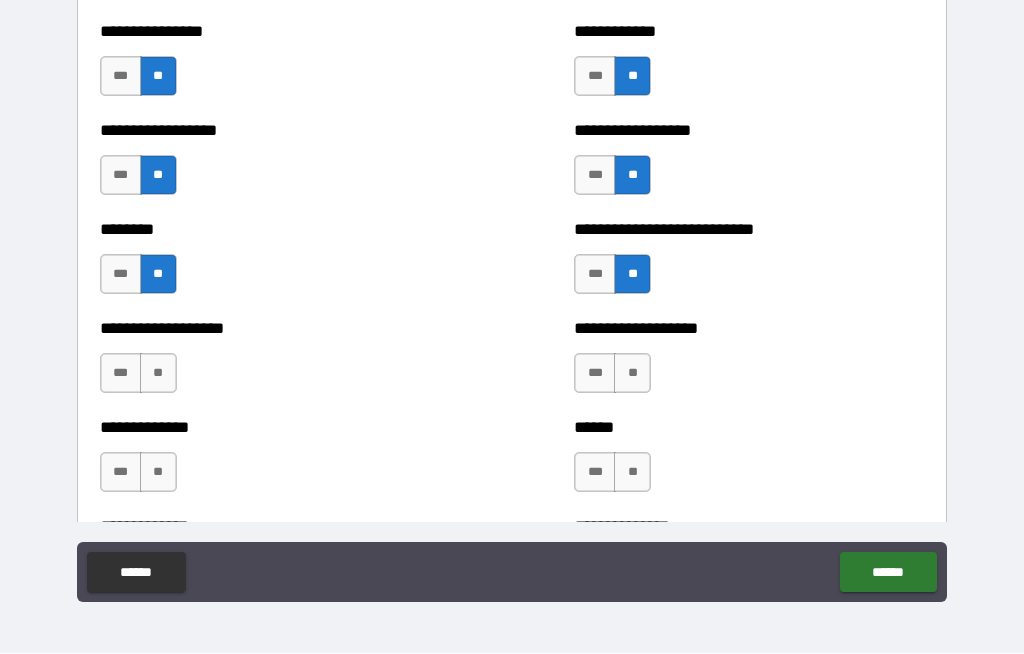 click on "**" at bounding box center [632, 374] 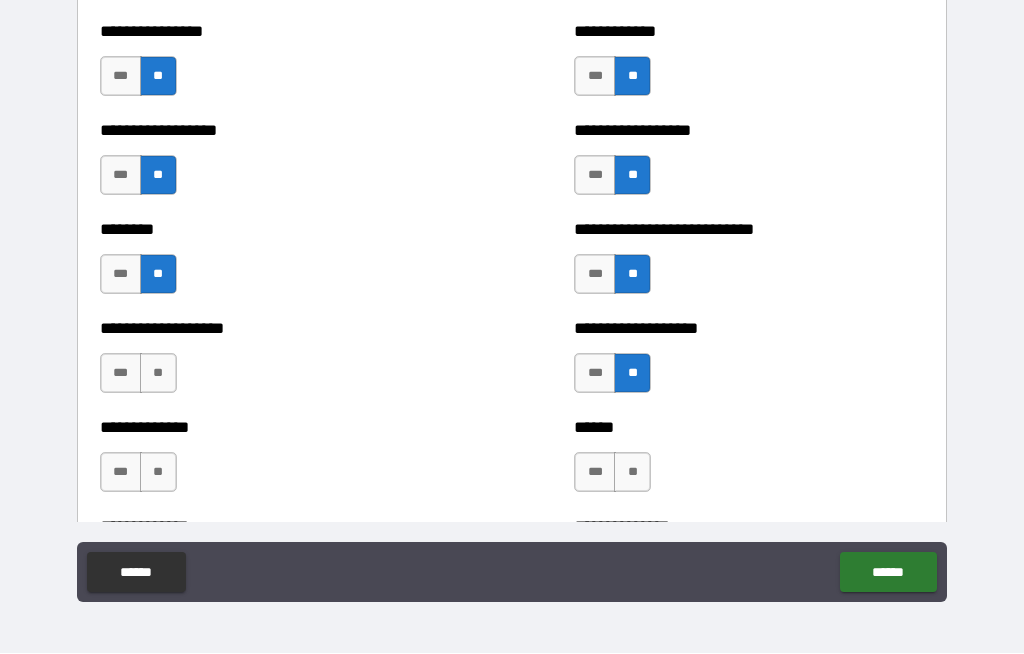 click on "***" at bounding box center [595, 374] 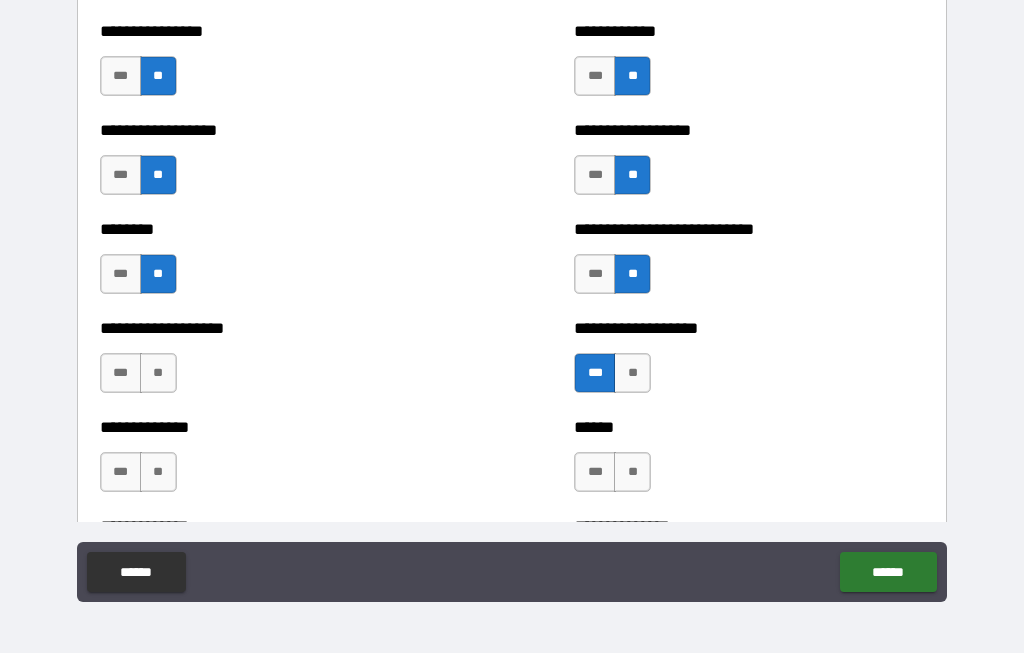 click on "**" at bounding box center [158, 374] 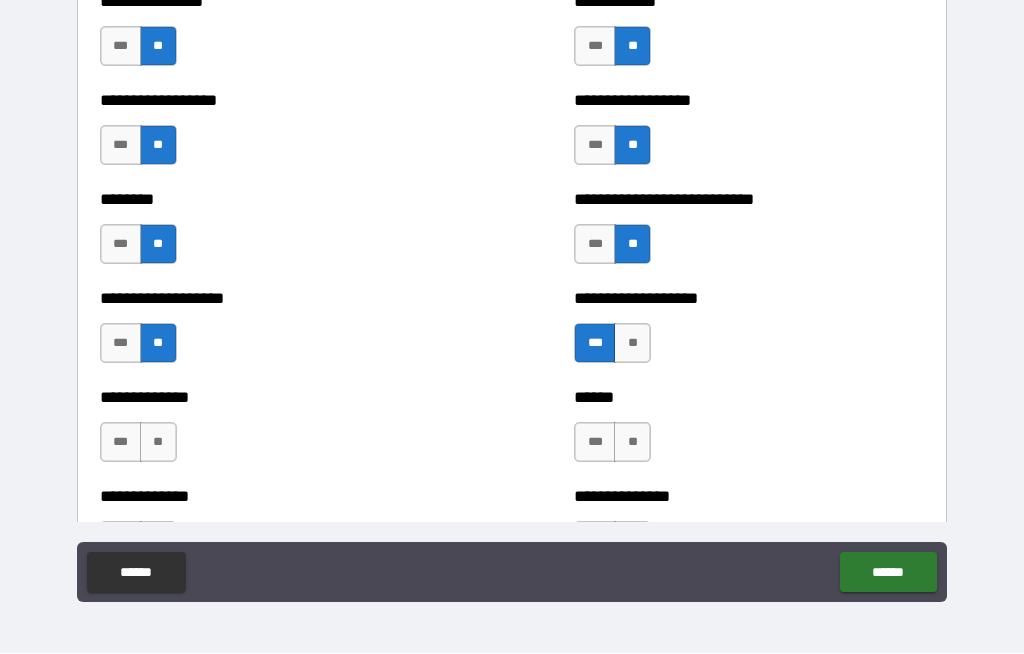 scroll, scrollTop: 4760, scrollLeft: 0, axis: vertical 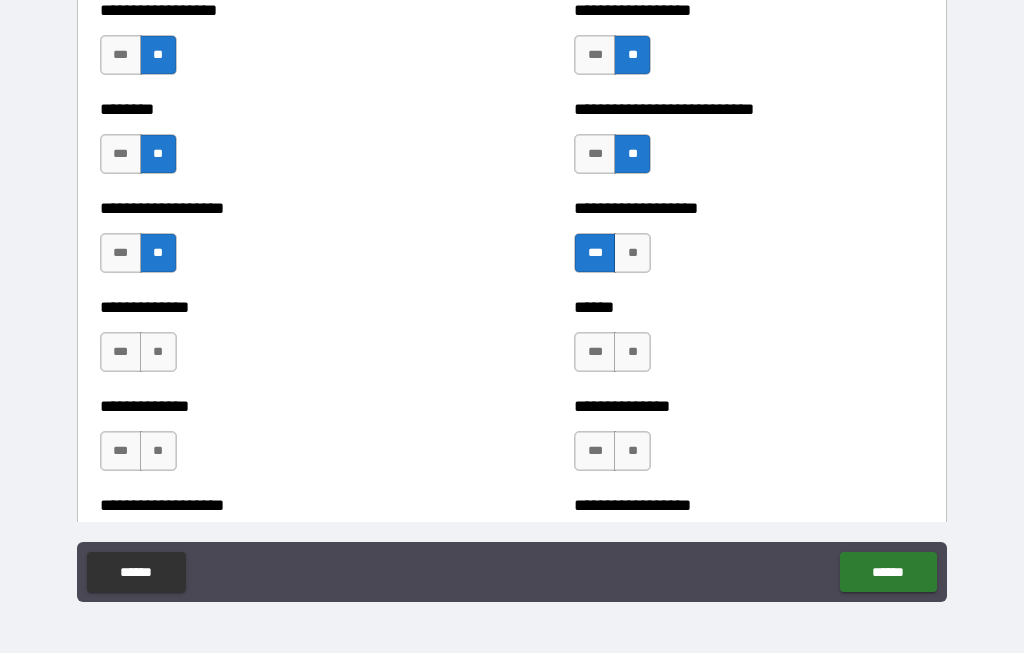 click on "**" at bounding box center [158, 353] 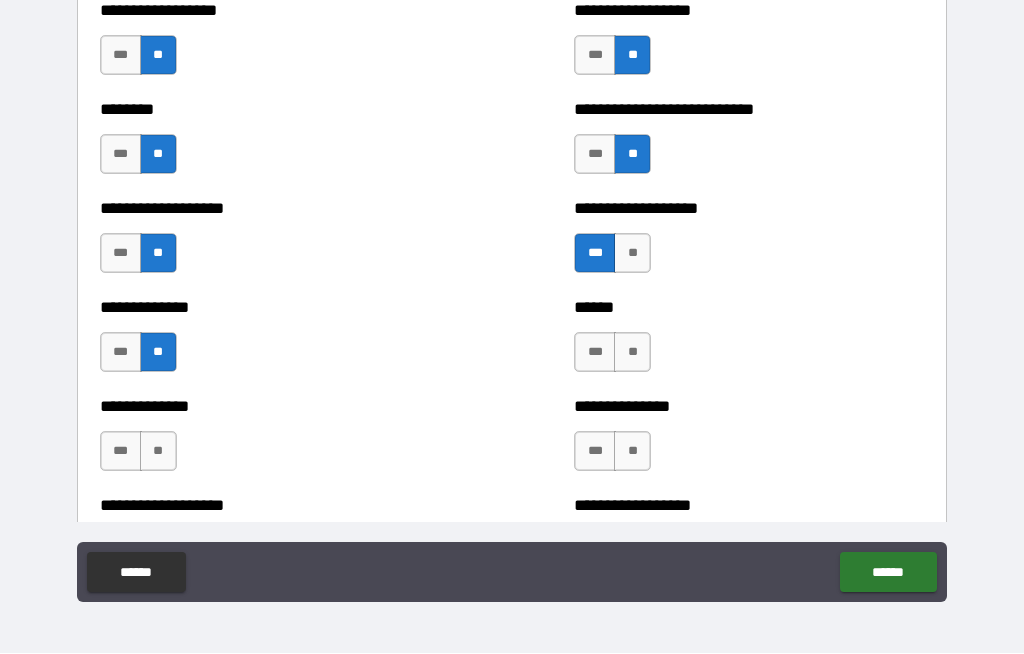 click on "**" at bounding box center [632, 353] 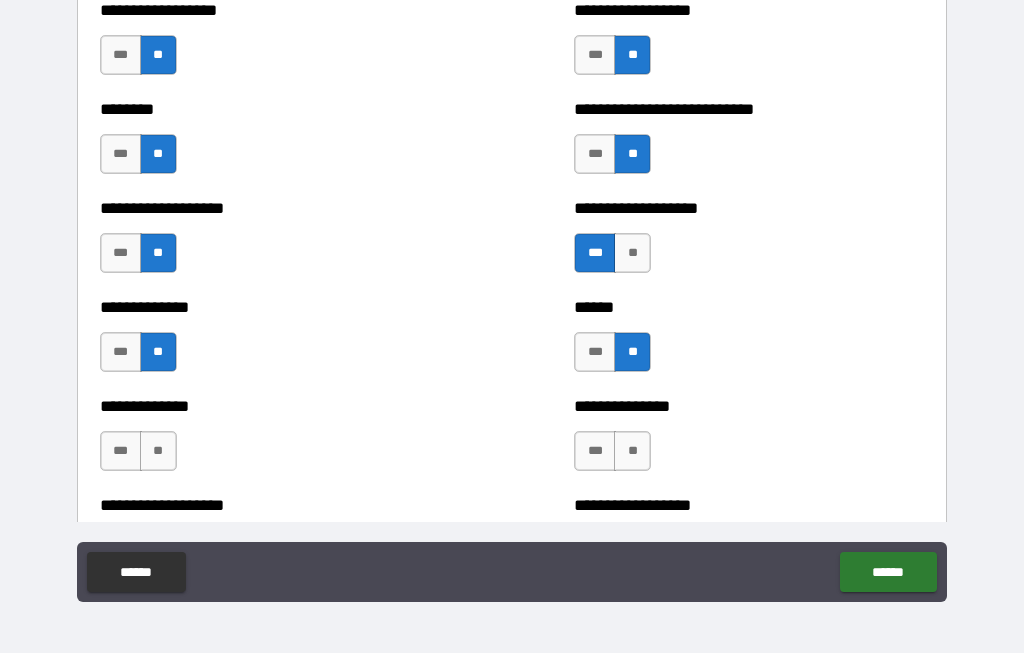 click on "**" at bounding box center [158, 452] 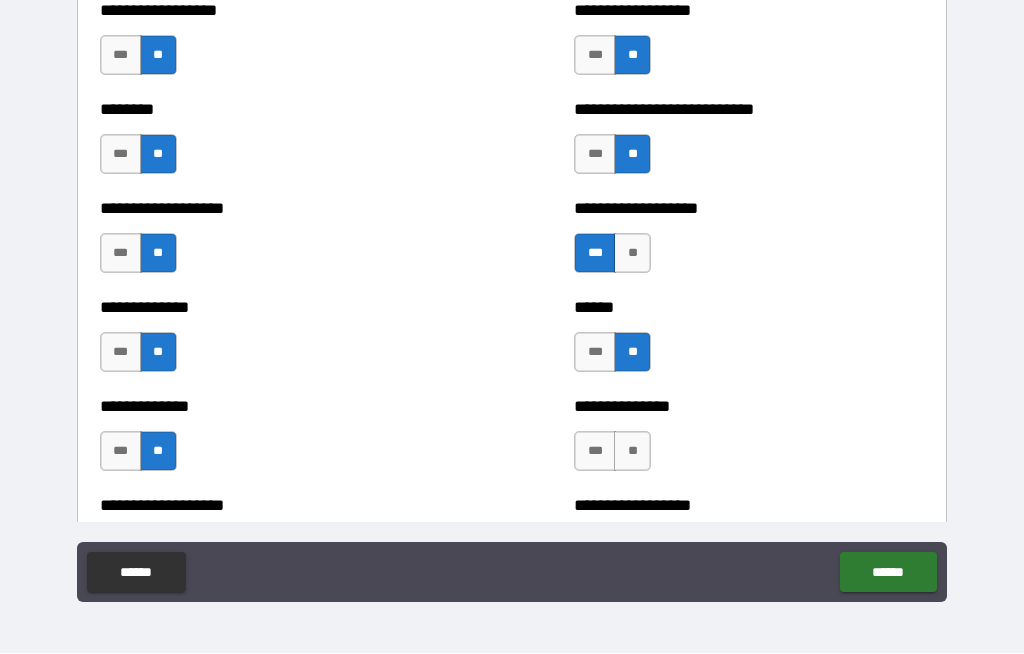 click on "**" at bounding box center [632, 452] 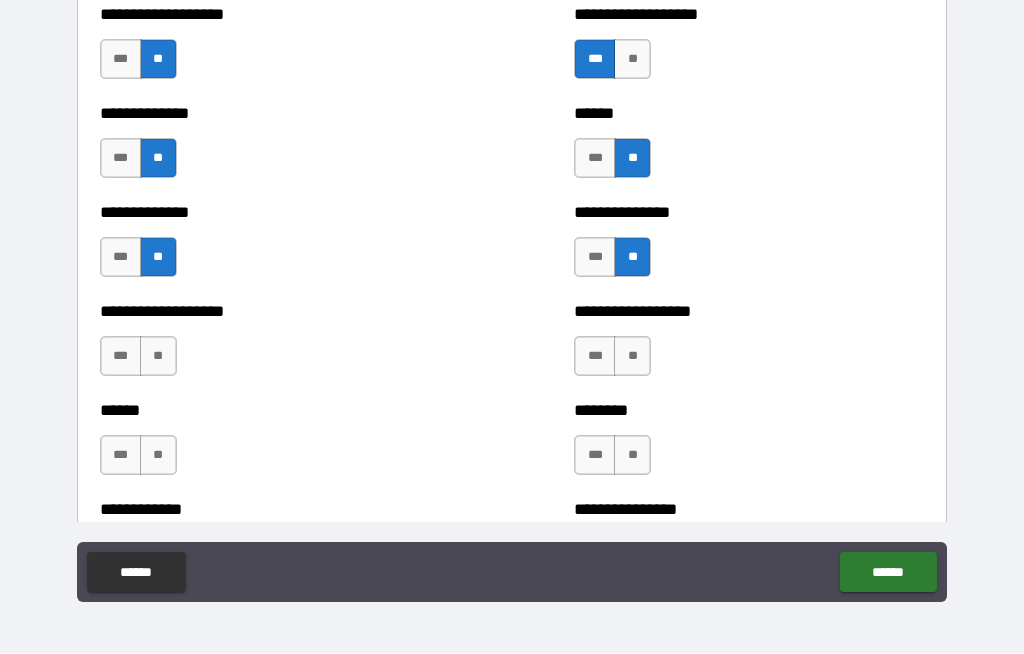 scroll, scrollTop: 4979, scrollLeft: 0, axis: vertical 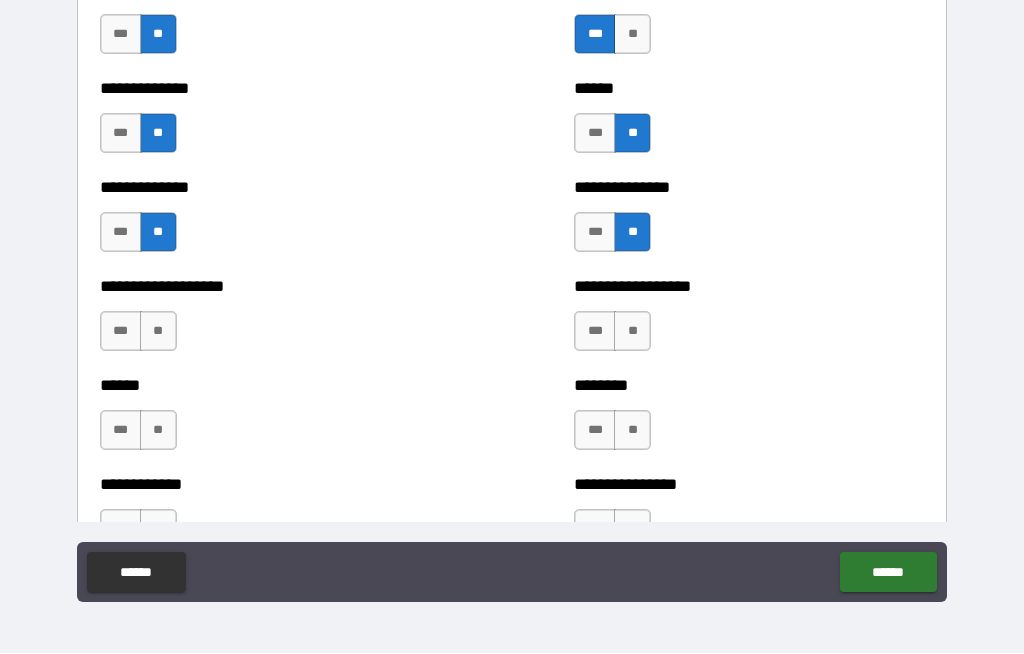 click on "**" at bounding box center (158, 332) 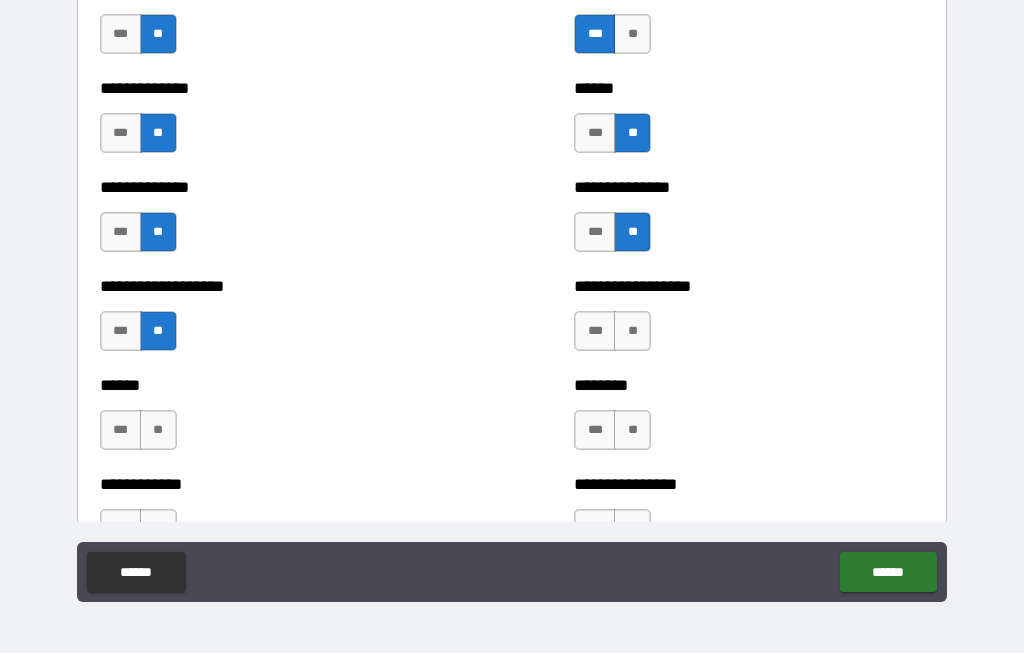 click on "**" at bounding box center (632, 332) 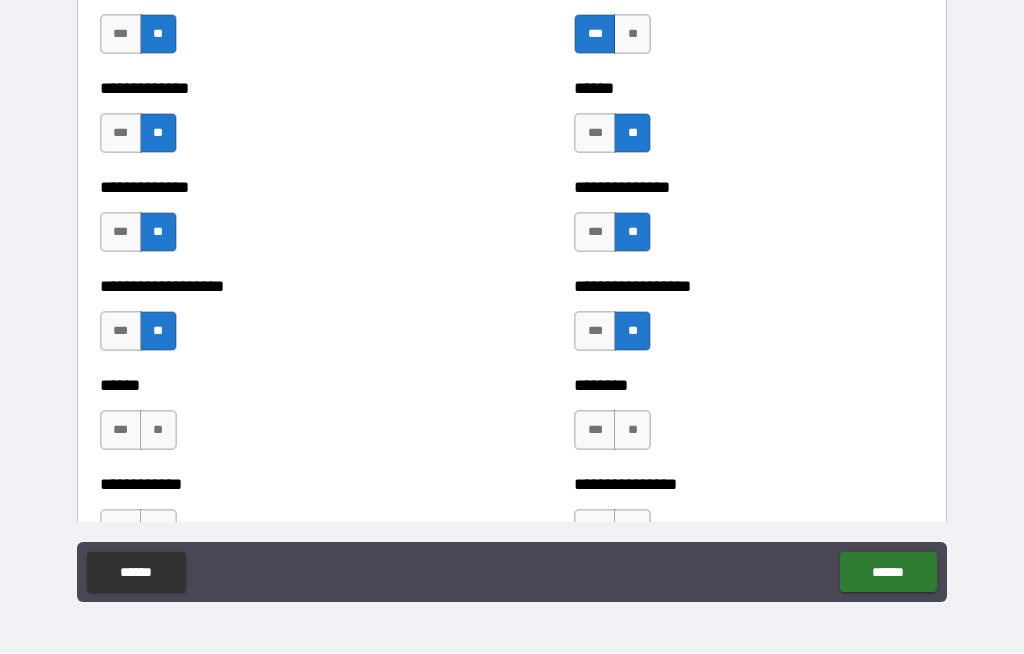 click on "**" at bounding box center (158, 431) 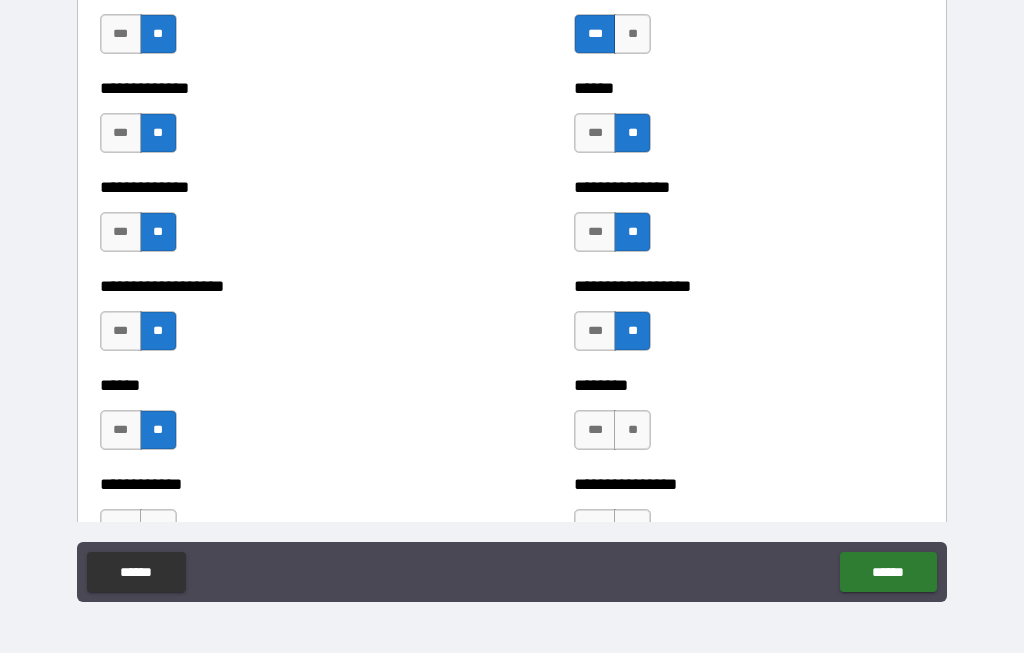 click on "**" at bounding box center (632, 431) 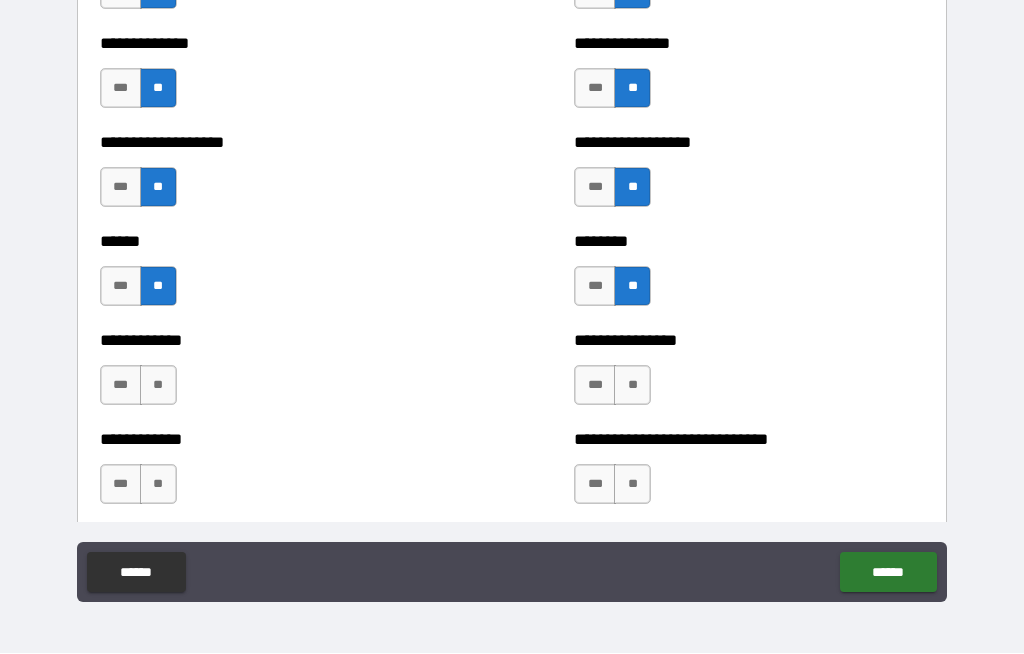 scroll, scrollTop: 5142, scrollLeft: 0, axis: vertical 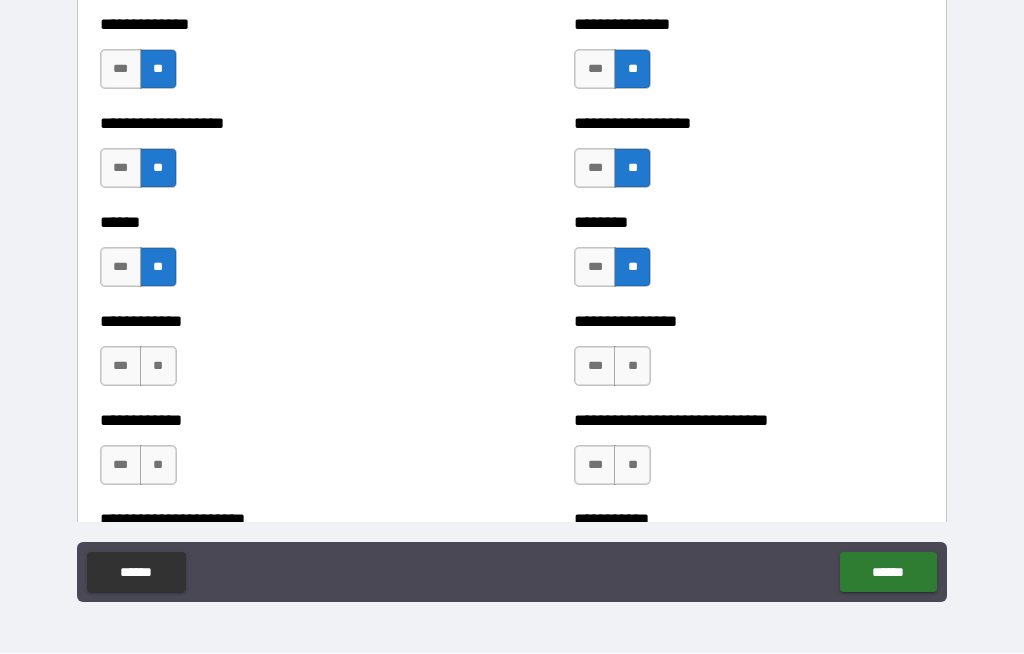 click on "**" at bounding box center [158, 367] 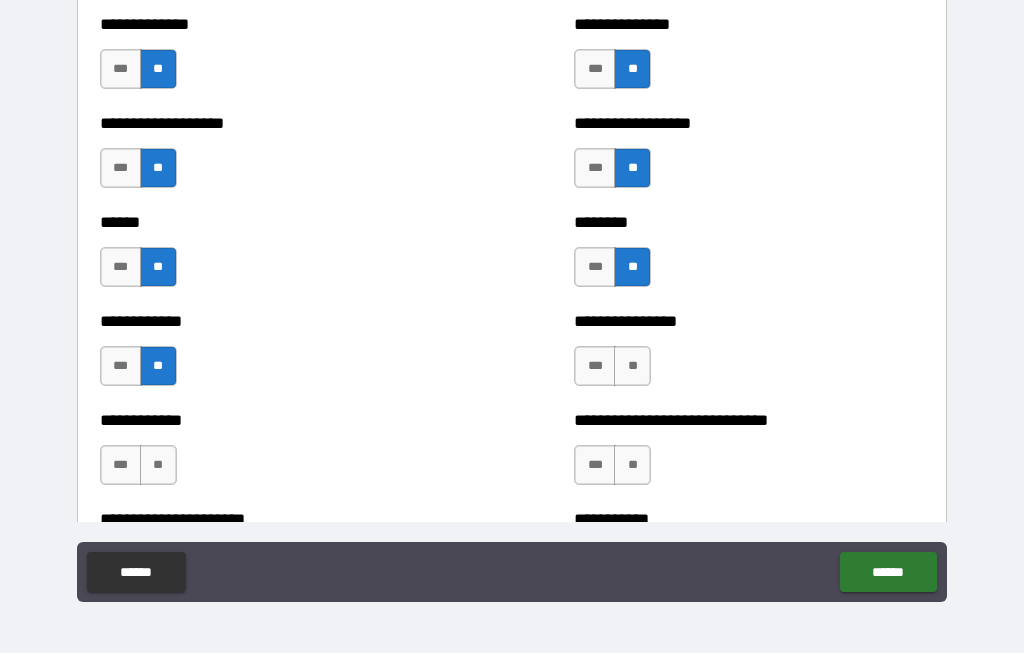 click on "**" at bounding box center (632, 367) 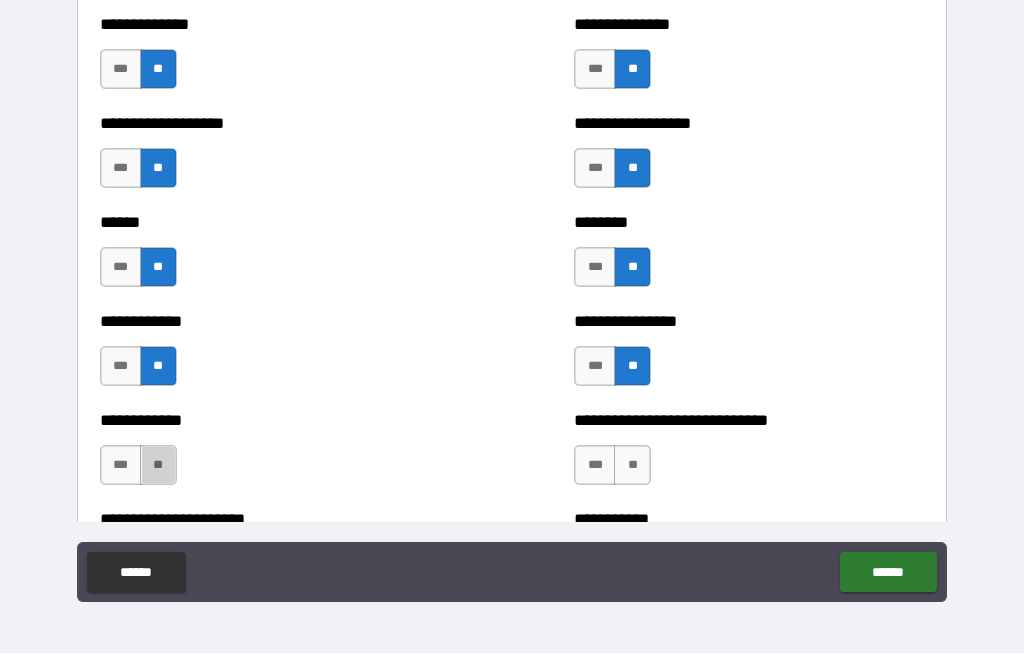 click on "**" at bounding box center (158, 466) 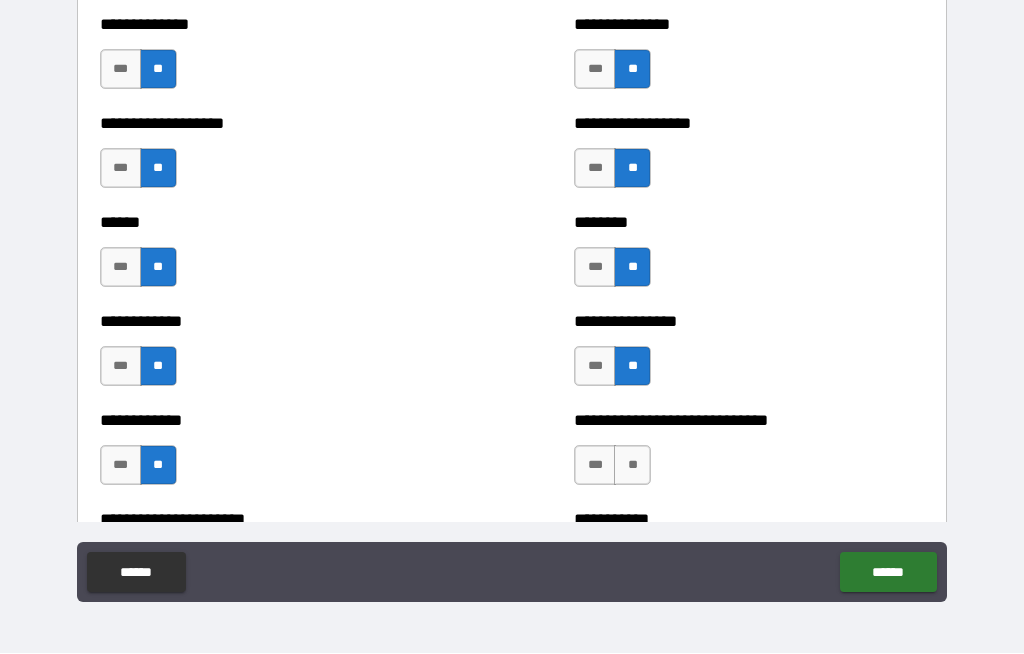 click on "**" at bounding box center (632, 466) 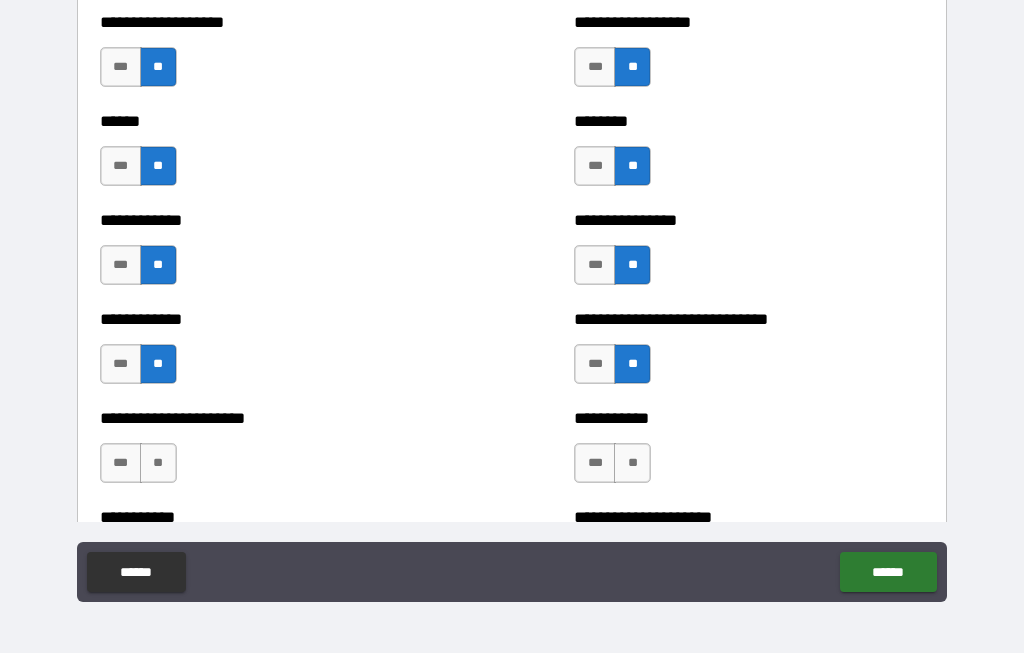 scroll, scrollTop: 5292, scrollLeft: 0, axis: vertical 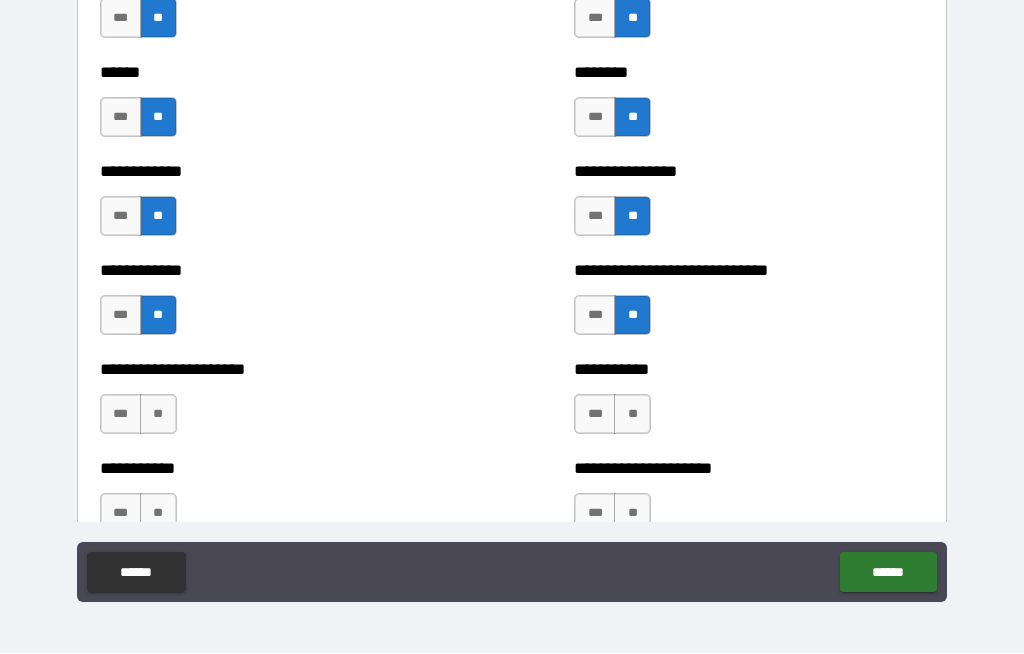 click on "**" at bounding box center (158, 415) 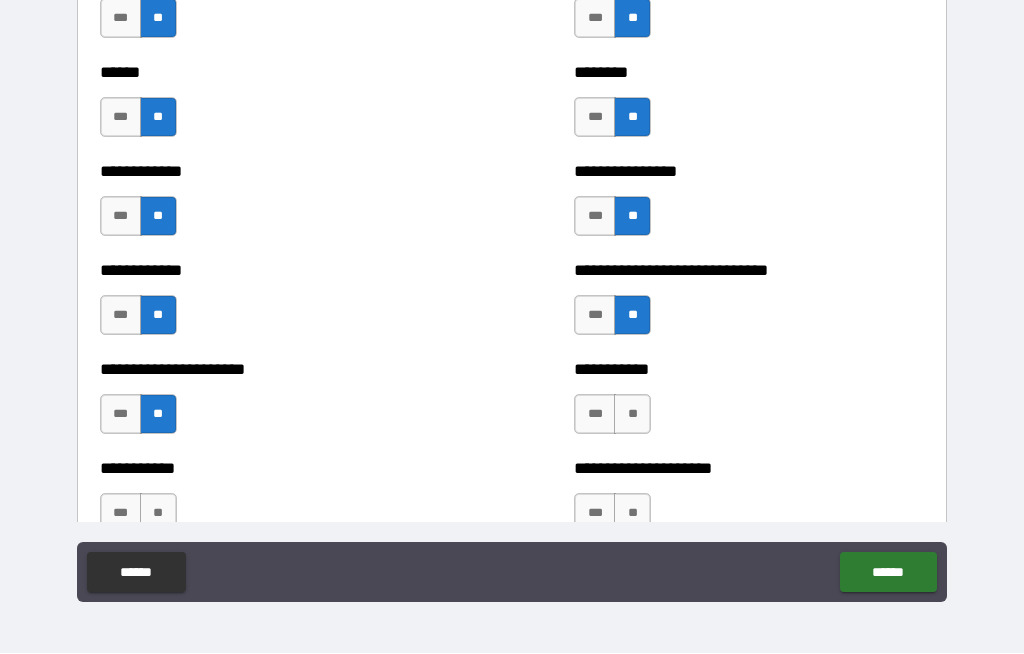 click on "**" at bounding box center (632, 415) 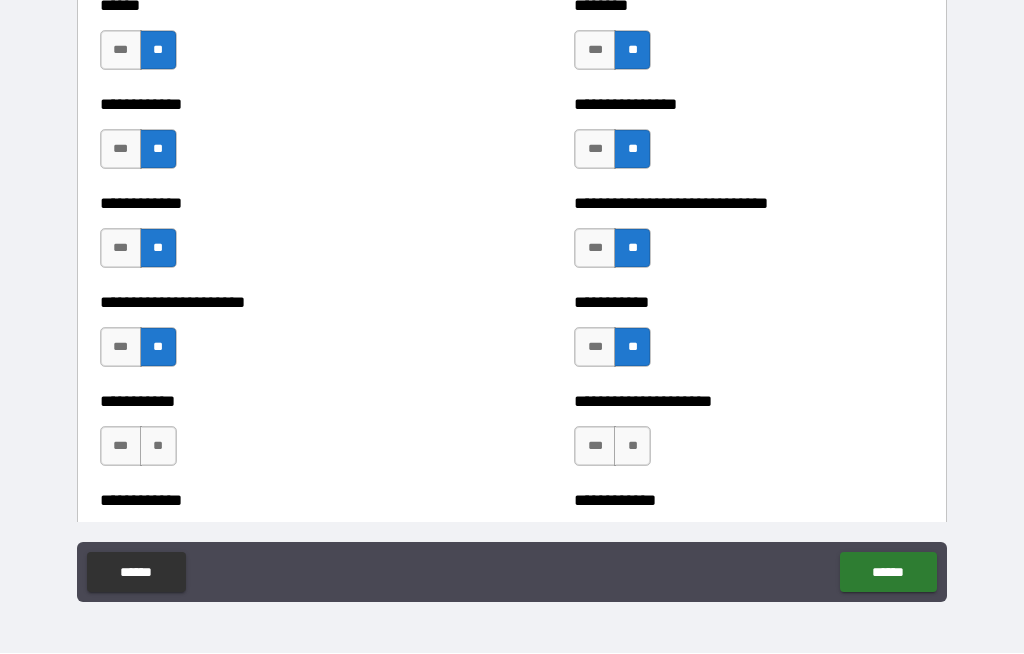 scroll, scrollTop: 5419, scrollLeft: 0, axis: vertical 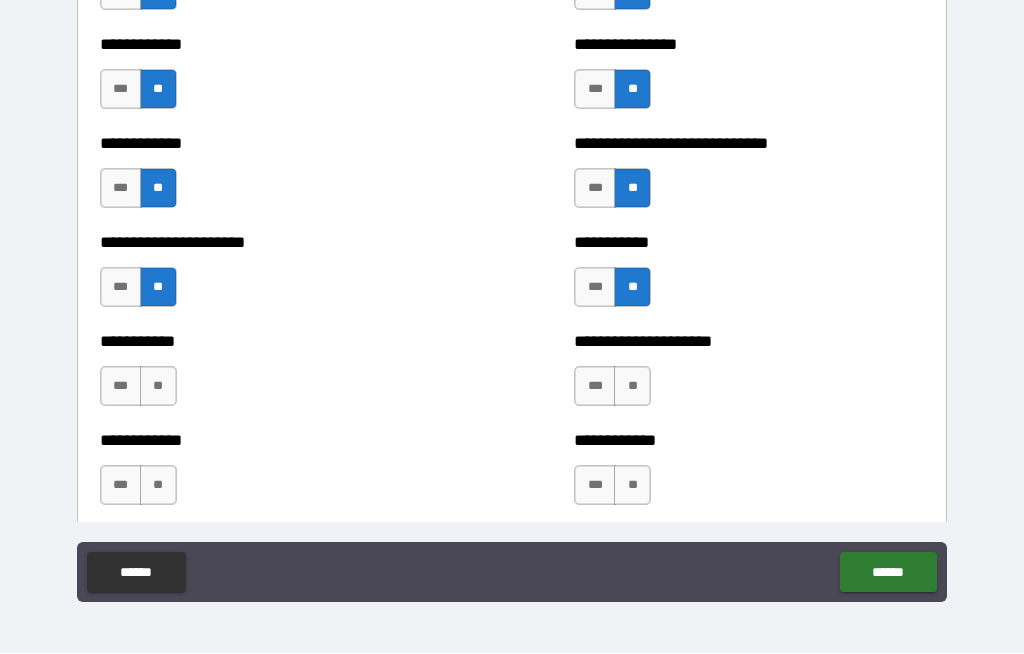 click on "**" at bounding box center [158, 387] 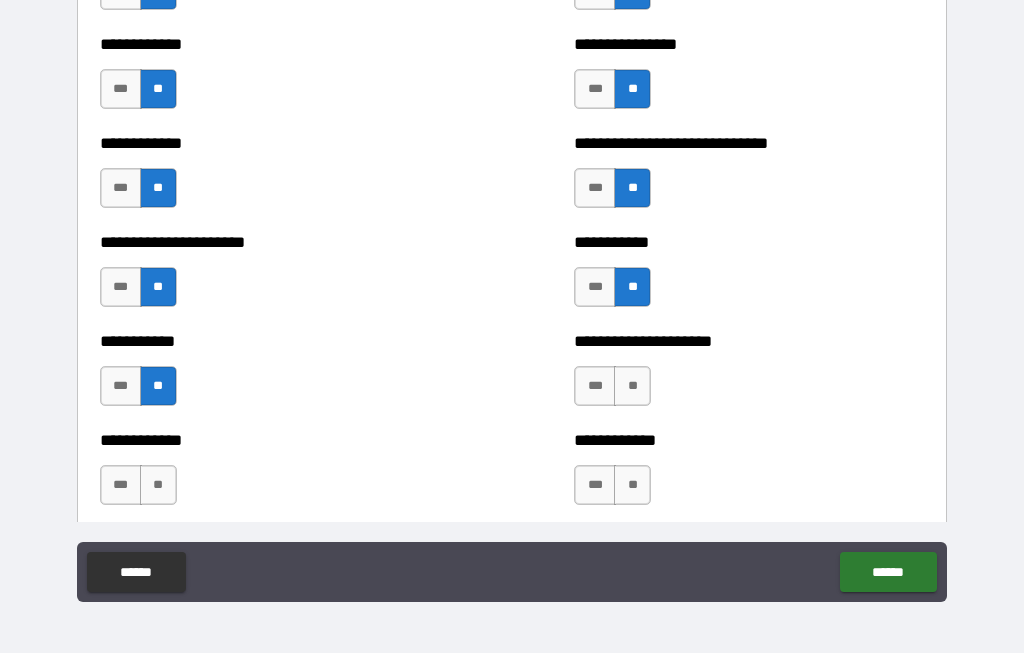 click on "**" at bounding box center (632, 387) 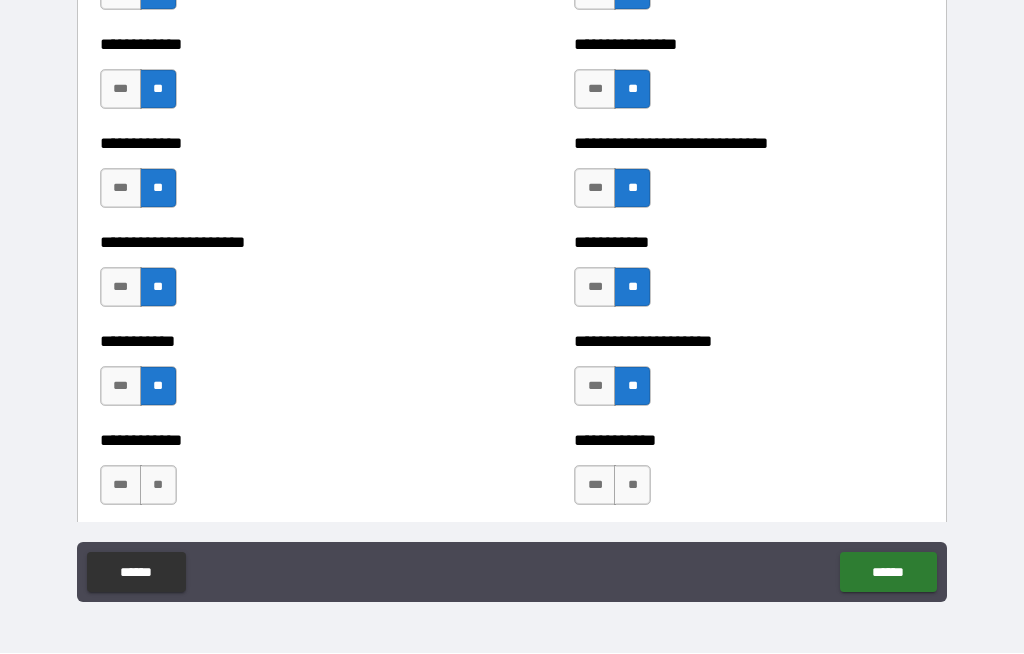click on "**" at bounding box center [632, 486] 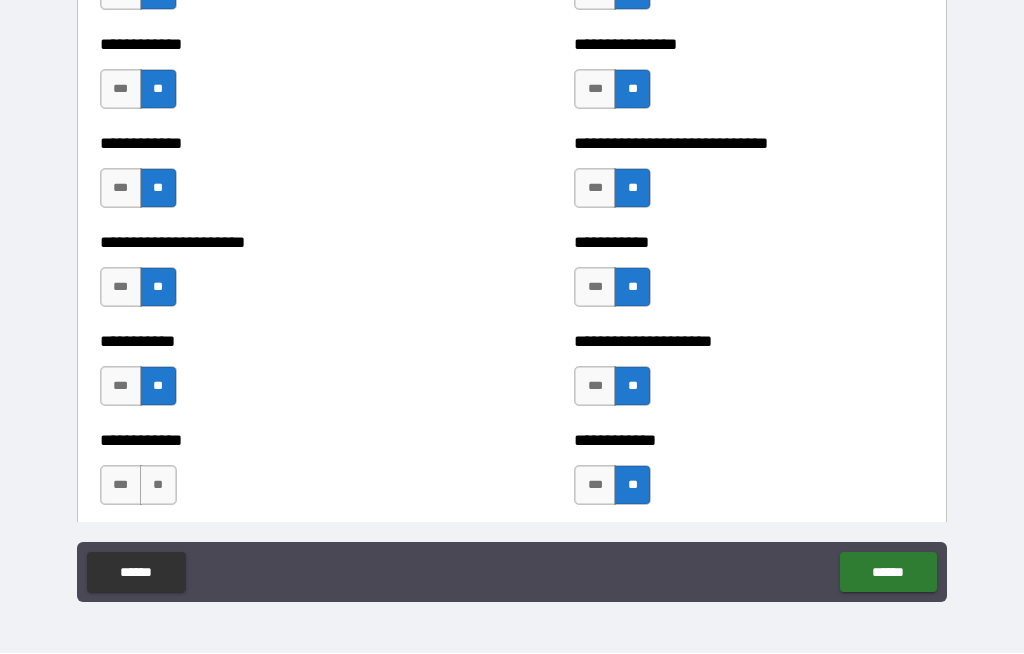 click on "**" at bounding box center (158, 486) 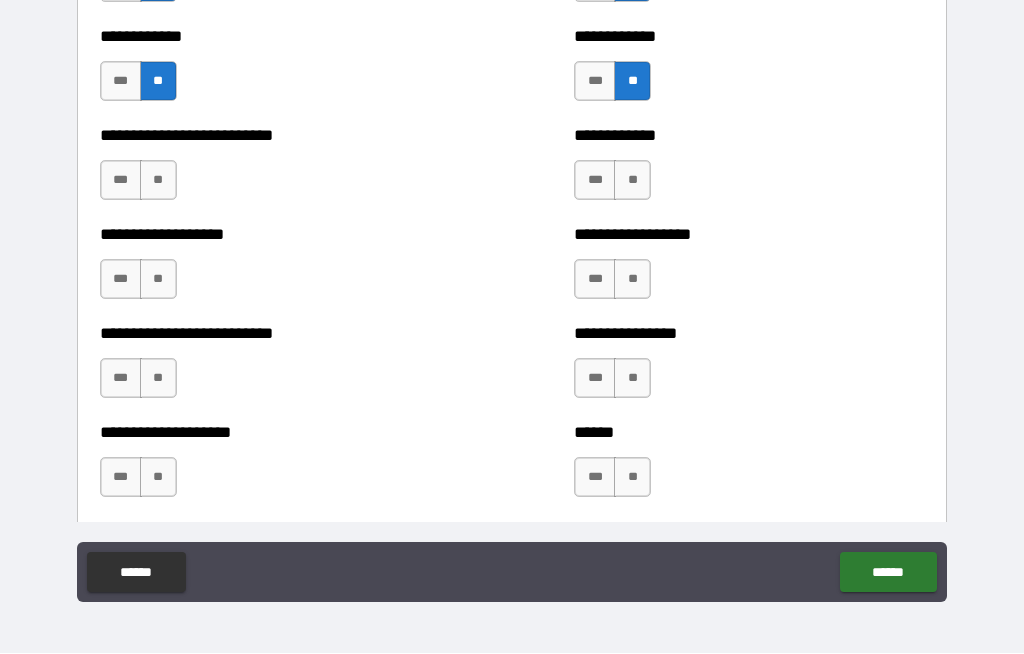 scroll, scrollTop: 5830, scrollLeft: 0, axis: vertical 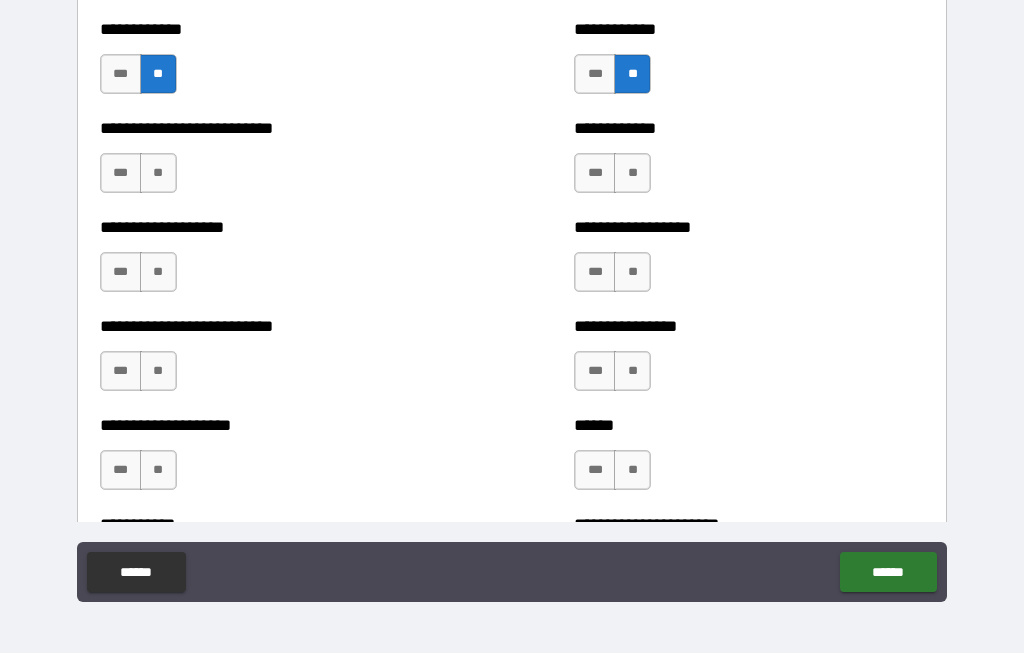 click on "**" at bounding box center [158, 174] 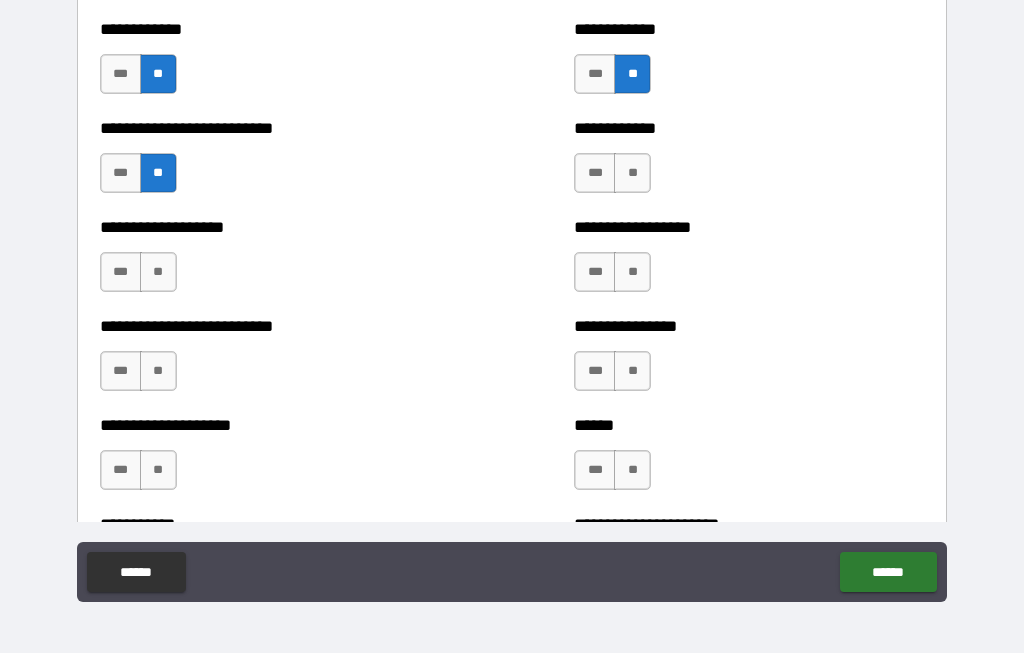 click on "**" at bounding box center [158, 273] 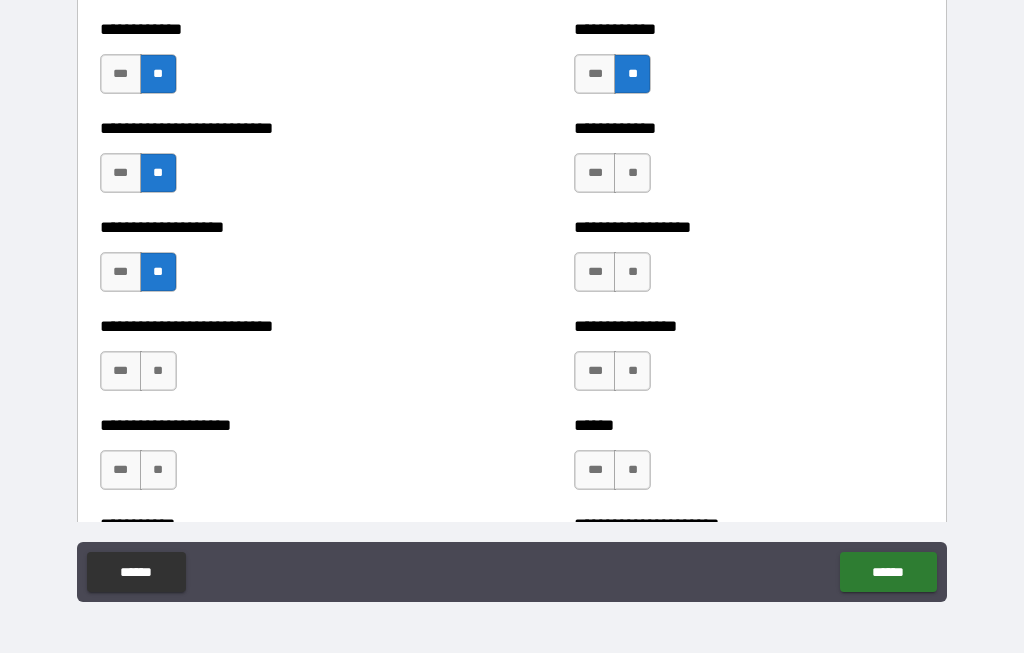 click on "**" at bounding box center (158, 372) 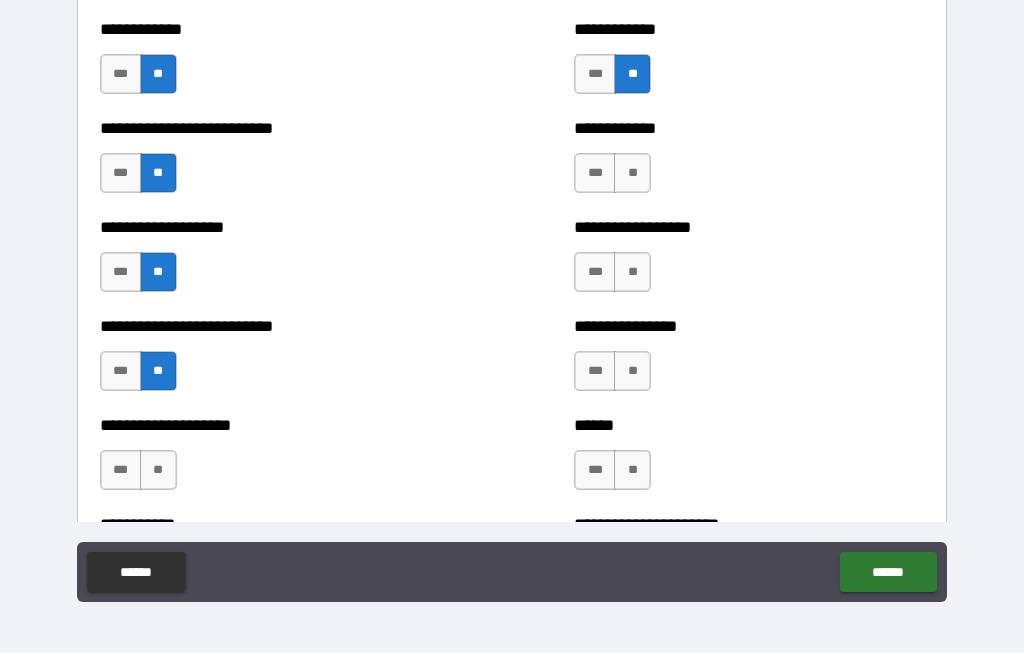 click on "**" at bounding box center [158, 471] 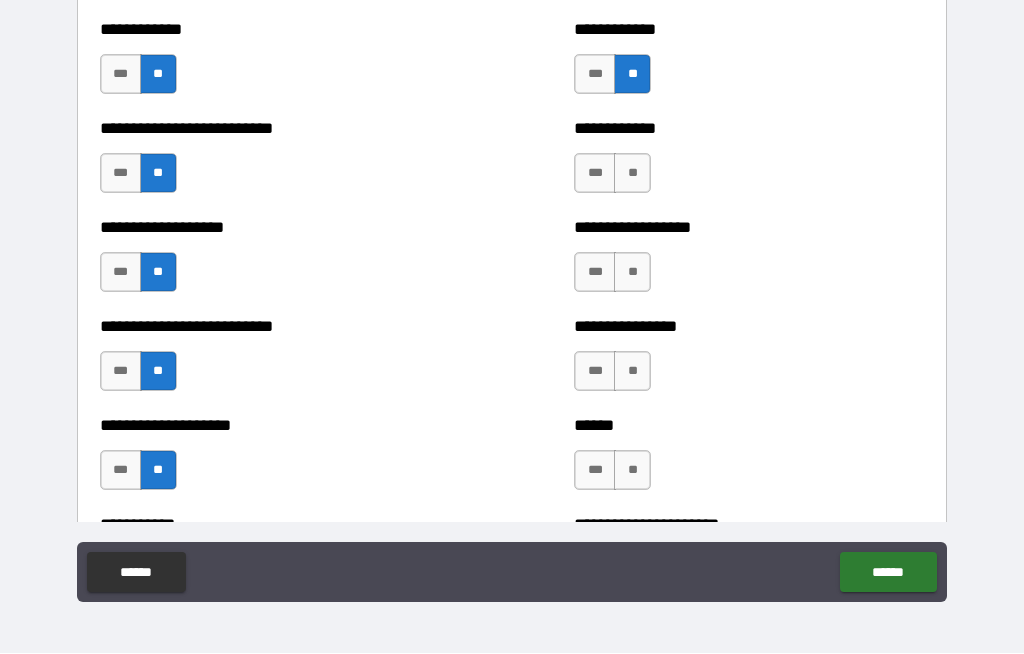 click on "**" at bounding box center (632, 471) 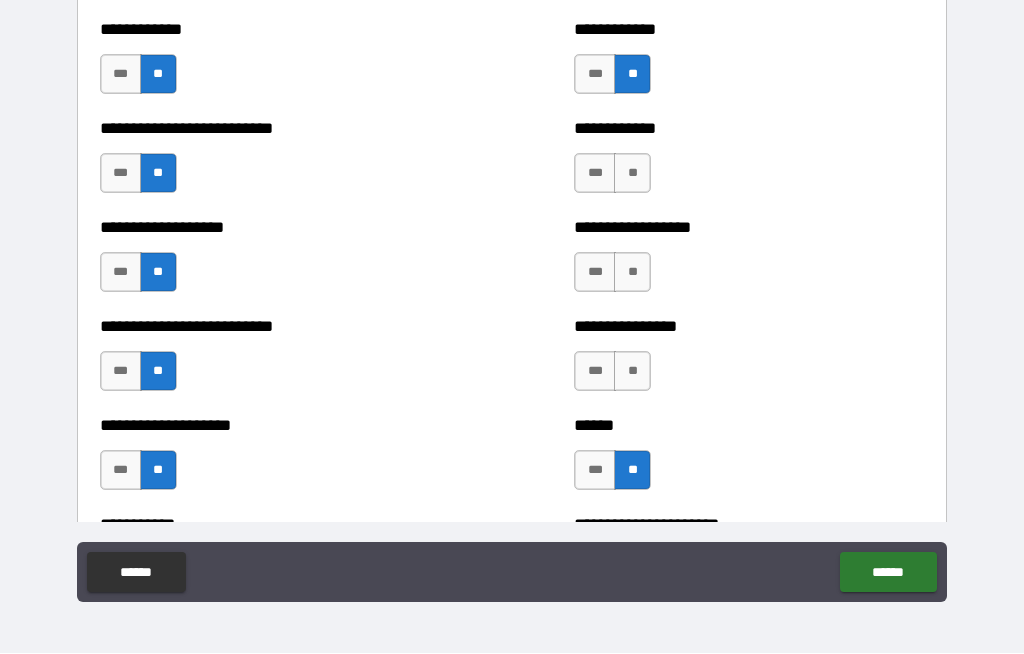 click on "**" at bounding box center (632, 372) 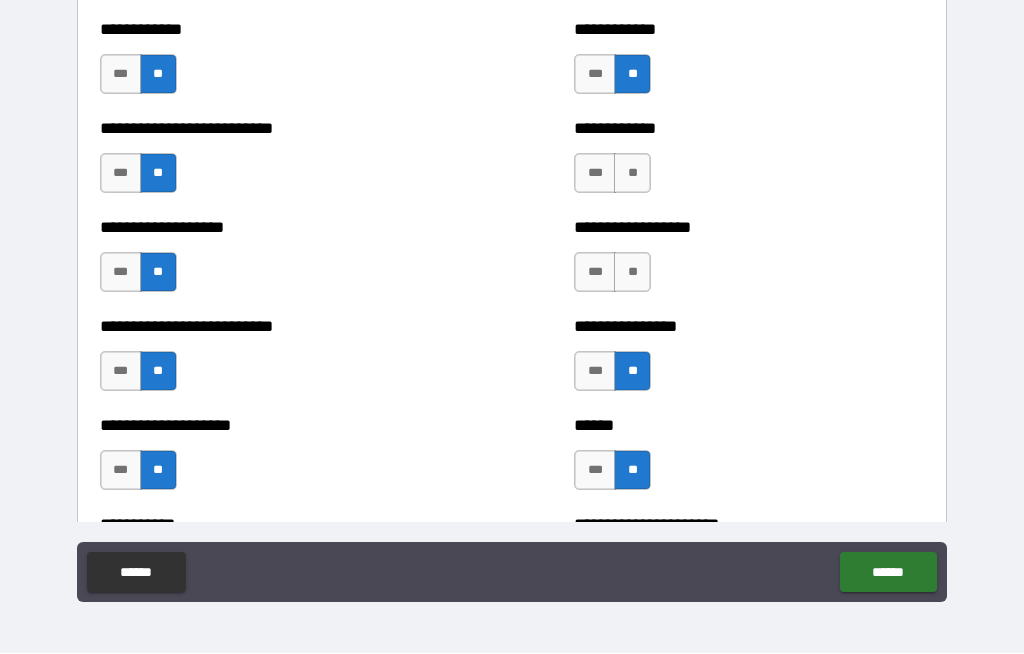 click on "**" at bounding box center (632, 273) 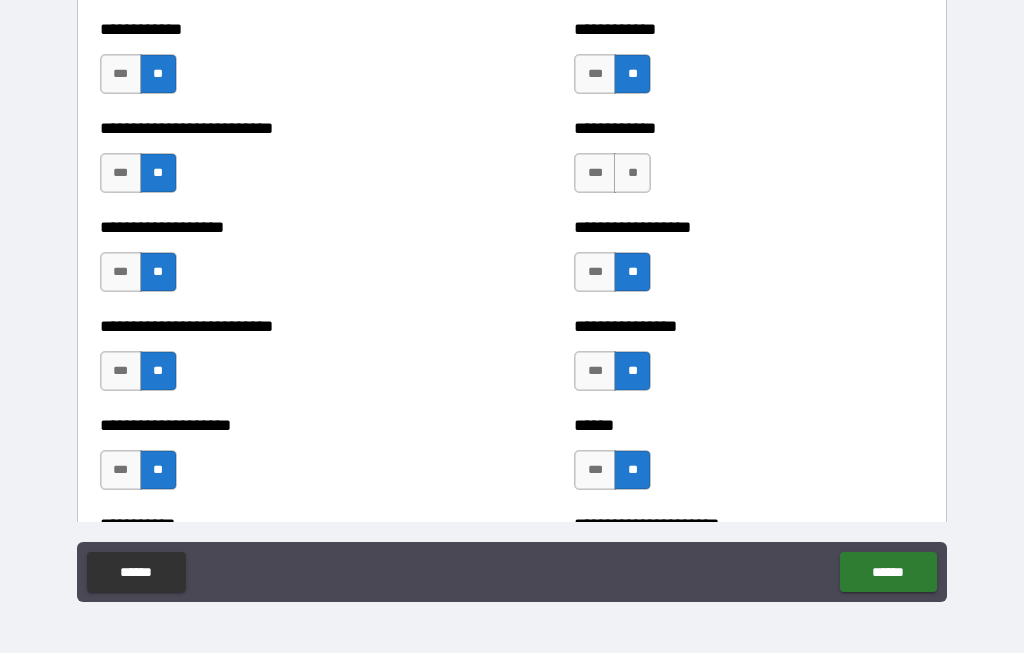 click on "**" at bounding box center (632, 174) 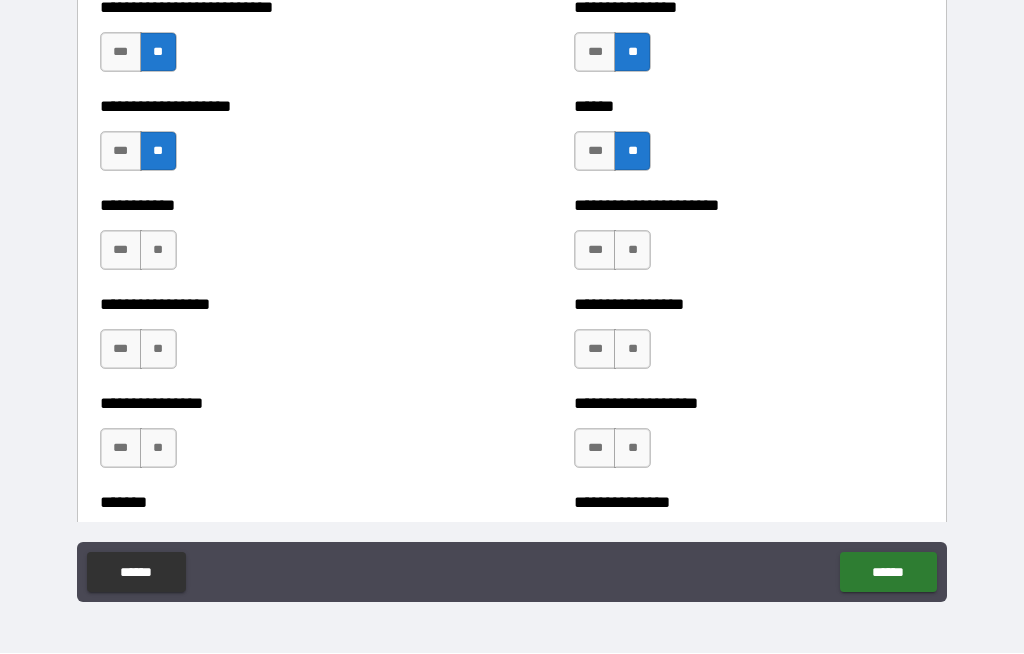 scroll, scrollTop: 6174, scrollLeft: 0, axis: vertical 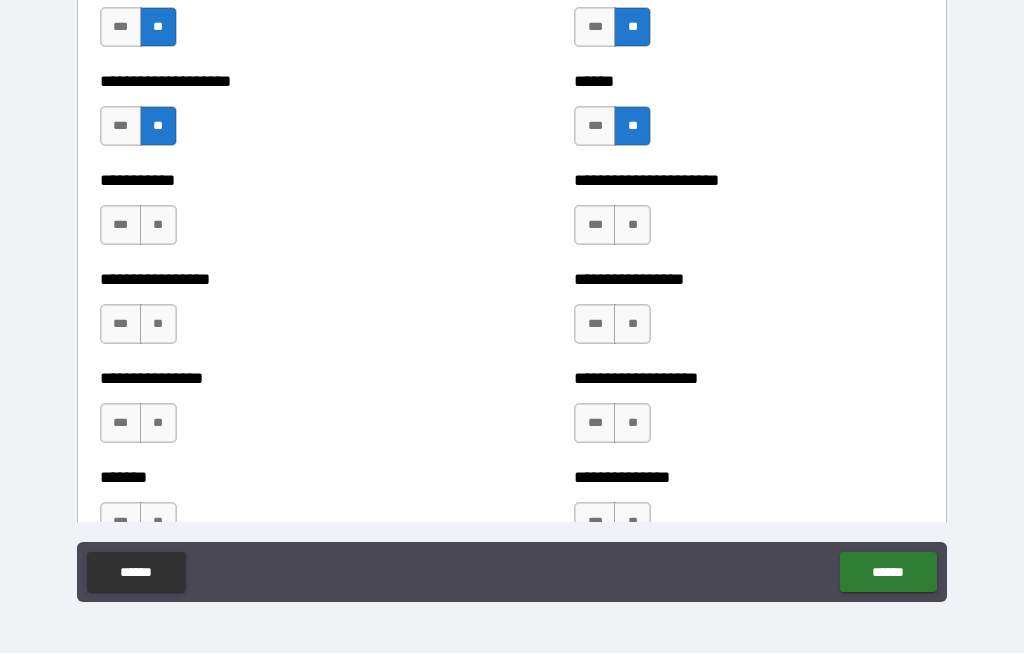 click on "**" at bounding box center [158, 226] 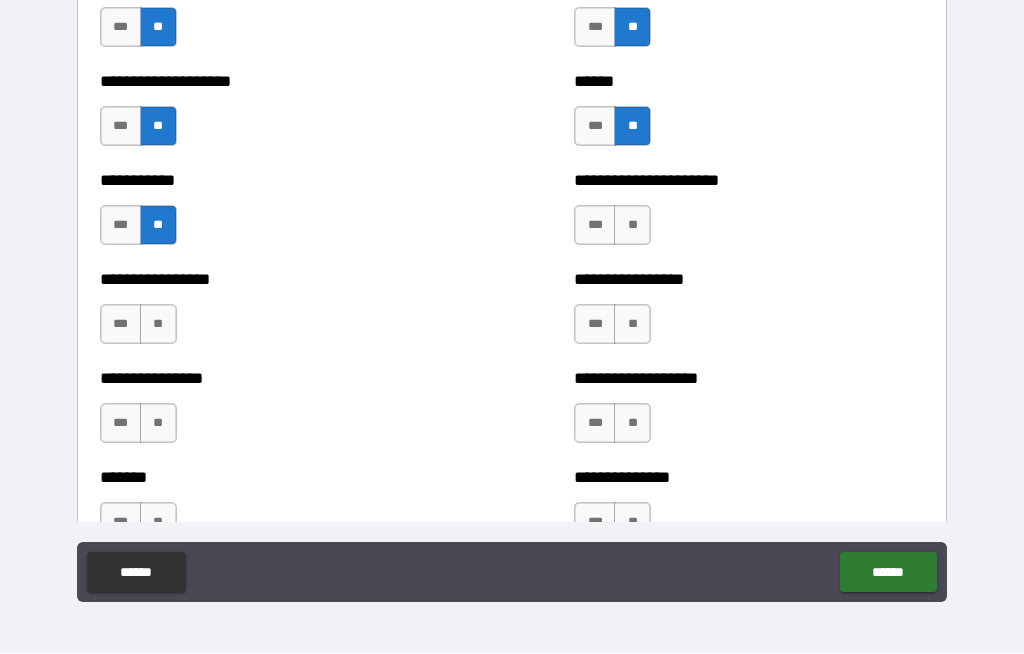 click on "**" at bounding box center (158, 325) 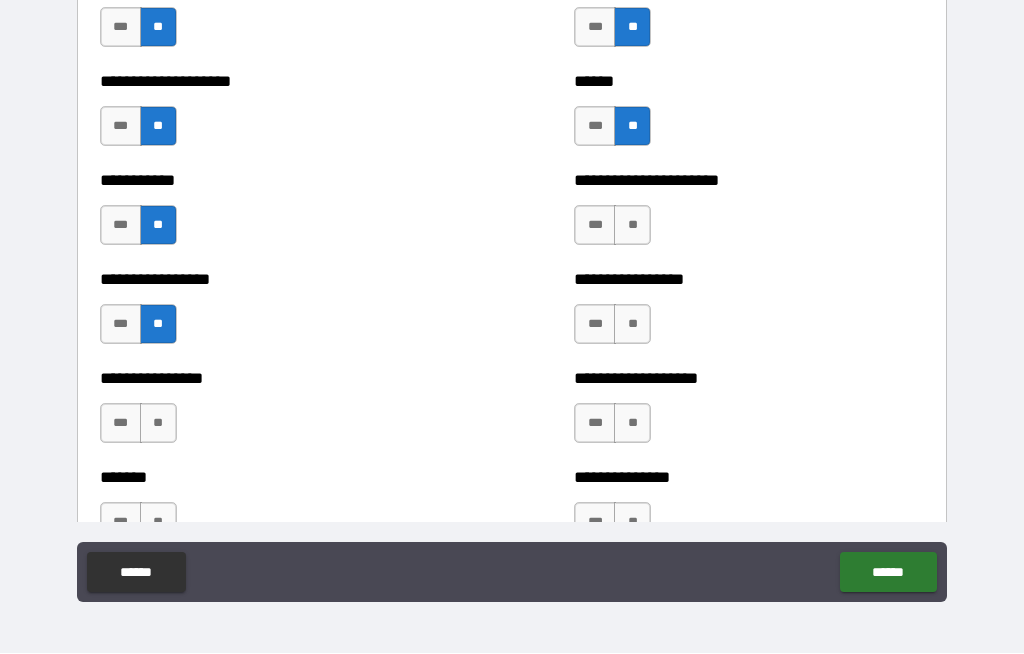 click on "**" at bounding box center [158, 424] 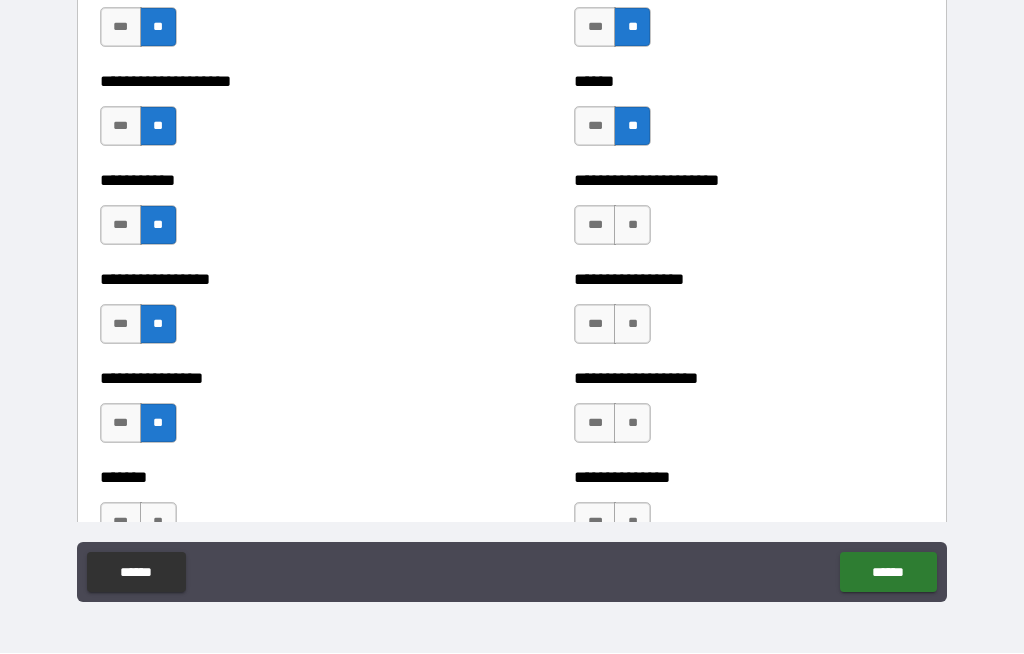 click on "**" at bounding box center [632, 226] 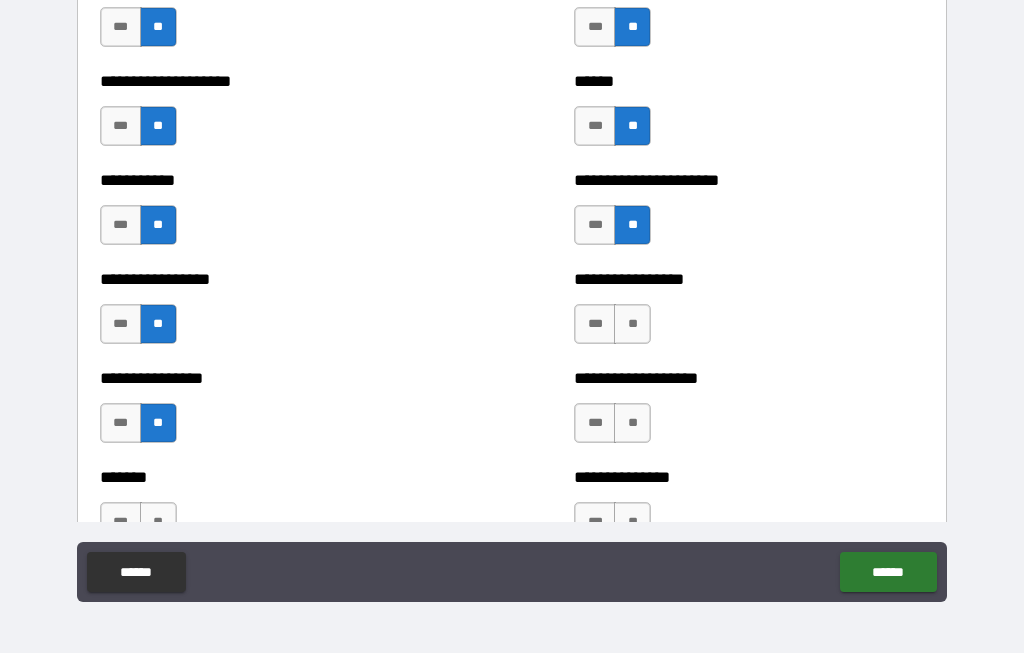 click on "**" at bounding box center [632, 325] 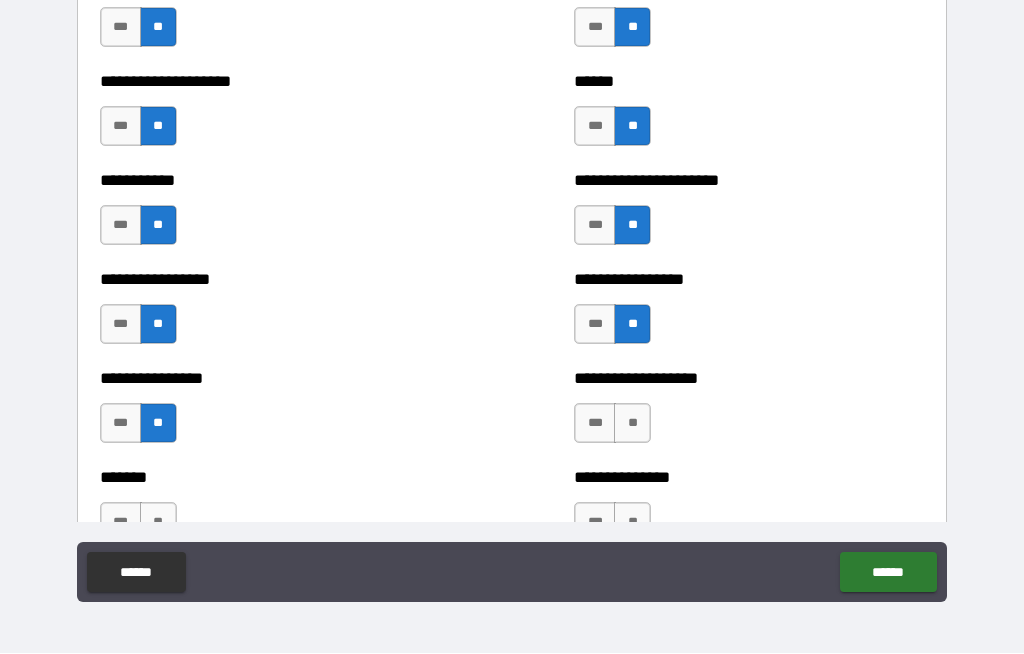 click on "**" at bounding box center (632, 424) 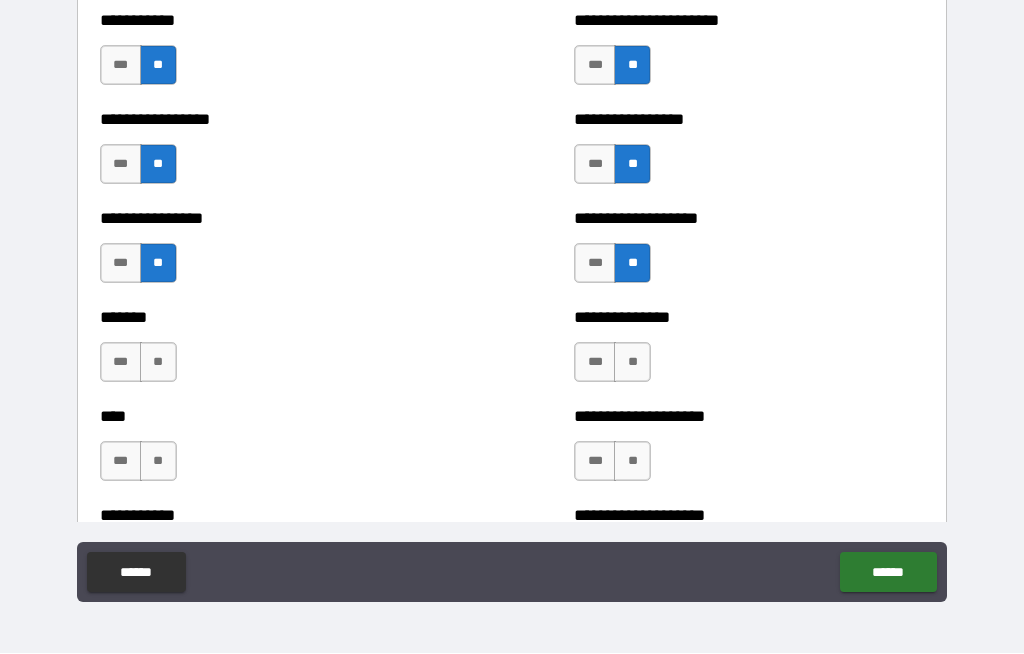 scroll, scrollTop: 6345, scrollLeft: 0, axis: vertical 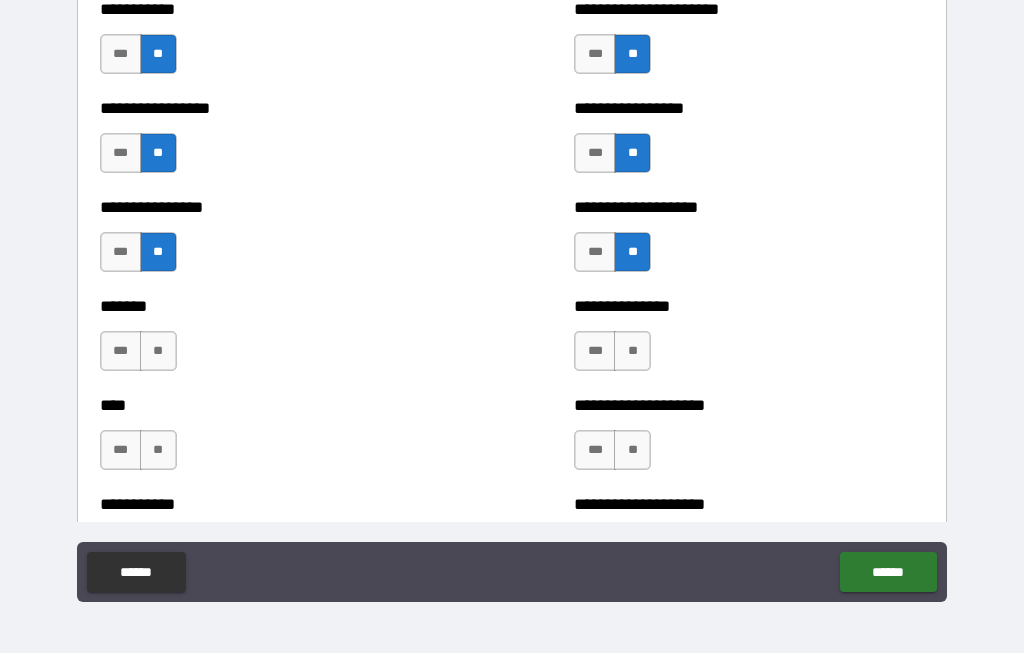 click on "**" at bounding box center (158, 352) 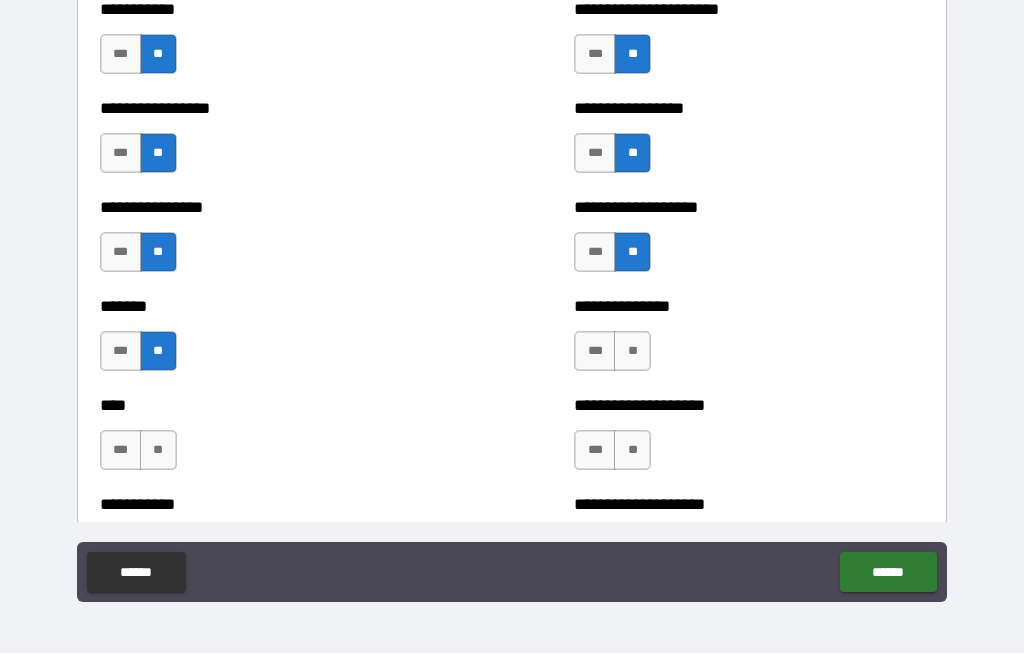 click on "**" at bounding box center (632, 352) 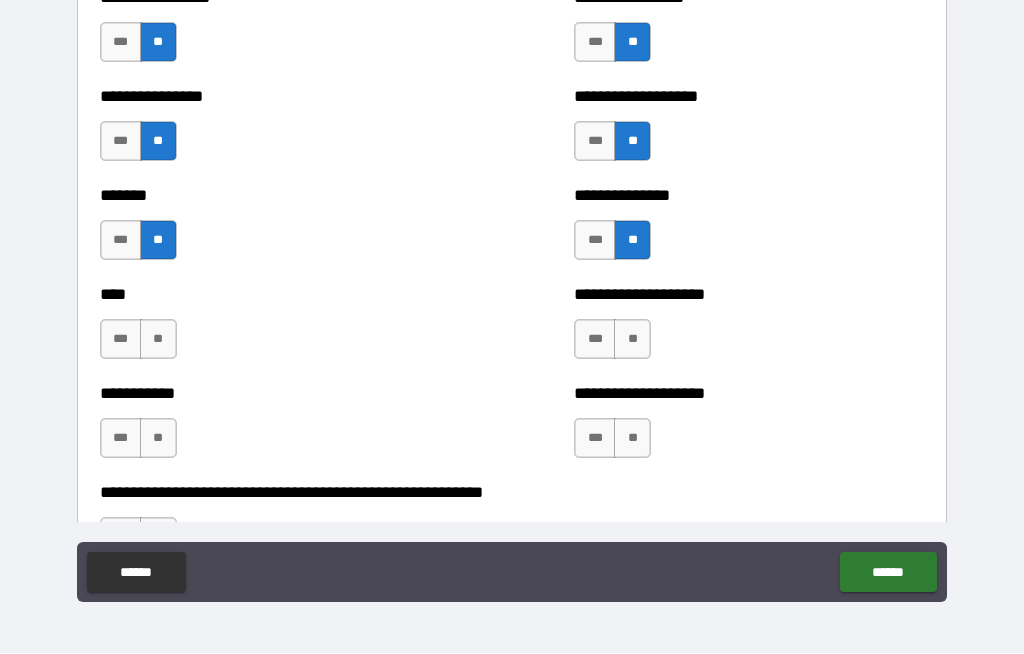 scroll, scrollTop: 6483, scrollLeft: 0, axis: vertical 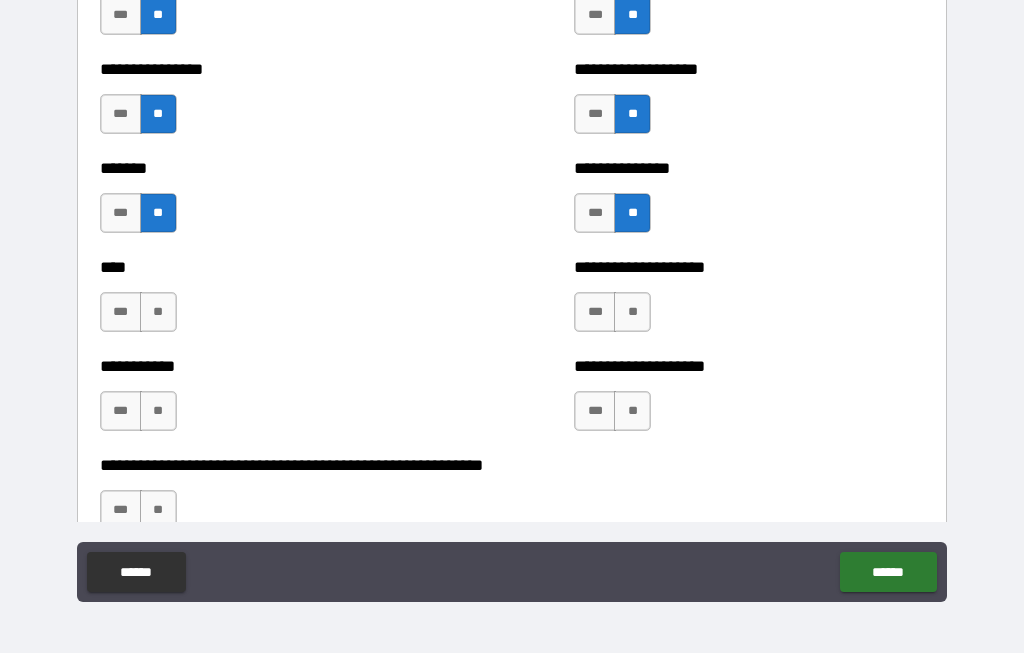 click on "**" at bounding box center (632, 313) 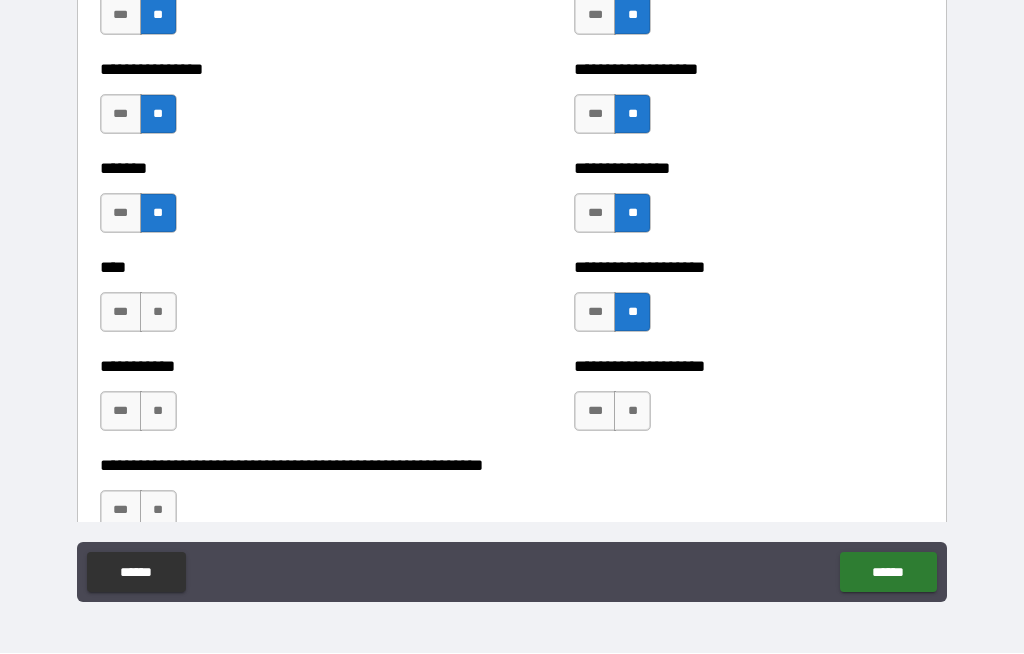 click on "**" at bounding box center (158, 313) 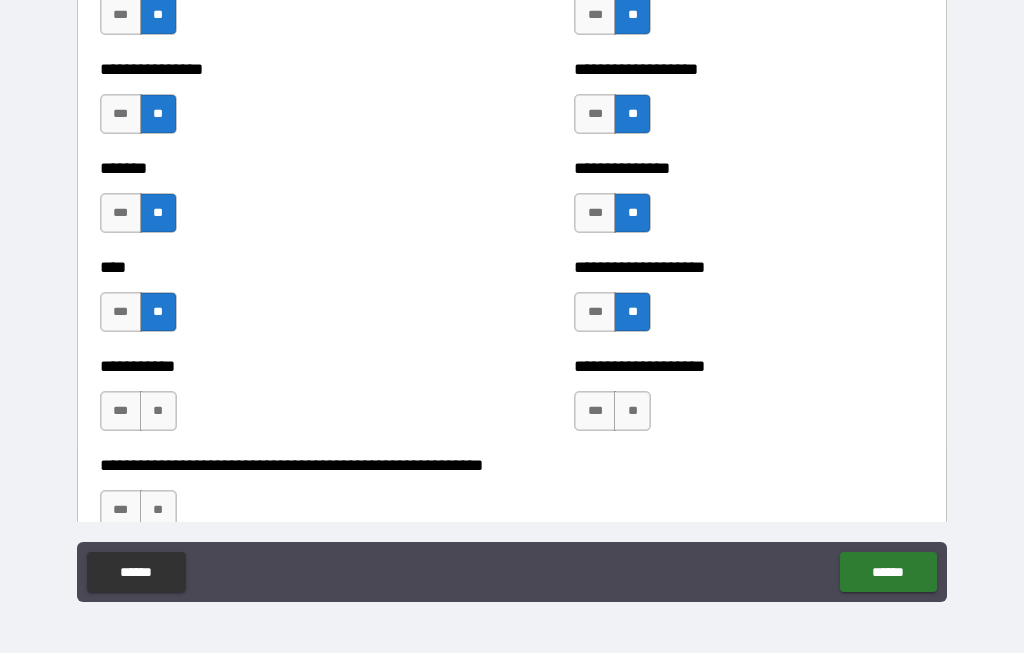 click on "**********" at bounding box center (749, 402) 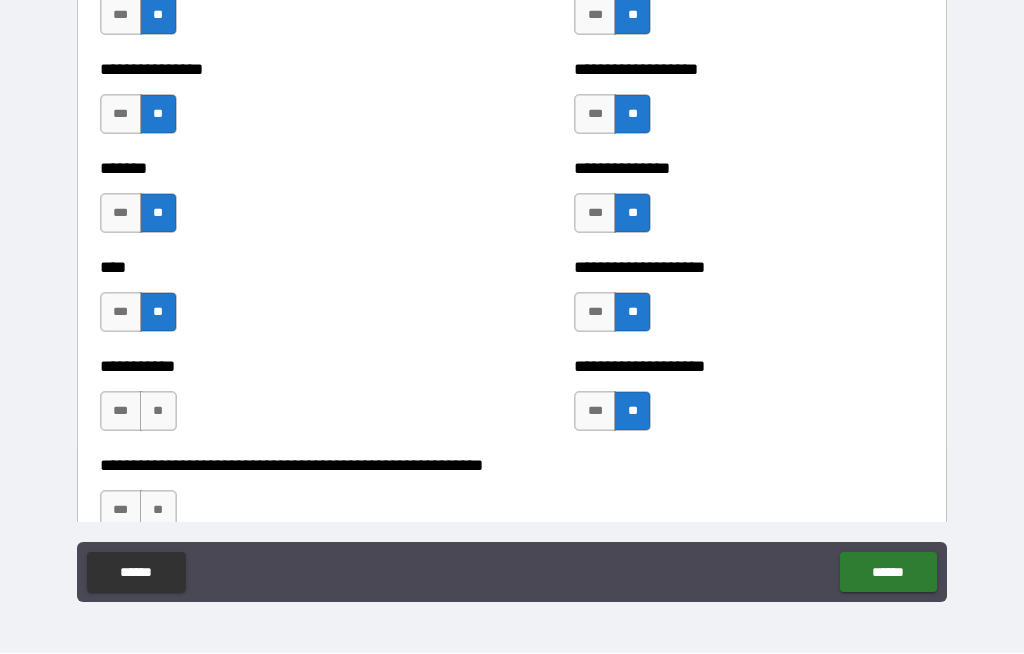 click on "**" at bounding box center (158, 412) 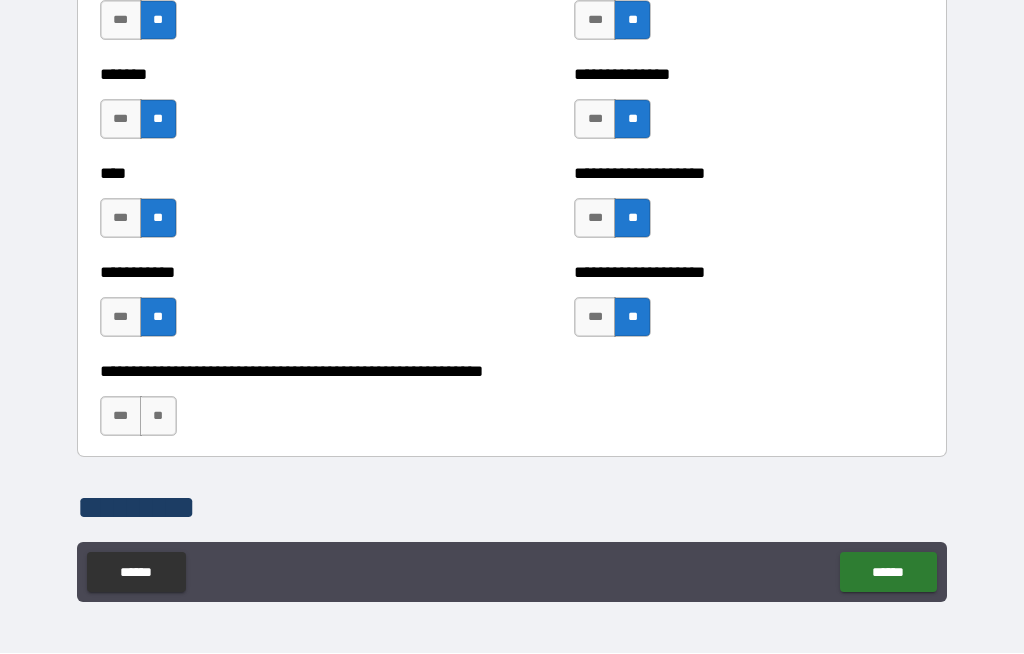 click on "**" at bounding box center (158, 417) 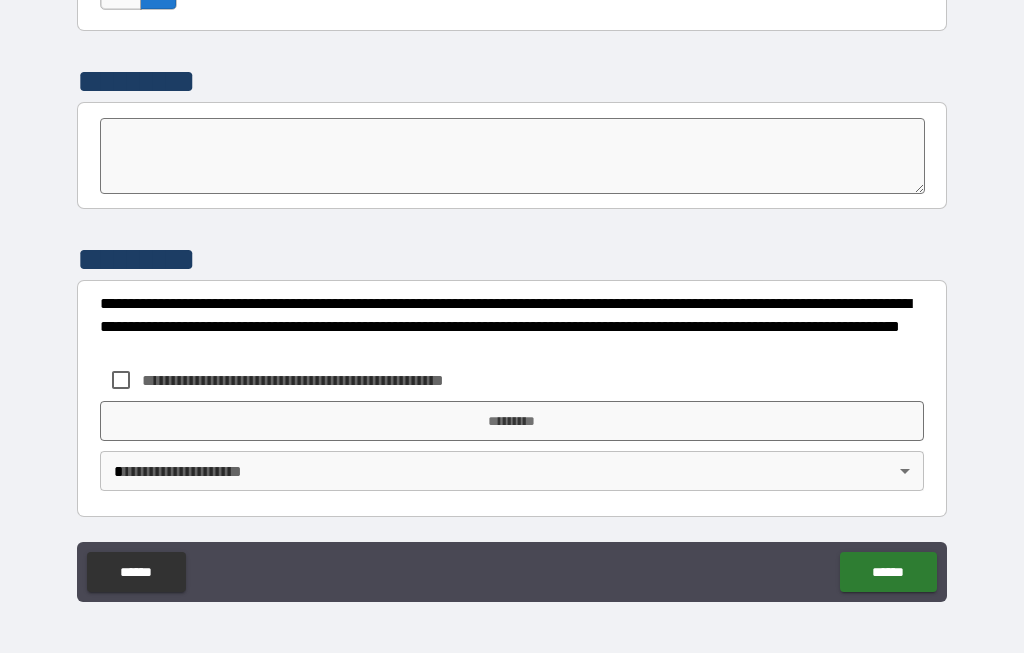 scroll, scrollTop: 7003, scrollLeft: 0, axis: vertical 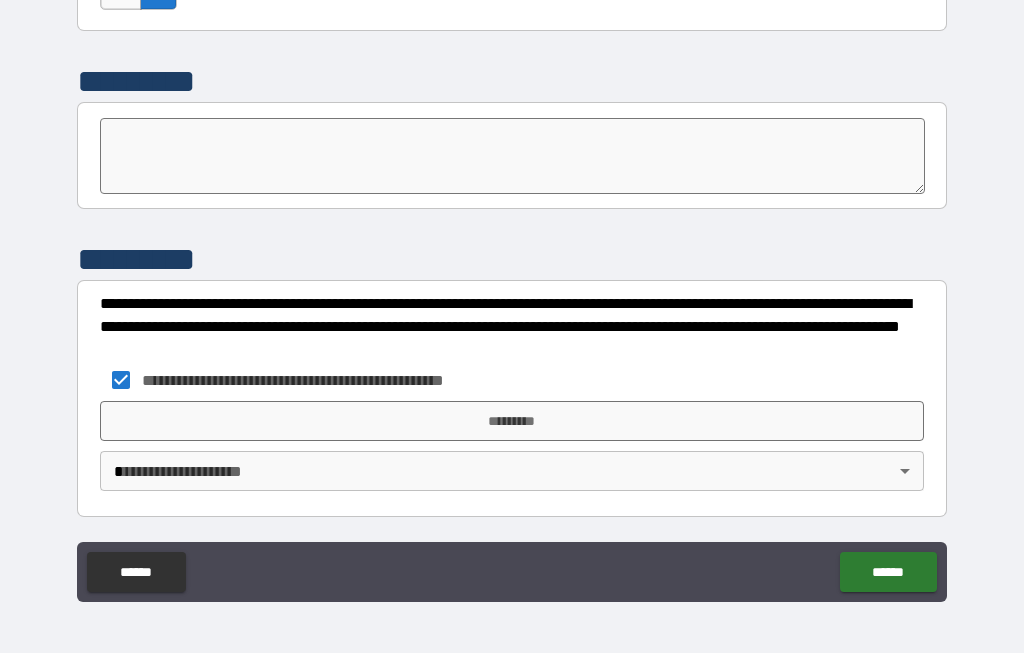 click on "*********" at bounding box center (512, 422) 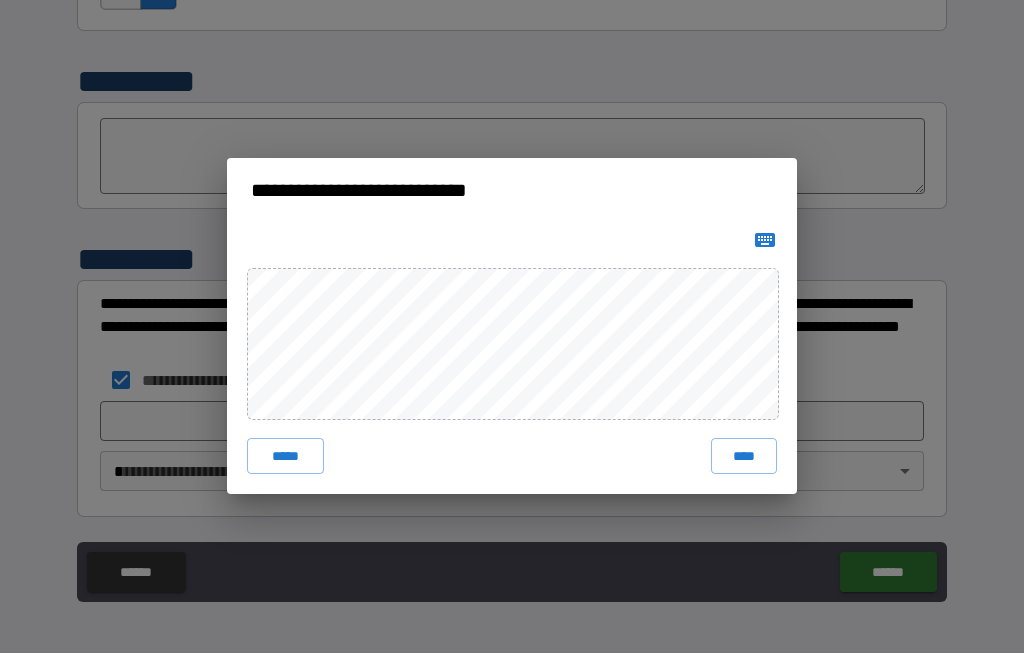 click on "****" at bounding box center [744, 457] 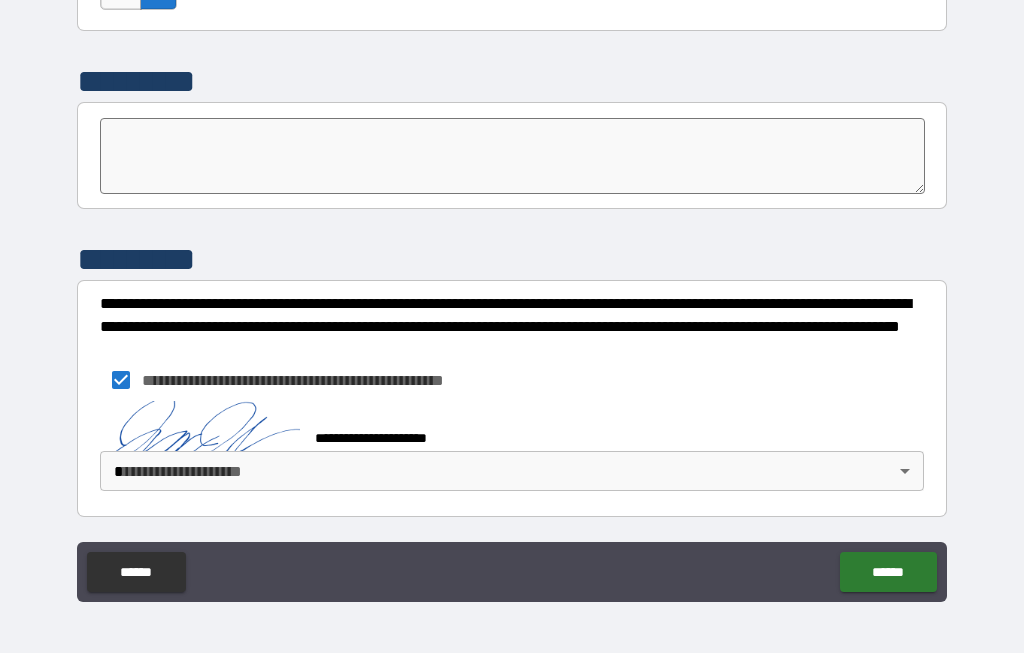 scroll, scrollTop: 6993, scrollLeft: 0, axis: vertical 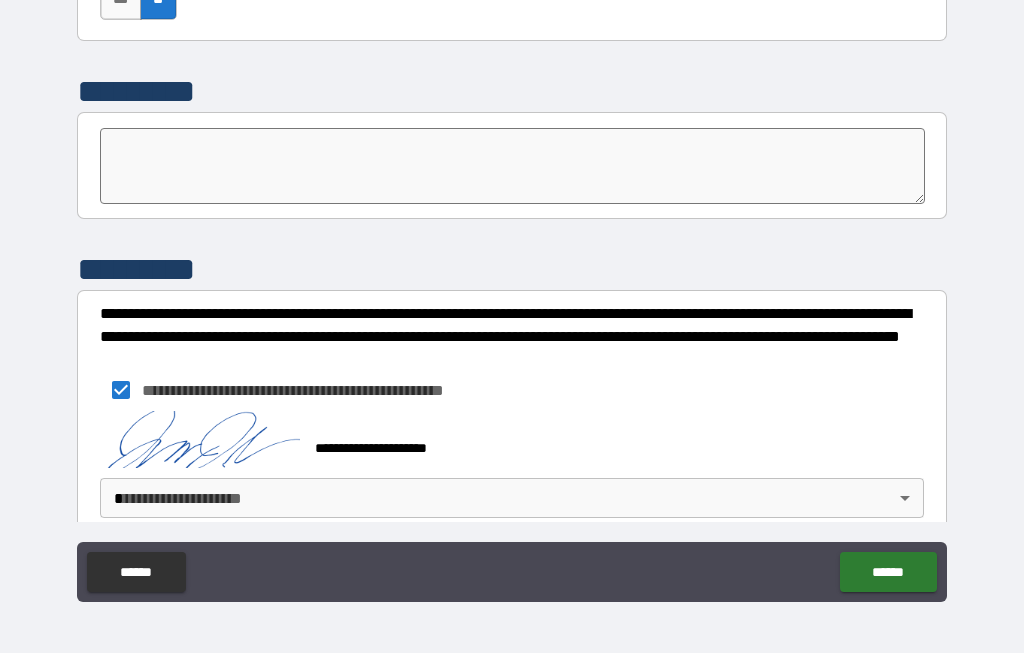 click on "**********" at bounding box center (512, 292) 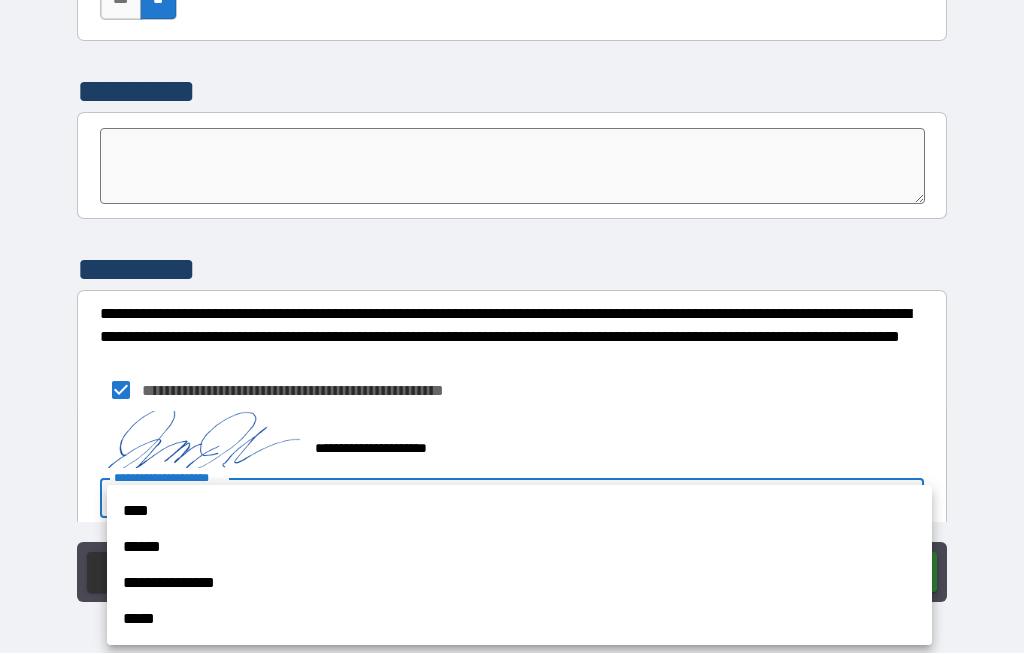 click on "****" at bounding box center (519, 512) 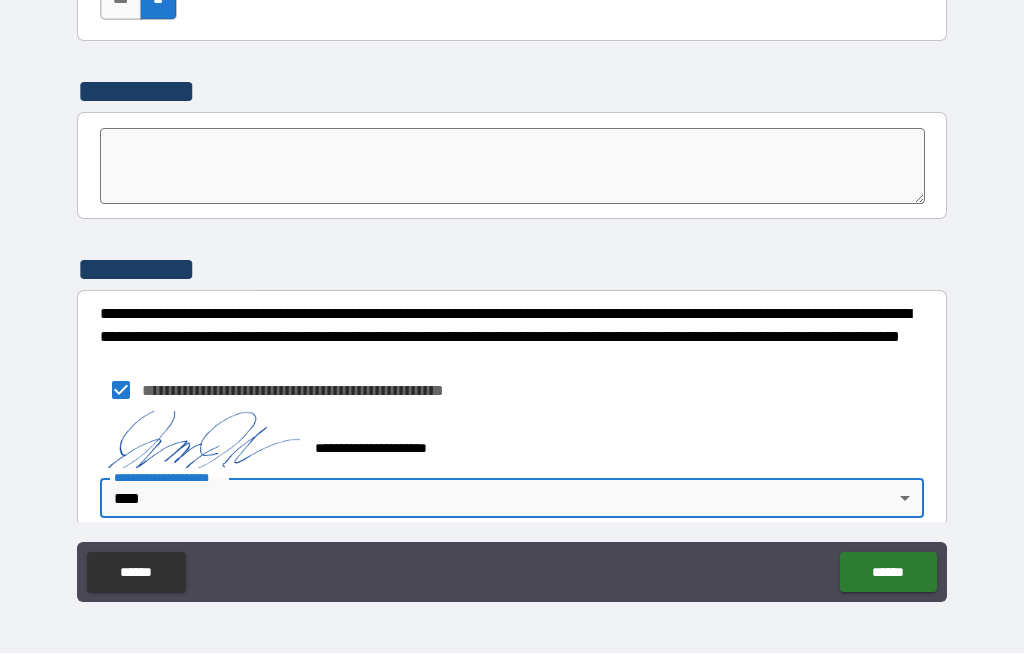 type on "****" 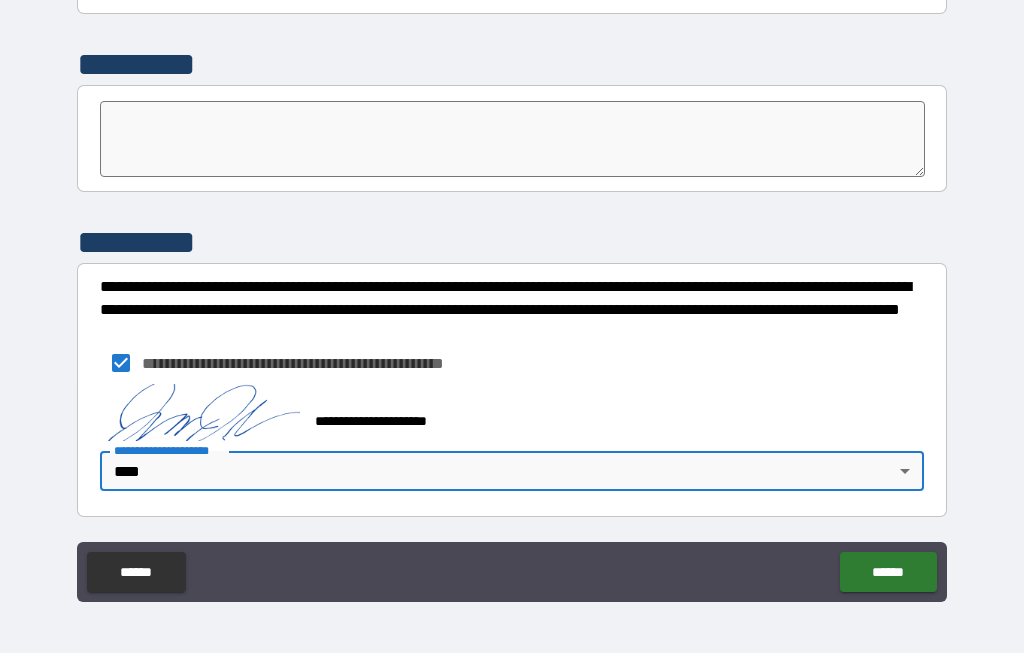 scroll, scrollTop: 7023, scrollLeft: 0, axis: vertical 